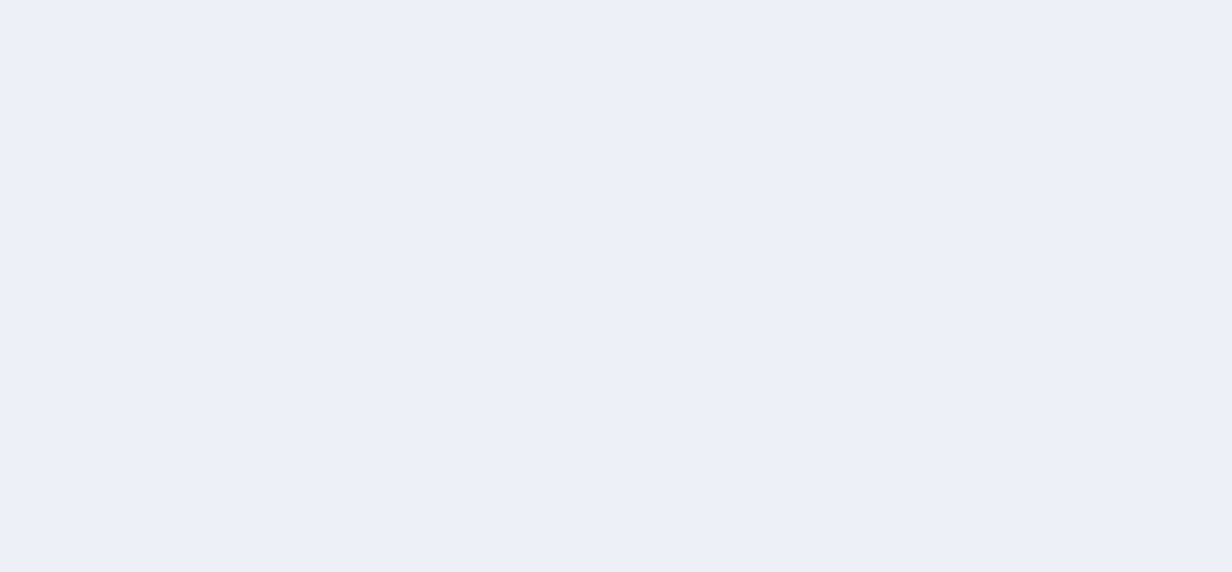 scroll, scrollTop: 0, scrollLeft: 0, axis: both 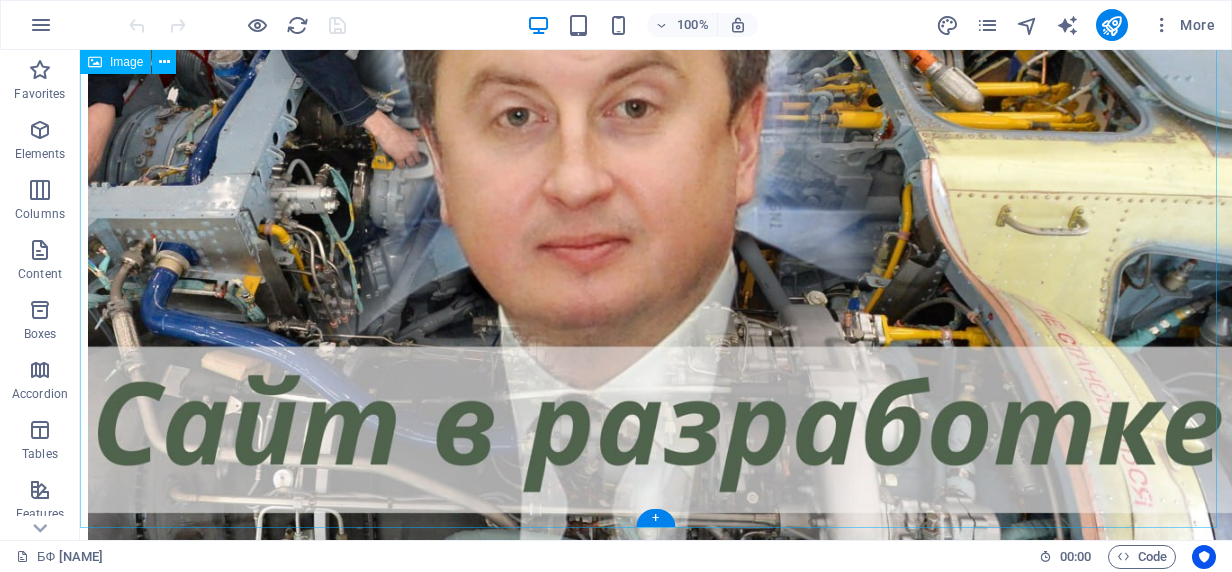 click at bounding box center (656, 199) 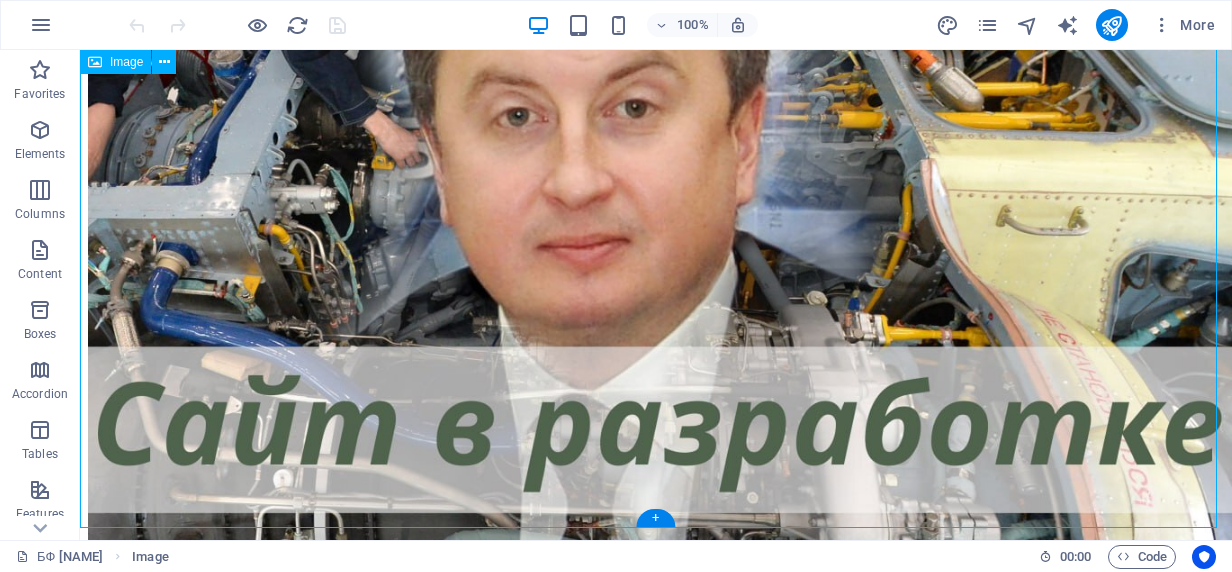 scroll, scrollTop: 0, scrollLeft: 0, axis: both 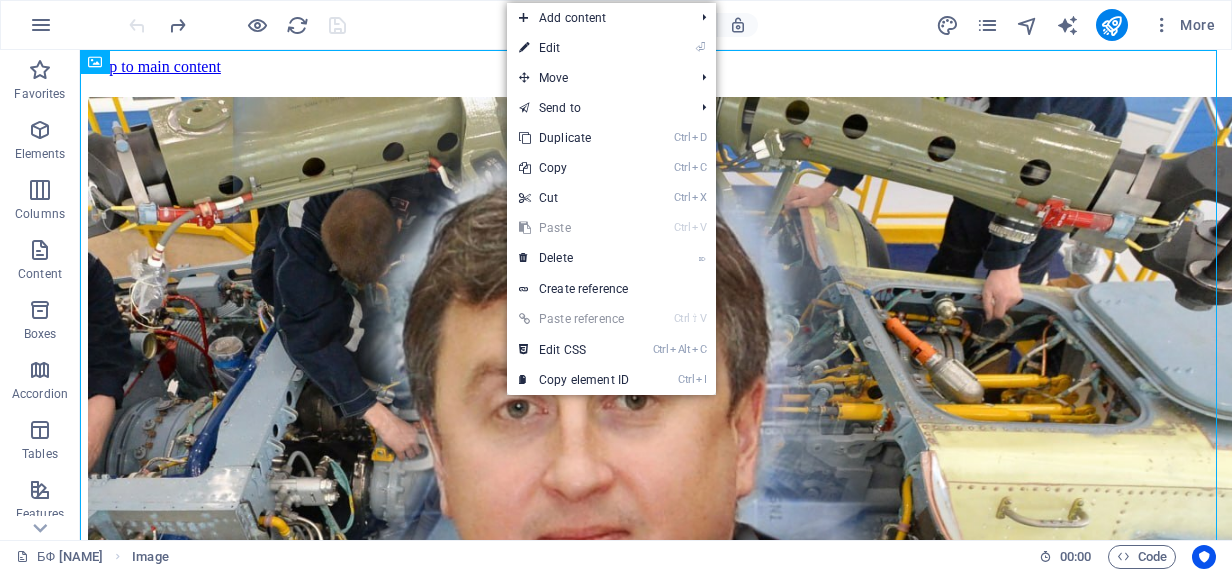 drag, startPoint x: 554, startPoint y: 43, endPoint x: 563, endPoint y: 49, distance: 10.816654 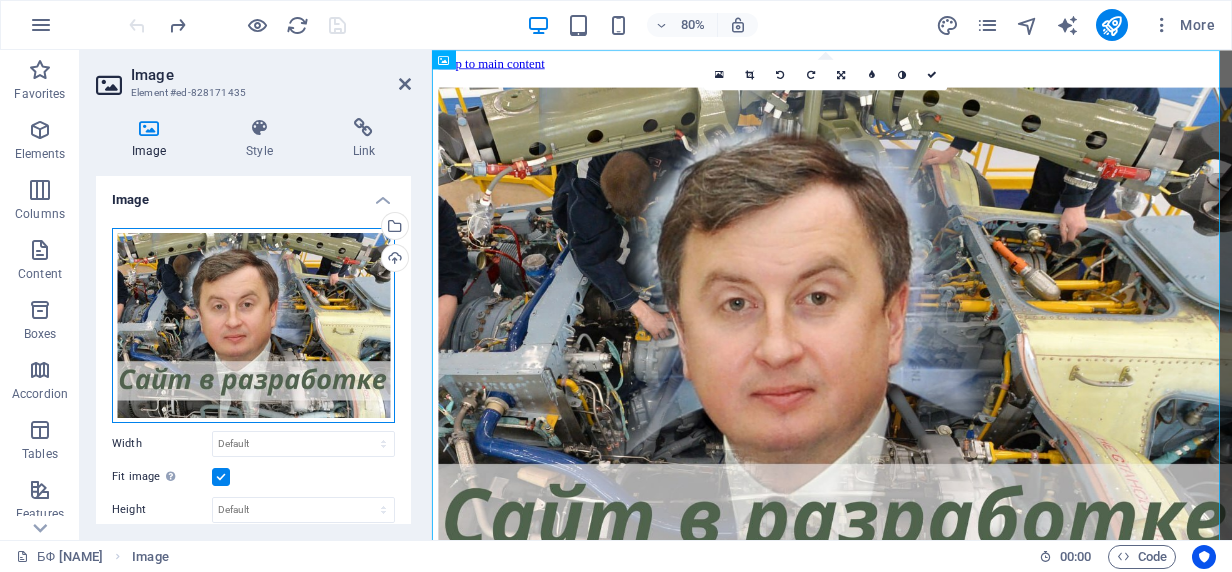click on "Drag files here, click to choose files or select files from Files or our free stock photos & videos" at bounding box center [253, 325] 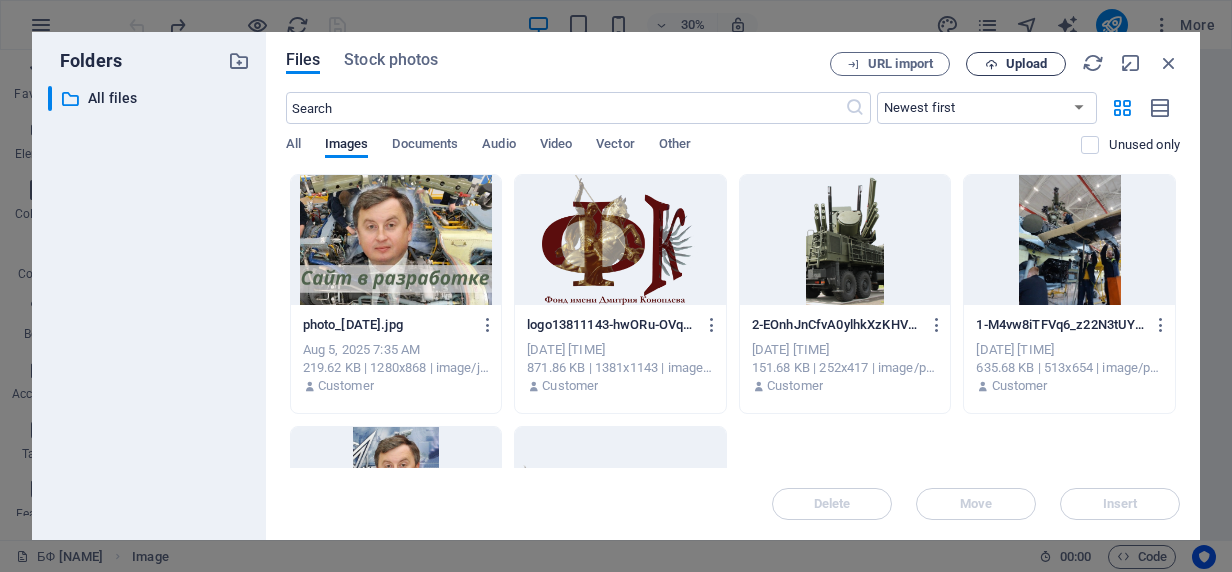 click on "Upload" at bounding box center (1026, 64) 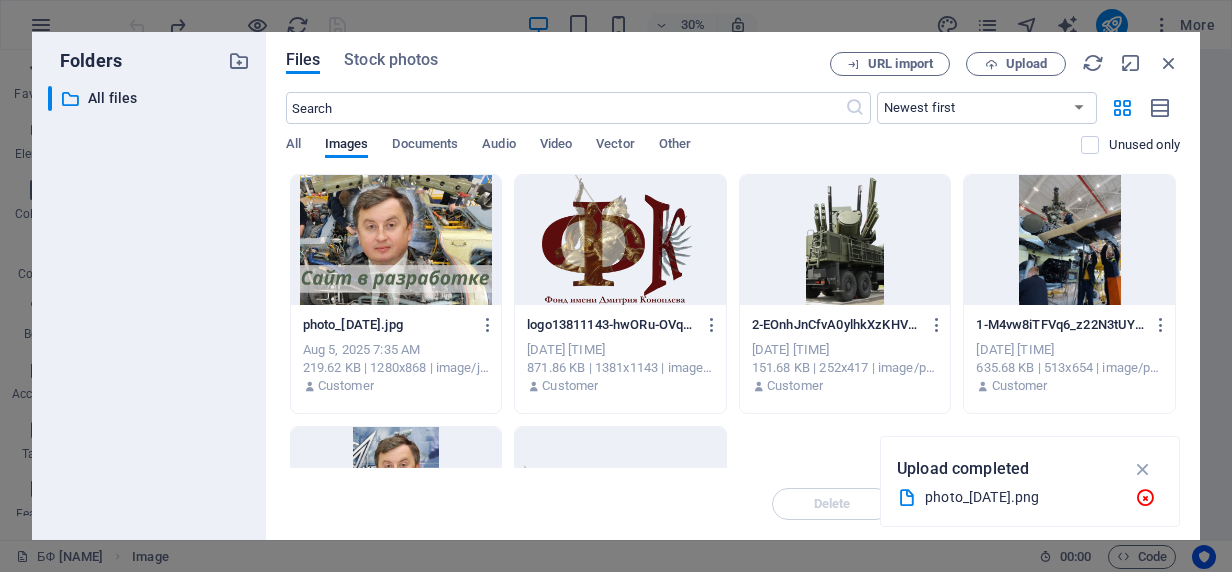 click on "Upload completed" at bounding box center [963, 469] 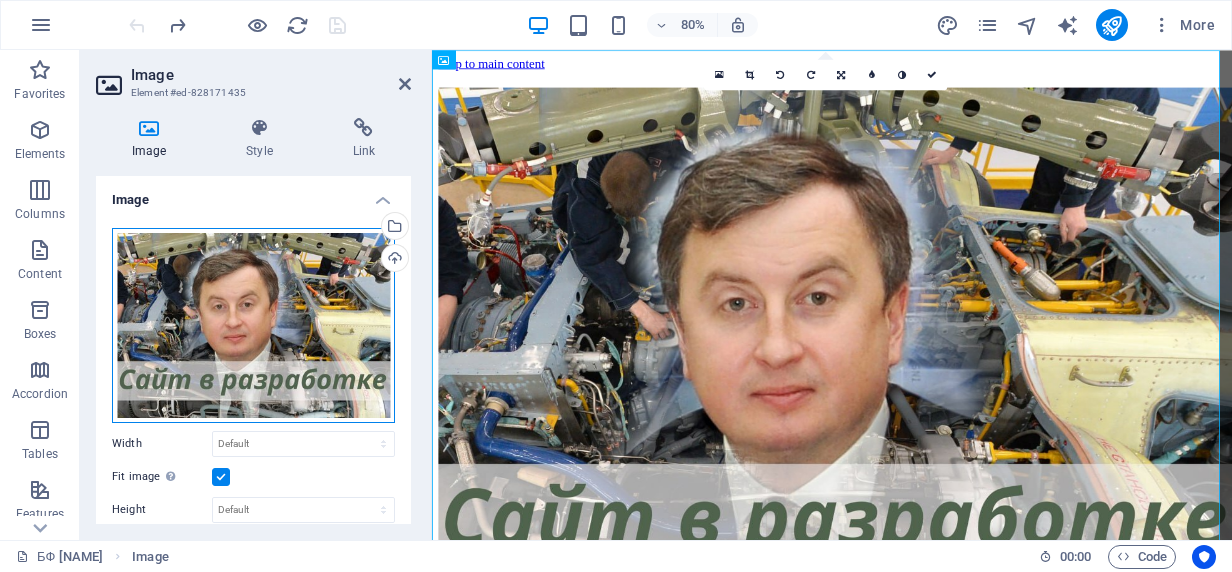 click on "Drag files here, click to choose files or select files from Files or our free stock photos & videos" at bounding box center (253, 325) 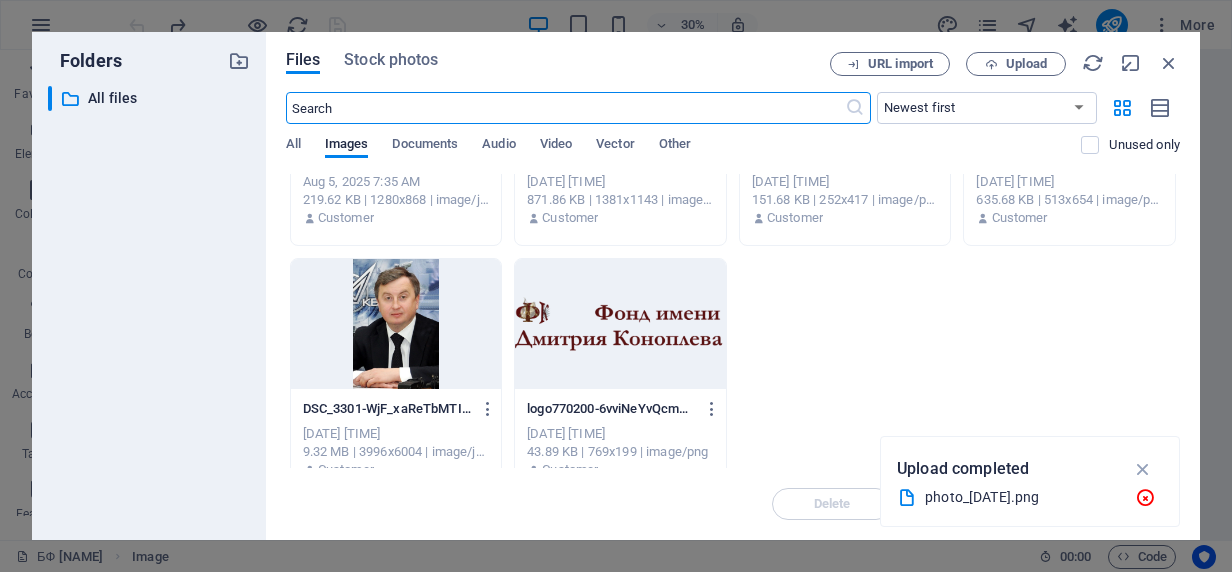 scroll, scrollTop: 198, scrollLeft: 0, axis: vertical 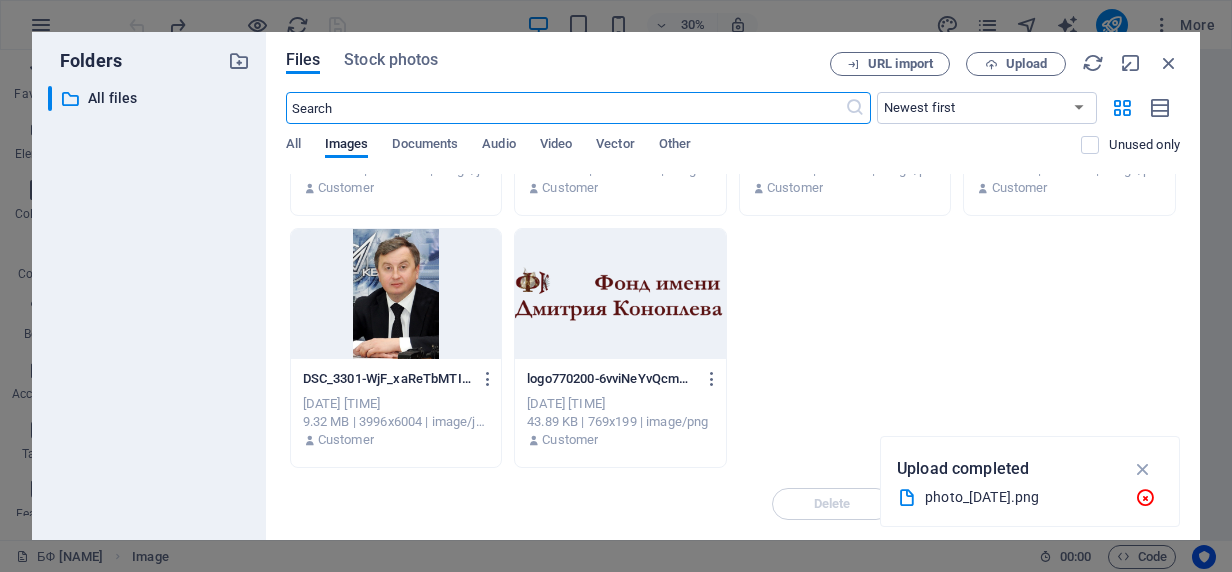 click on "Upload completed" at bounding box center (963, 469) 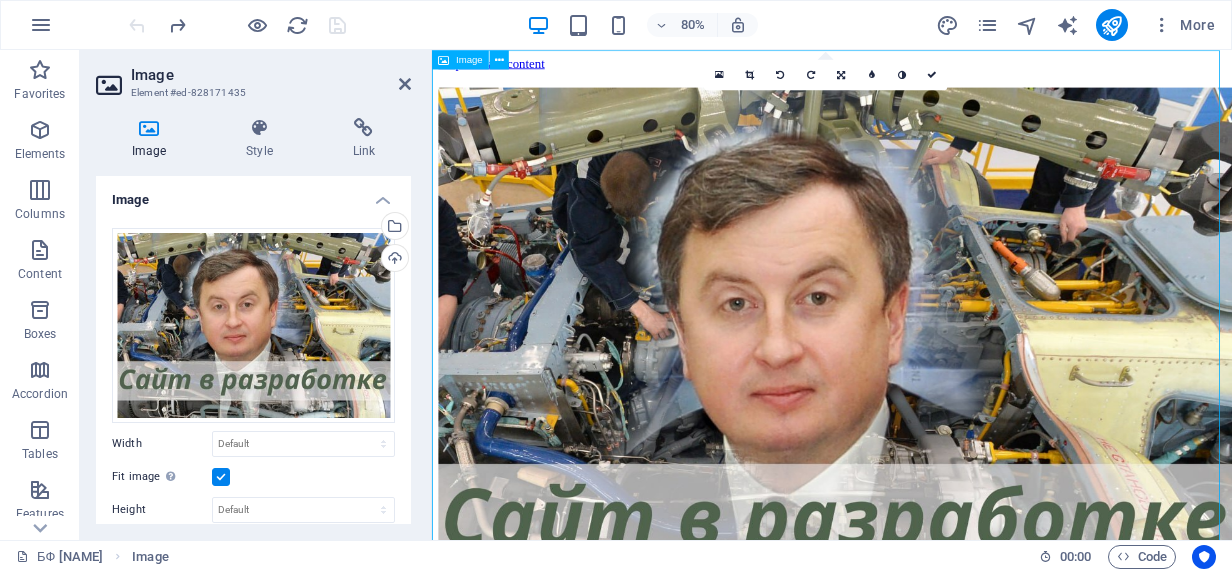 drag, startPoint x: 925, startPoint y: 305, endPoint x: 925, endPoint y: 466, distance: 161 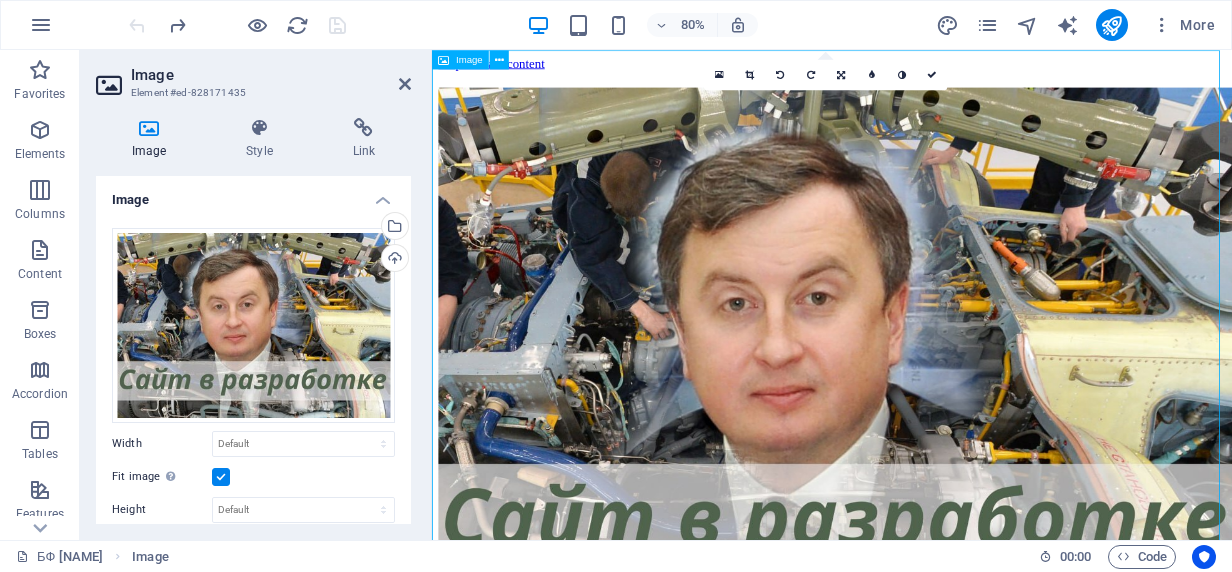 click at bounding box center [932, 440] 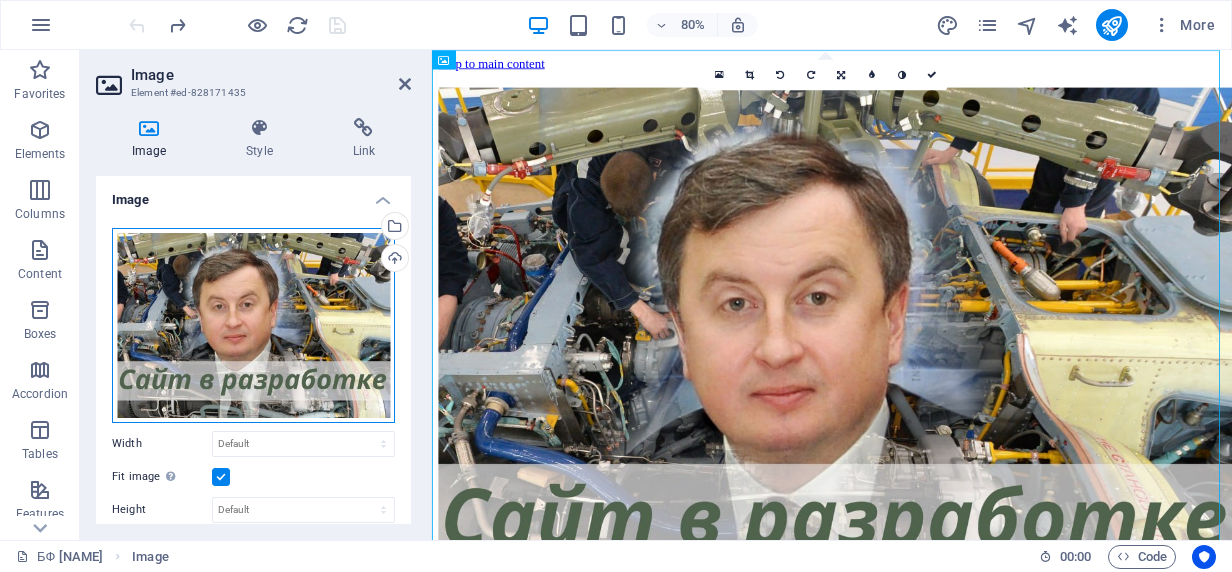 click on "Drag files here, click to choose files or select files from Files or our free stock photos & videos" at bounding box center (253, 325) 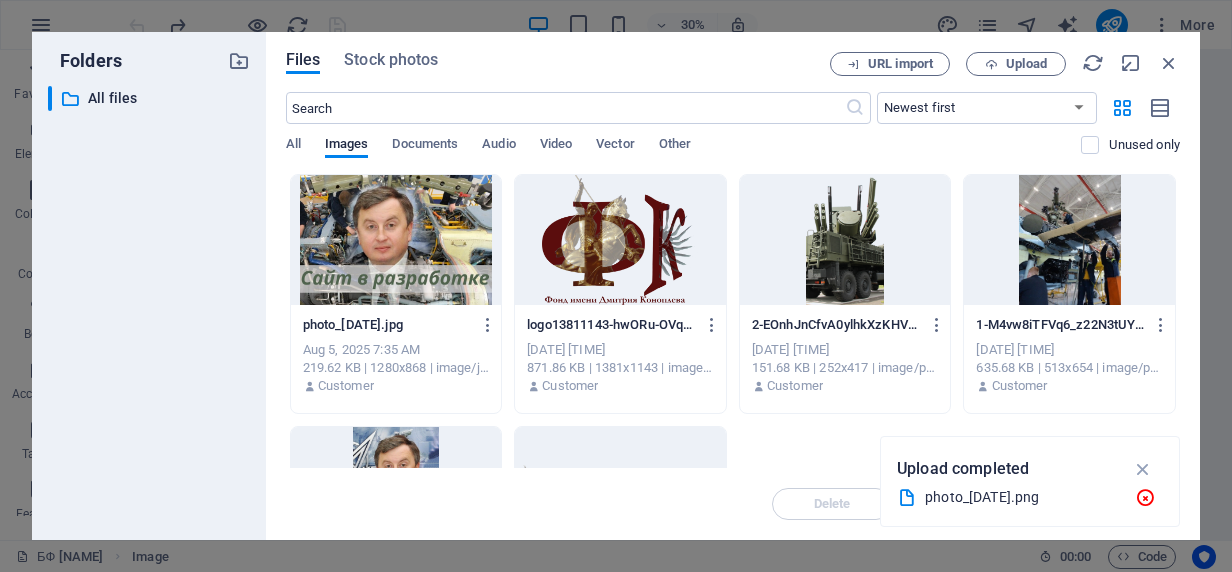drag, startPoint x: 988, startPoint y: 467, endPoint x: 689, endPoint y: 534, distance: 306.41476 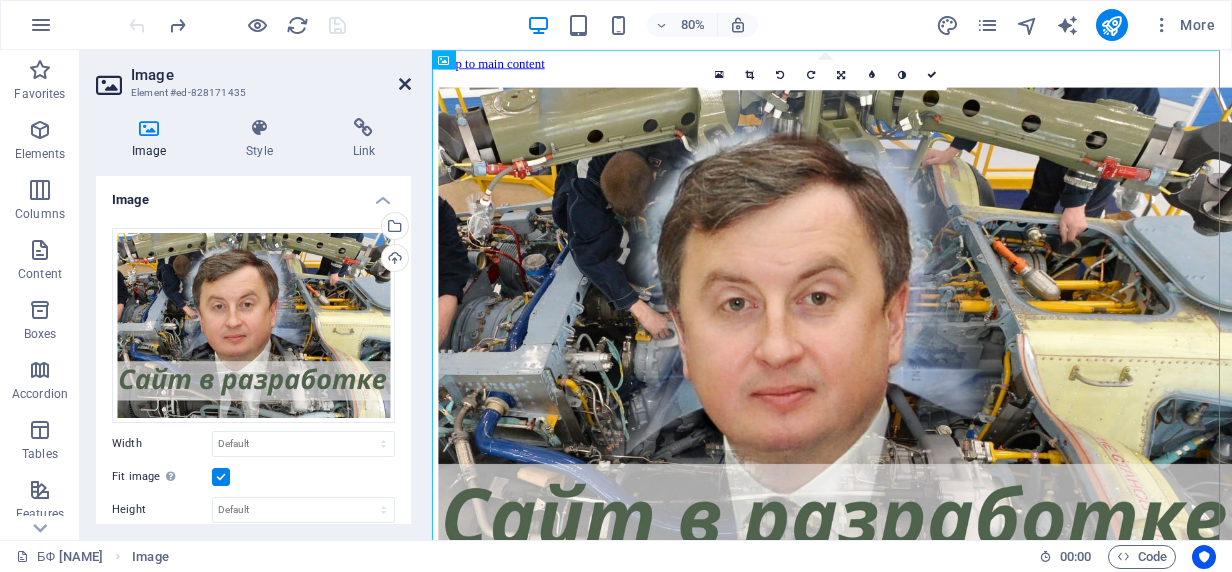 click at bounding box center (405, 84) 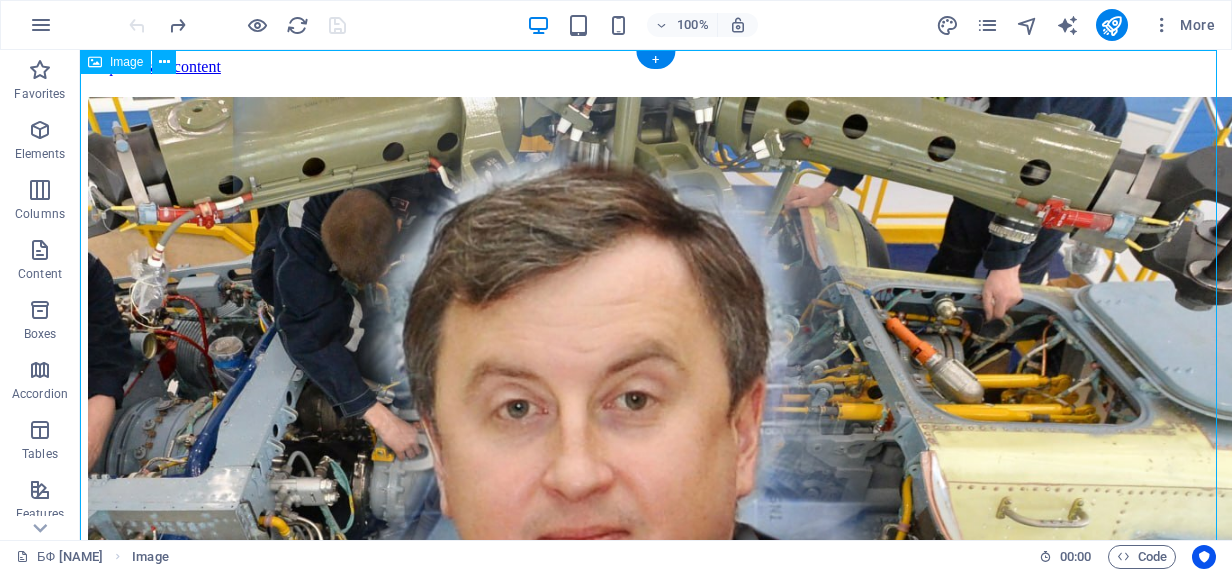 click at bounding box center [656, 491] 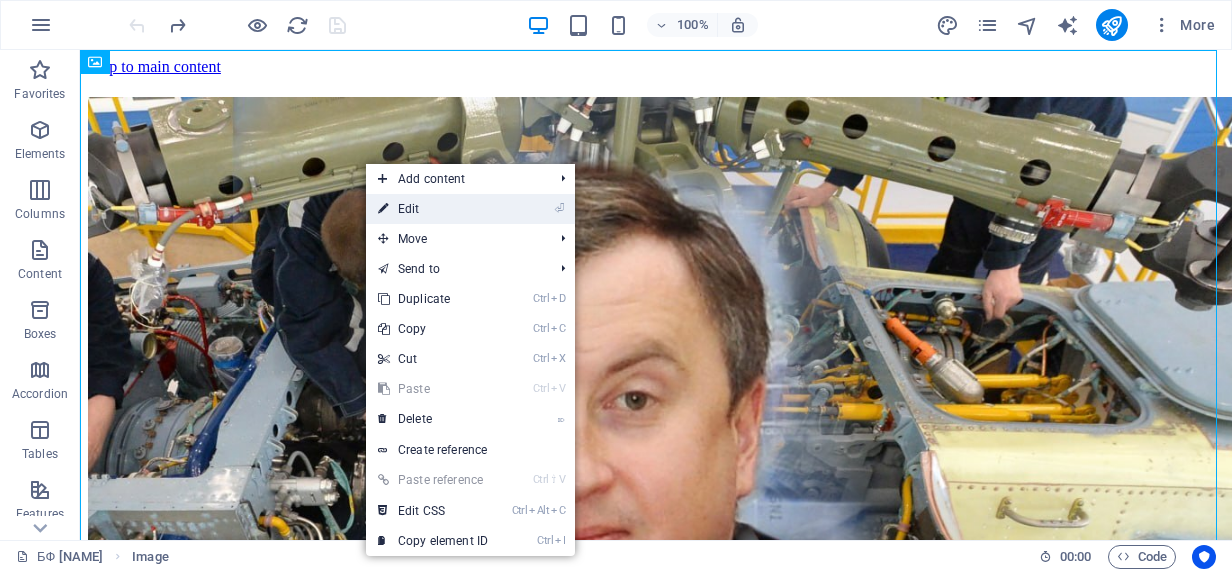 click on "⏎  Edit" at bounding box center [433, 209] 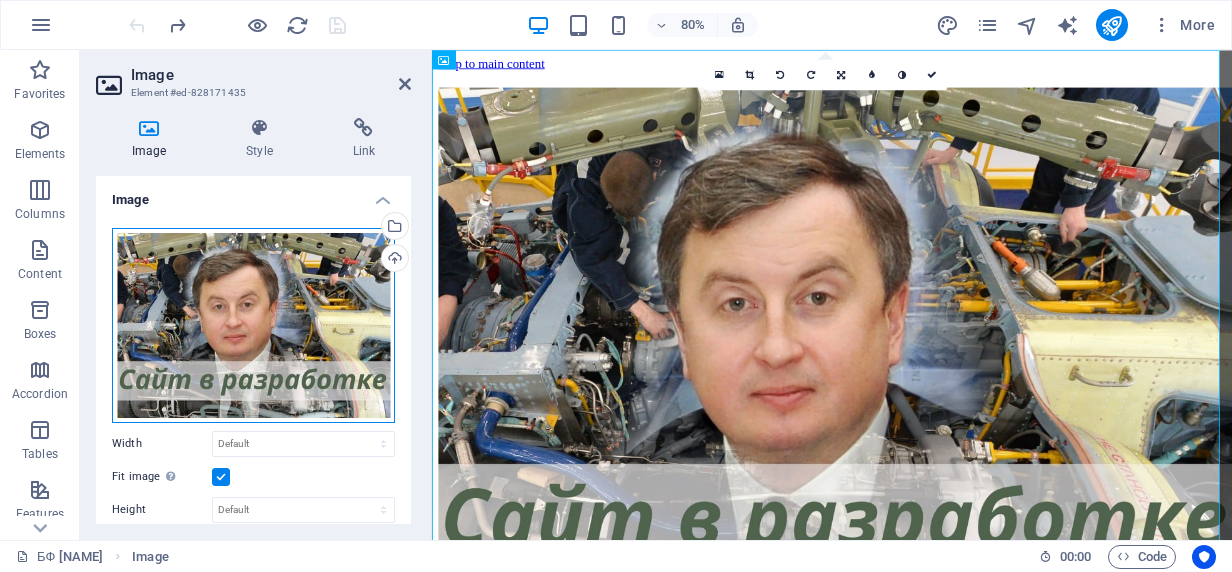 click on "Drag files here, click to choose files or select files from Files or our free stock photos & videos" at bounding box center (253, 325) 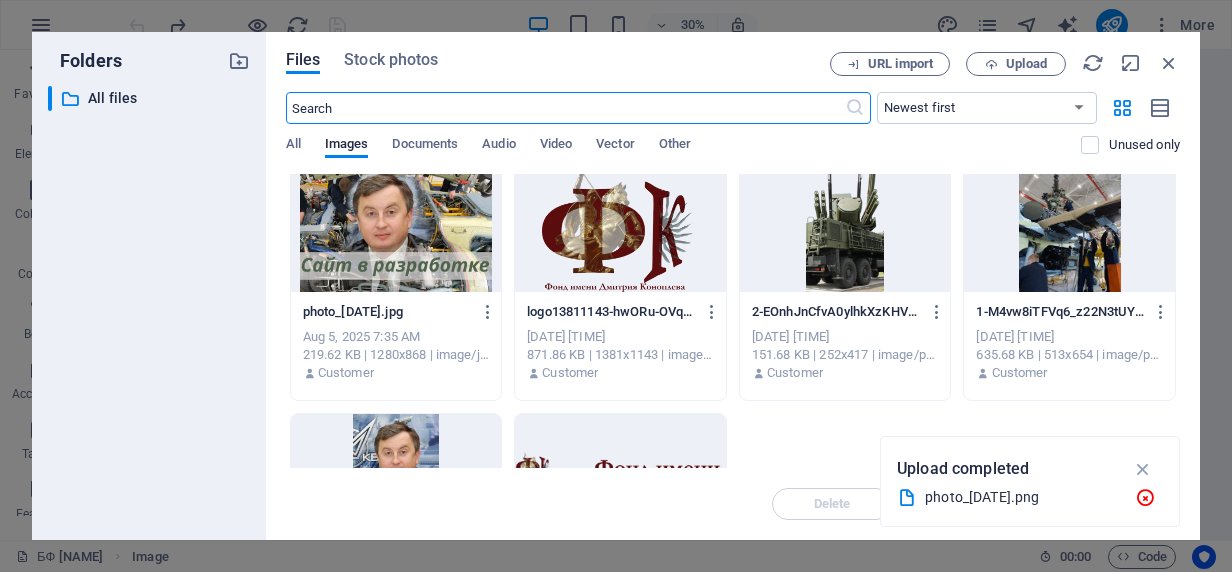 scroll, scrollTop: 0, scrollLeft: 0, axis: both 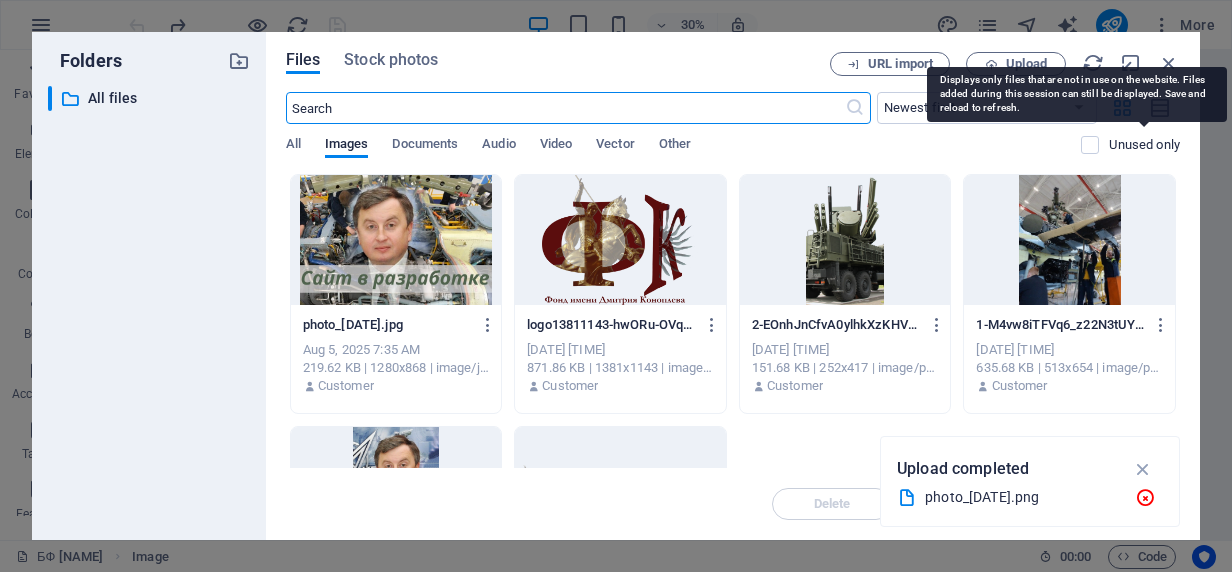 click on "Unused only" at bounding box center (1144, 145) 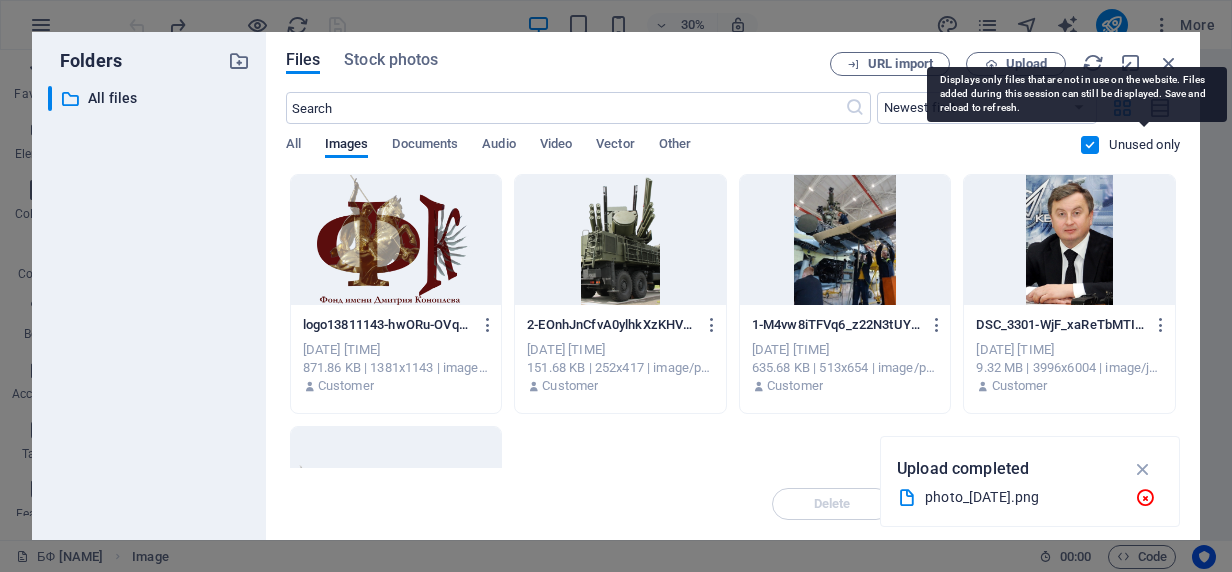 click on "Unused only" at bounding box center (1144, 145) 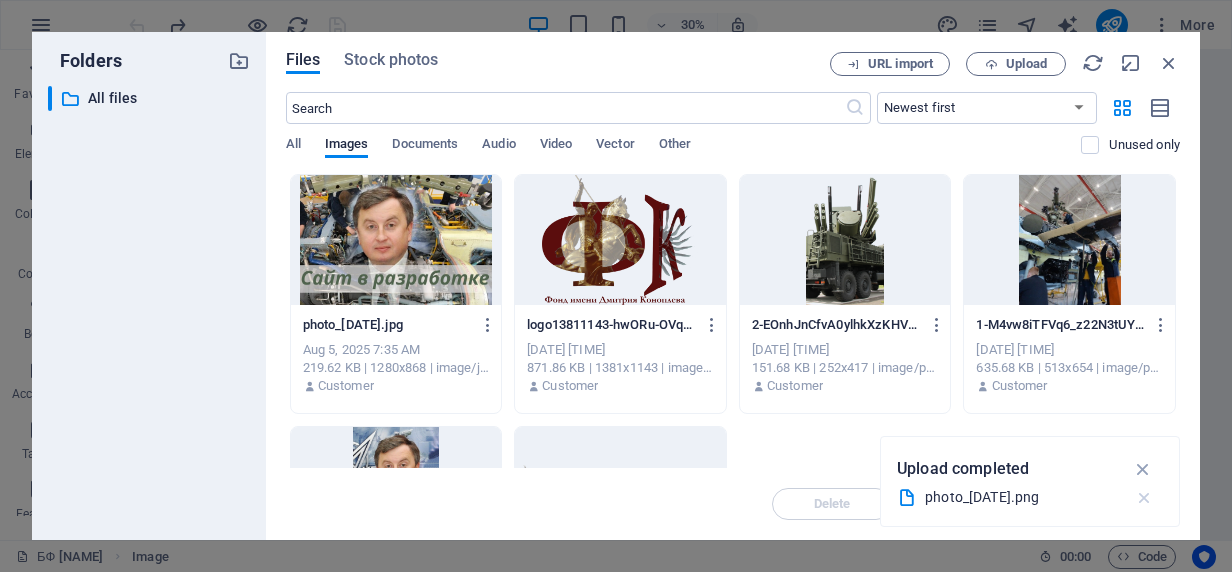 click at bounding box center [1144, 498] 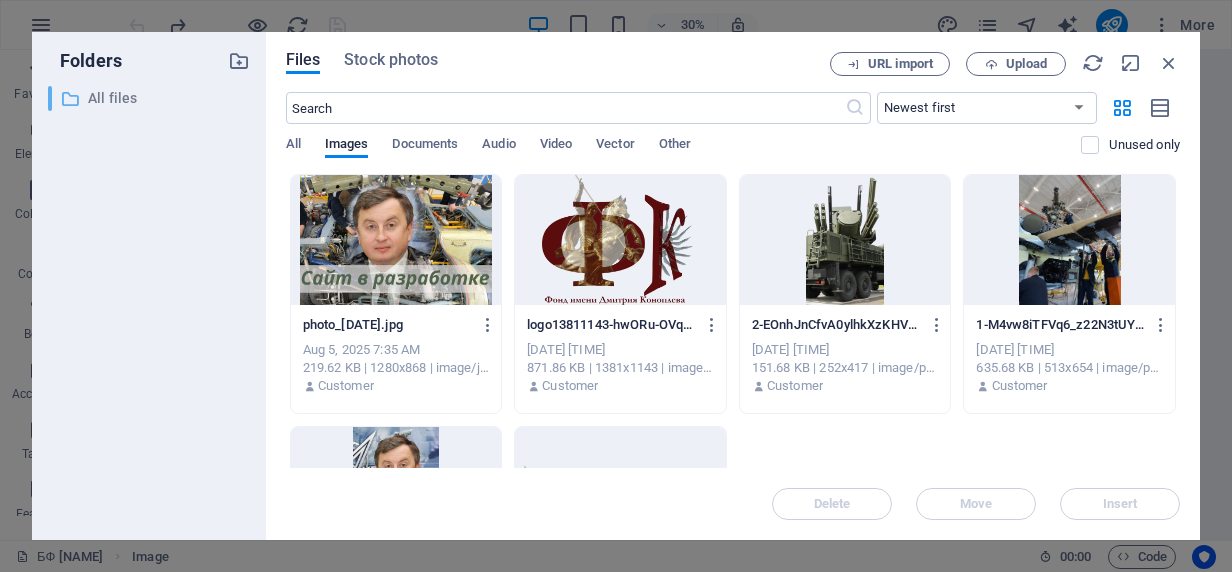 click on "All files" at bounding box center (150, 98) 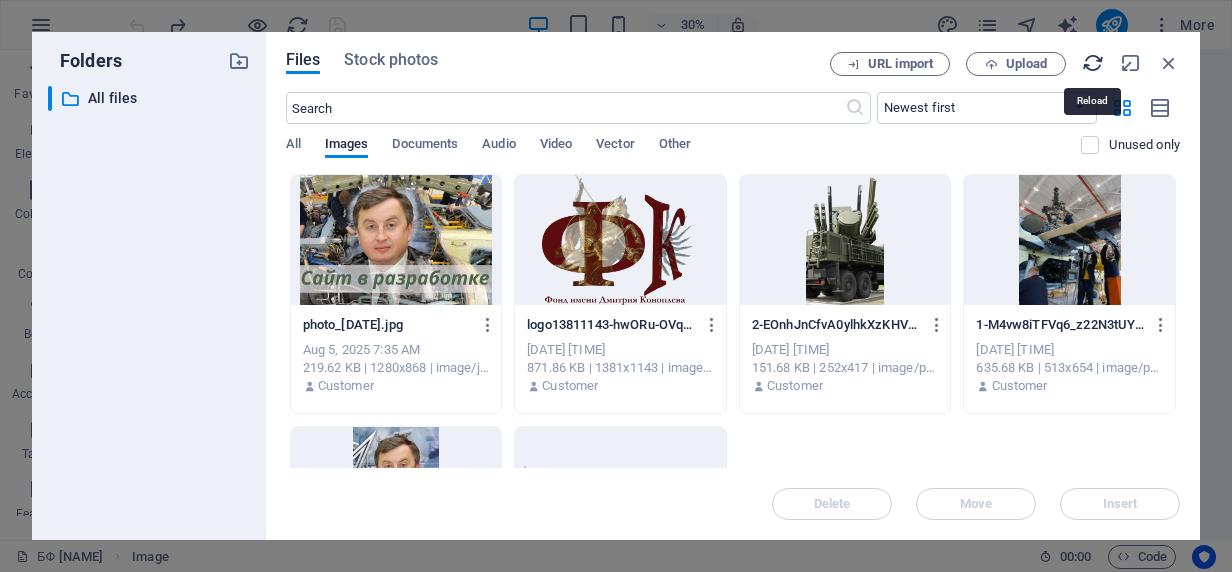 click at bounding box center [1093, 63] 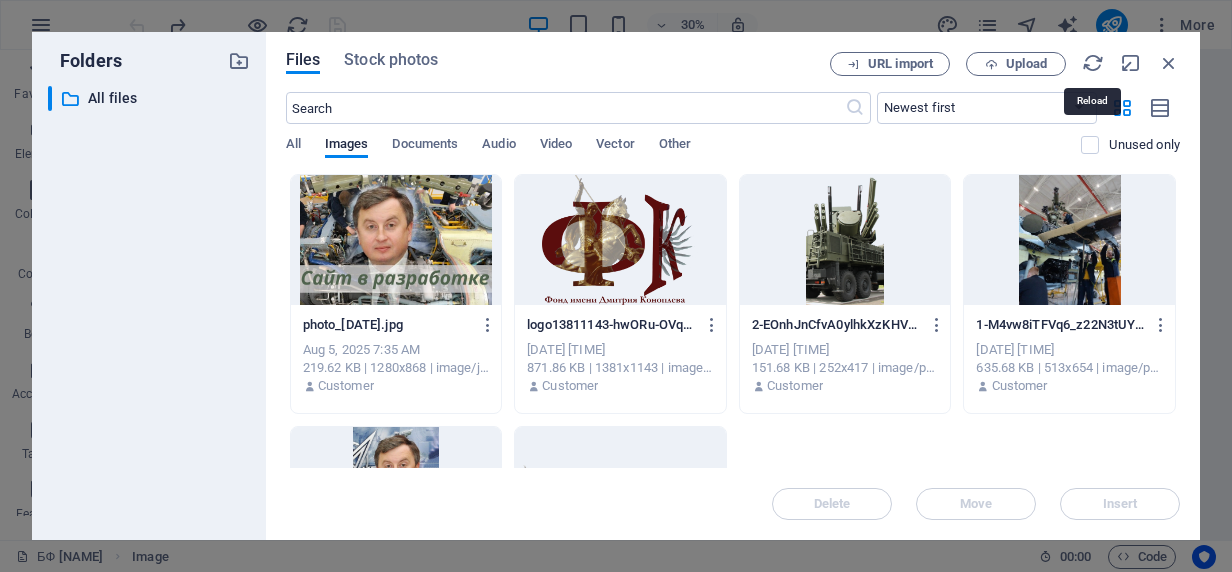 click at bounding box center [1093, 63] 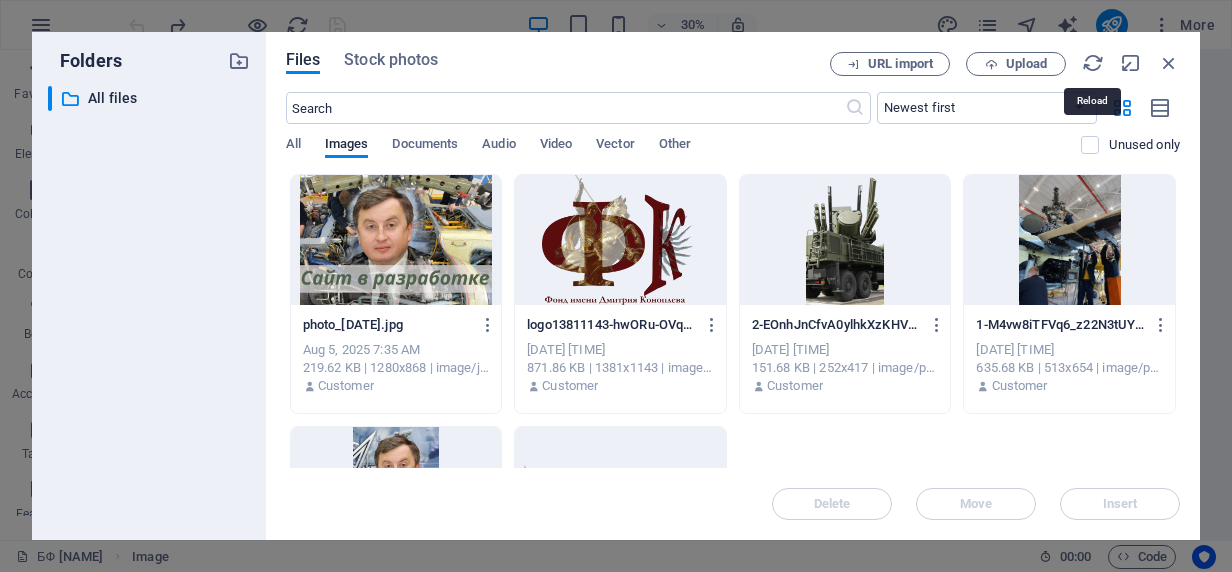 click at bounding box center [1093, 63] 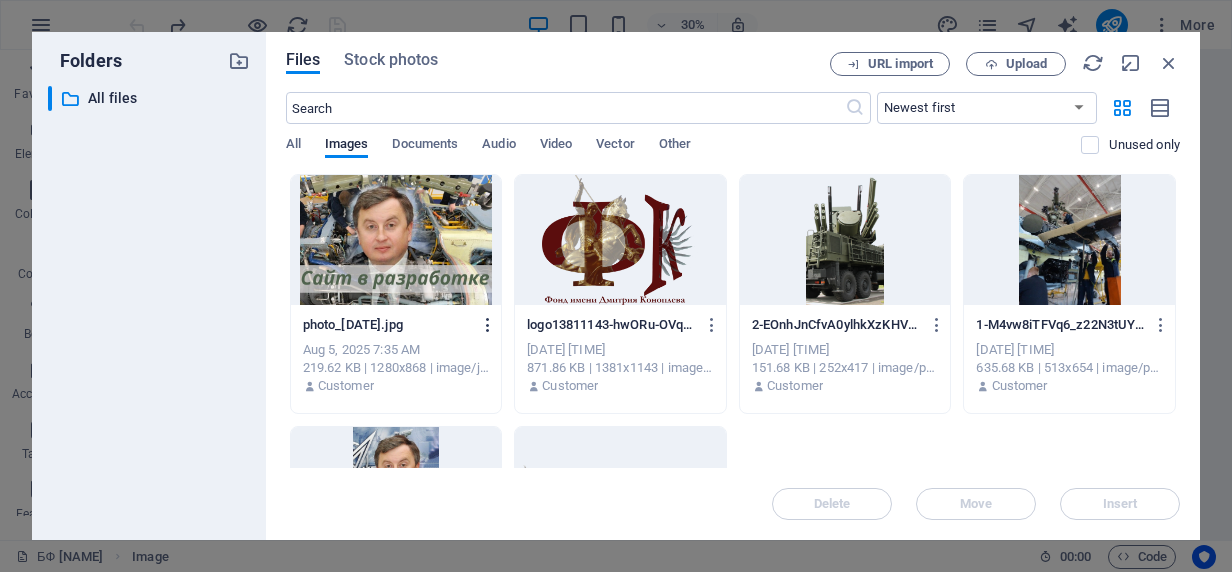 click at bounding box center (488, 325) 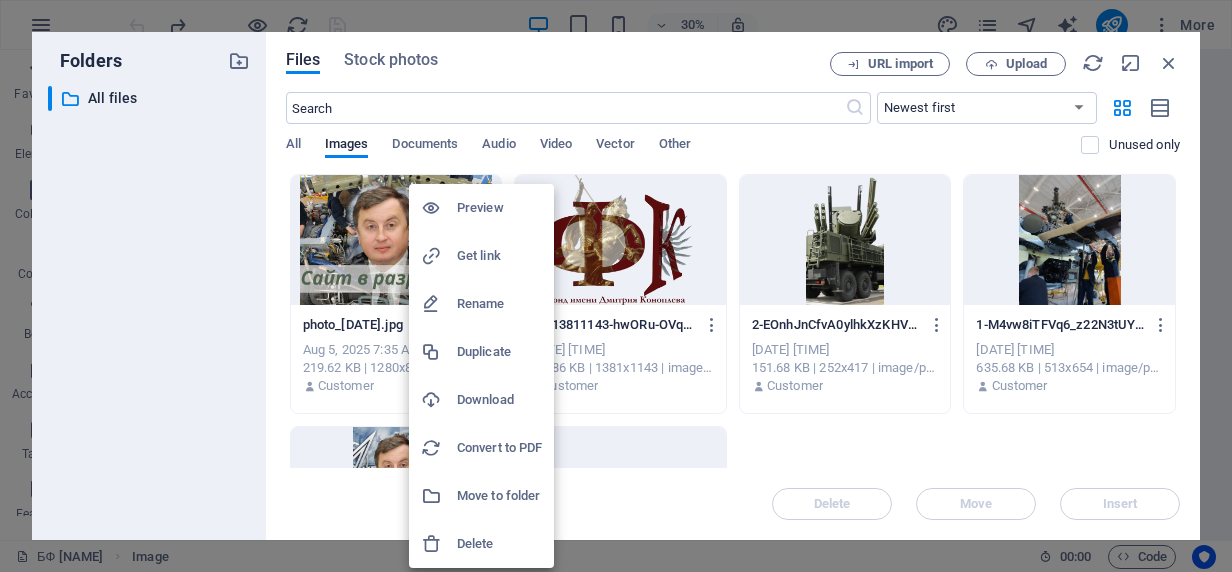 click on "Delete" at bounding box center (499, 544) 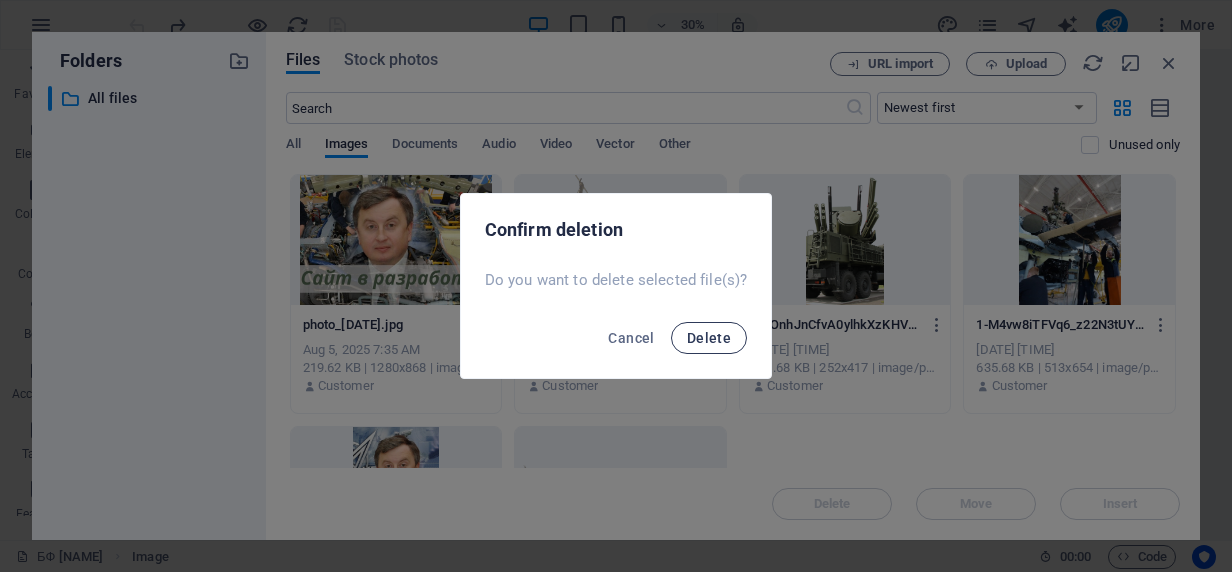 click on "Delete" at bounding box center [709, 338] 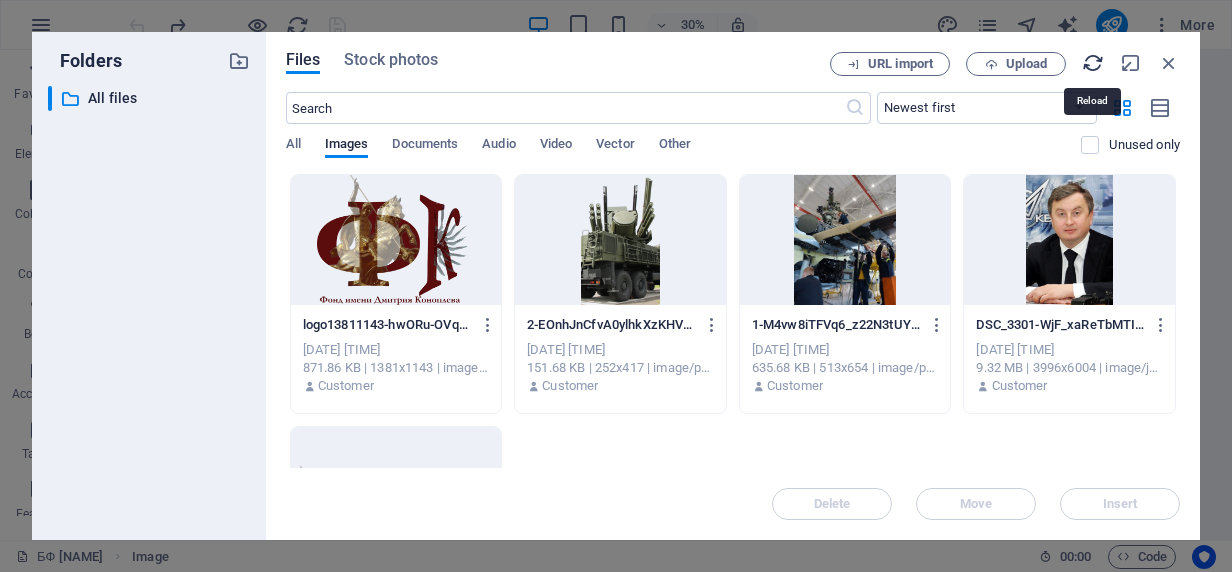 click at bounding box center (1093, 63) 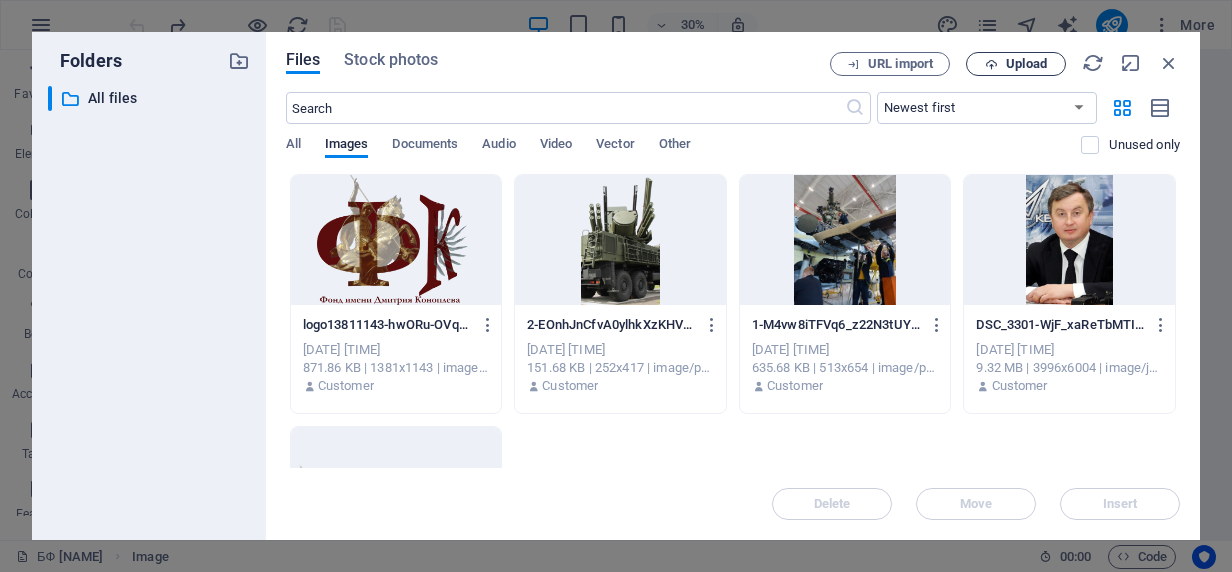 click on "Upload" at bounding box center [1026, 64] 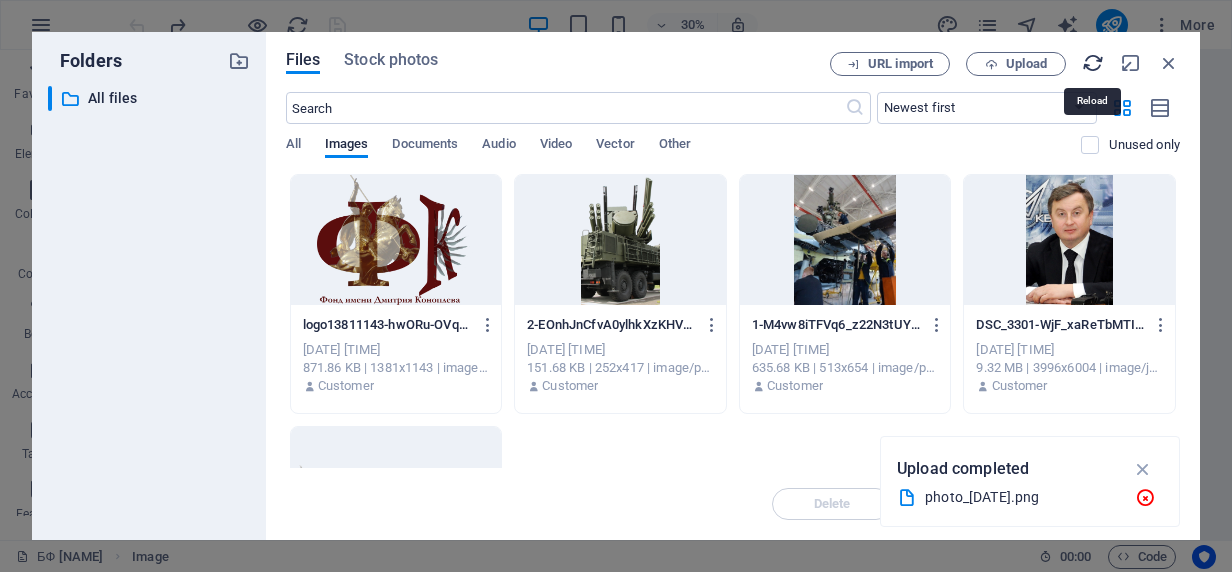click at bounding box center (1093, 63) 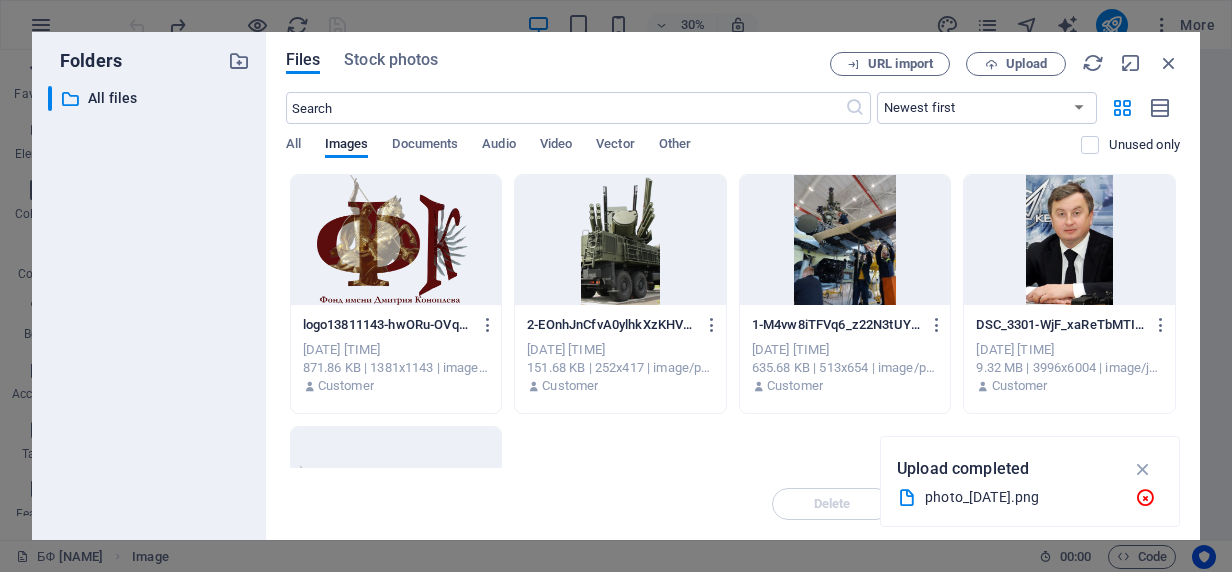 click on "photo_2025-08-05_10-35-39.png" at bounding box center [1030, 497] 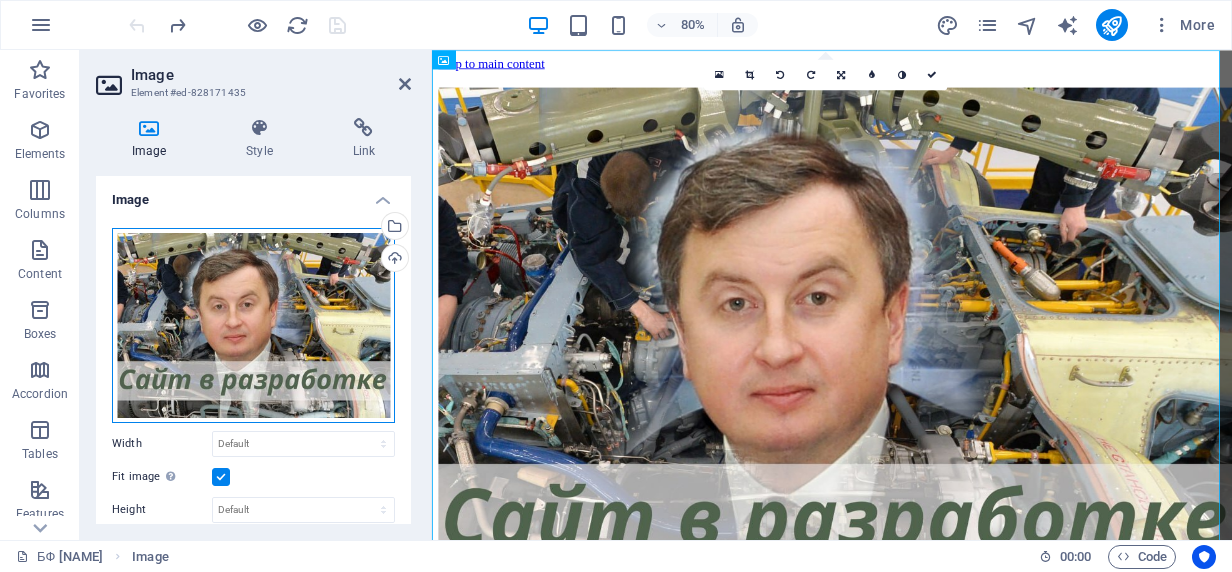 click on "Drag files here, click to choose files or select files from Files or our free stock photos & videos" at bounding box center (253, 325) 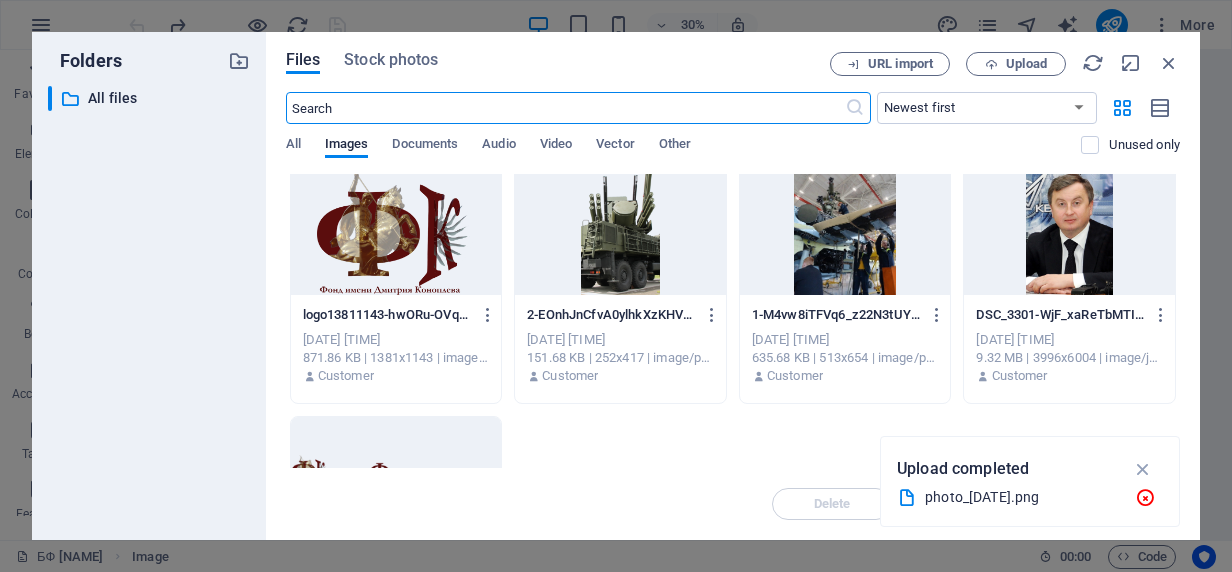 scroll, scrollTop: 0, scrollLeft: 0, axis: both 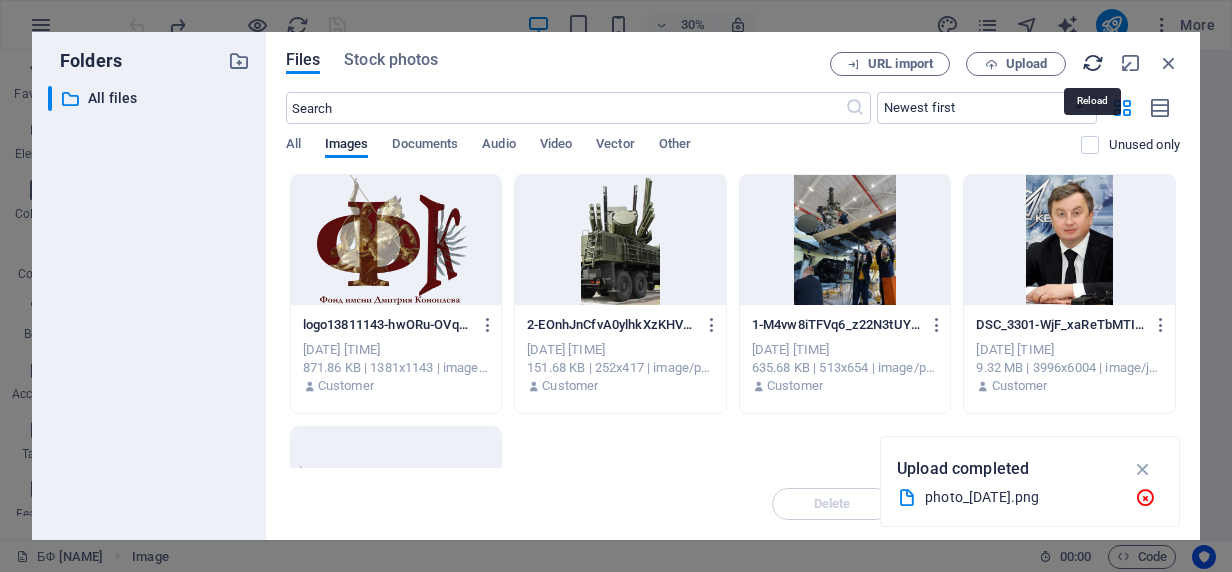 click at bounding box center [1093, 63] 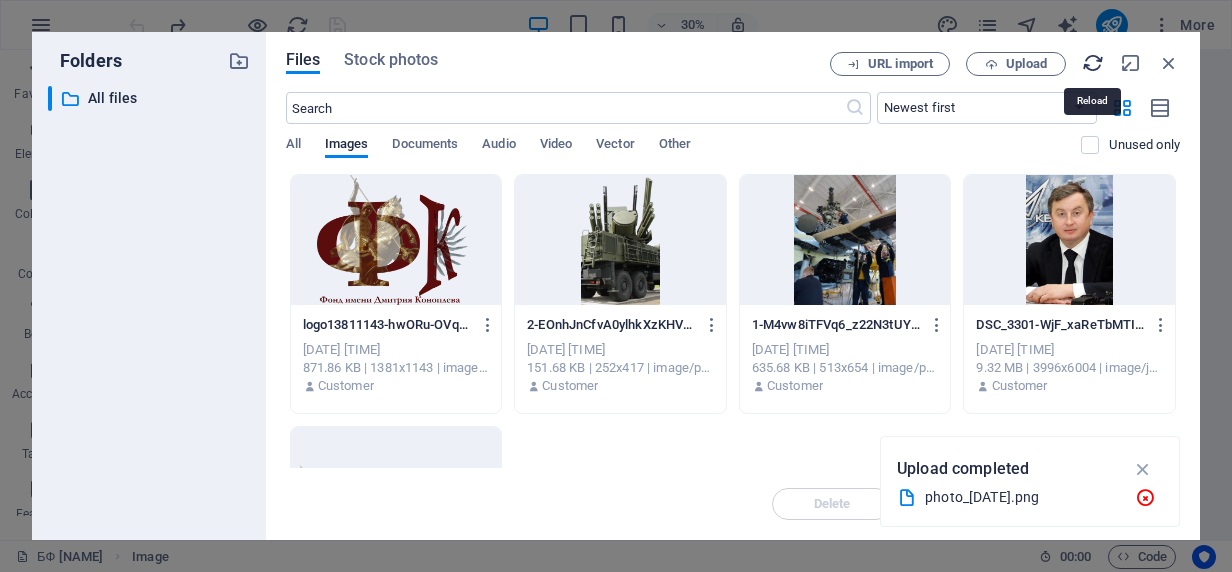 click at bounding box center [1093, 63] 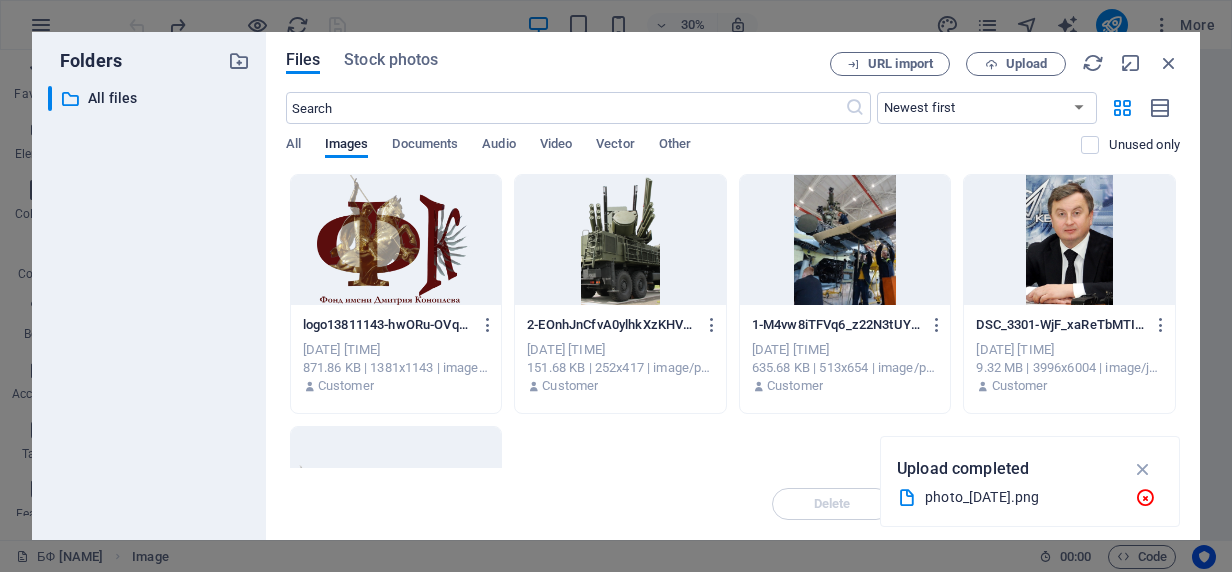 drag, startPoint x: 1004, startPoint y: 471, endPoint x: 715, endPoint y: 527, distance: 294.3756 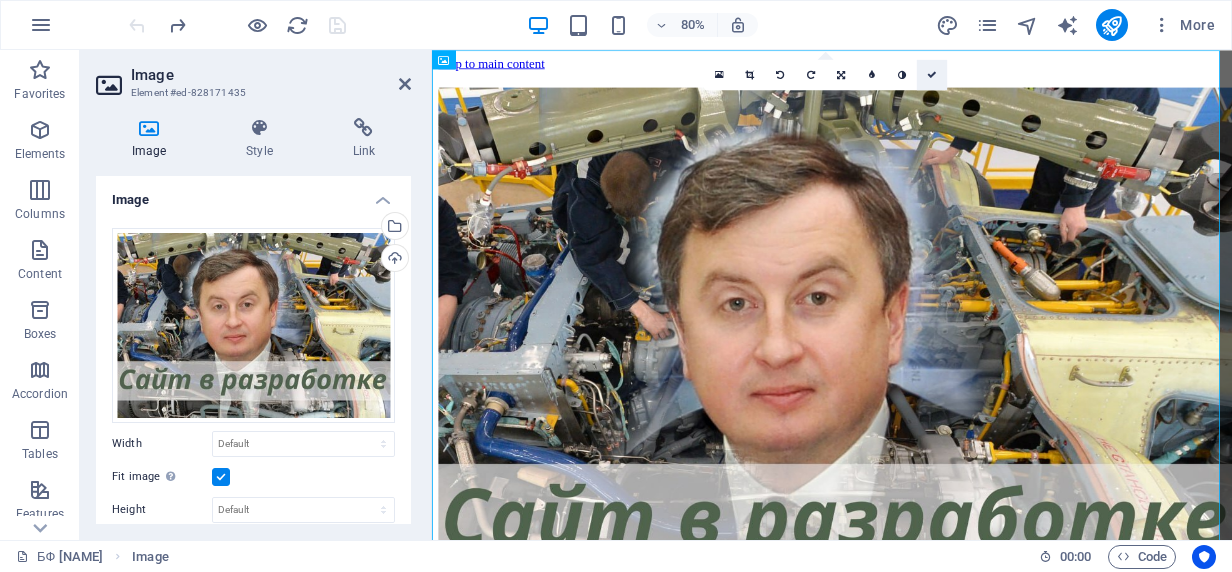 click at bounding box center [932, 75] 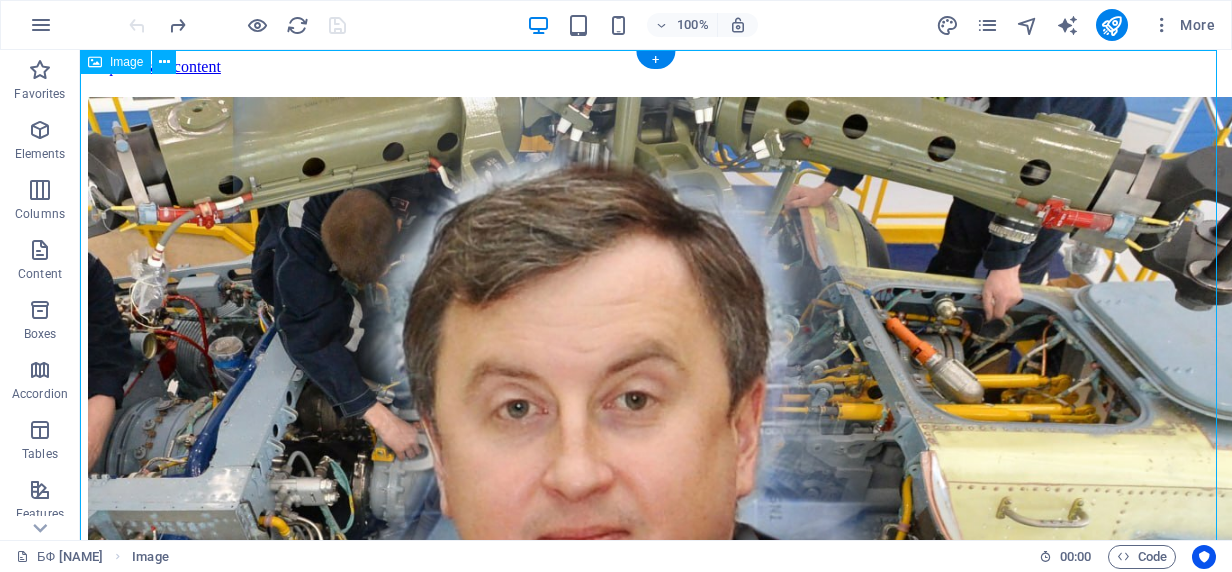 drag, startPoint x: 618, startPoint y: 75, endPoint x: 623, endPoint y: 302, distance: 227.05505 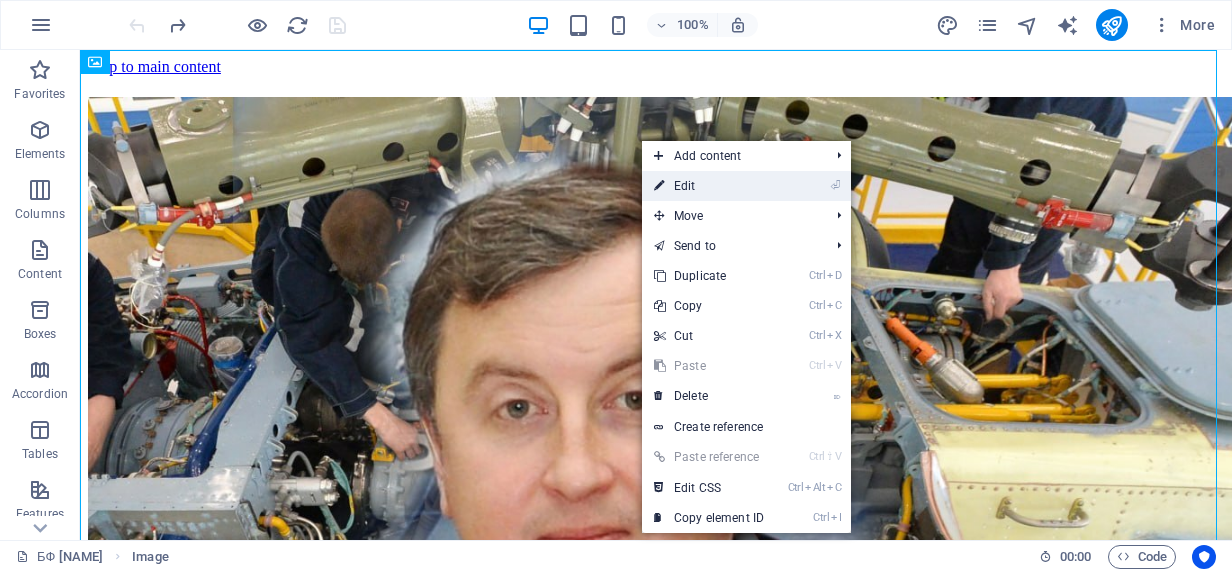 click on "⏎  Edit" at bounding box center (709, 186) 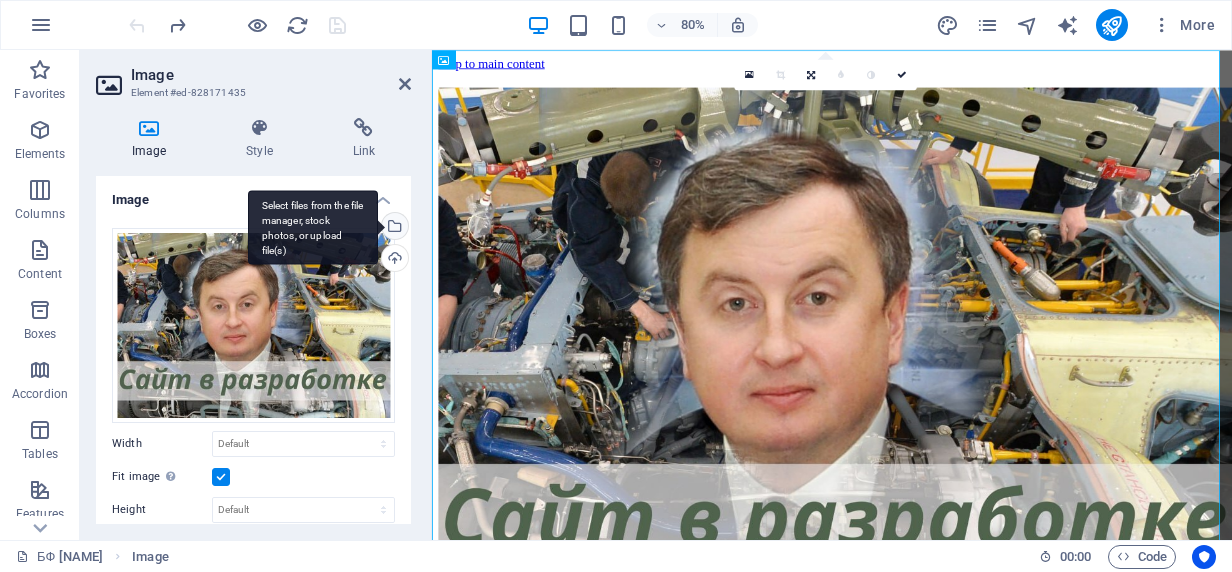 click on "Select files from the file manager, stock photos, or upload file(s)" at bounding box center (393, 228) 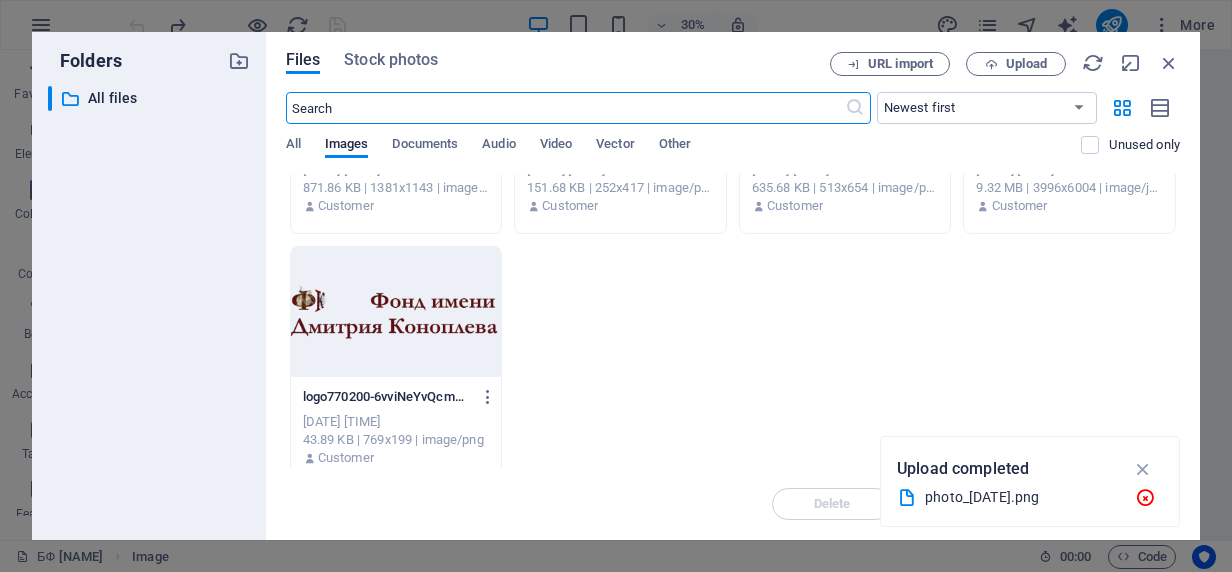 scroll, scrollTop: 198, scrollLeft: 0, axis: vertical 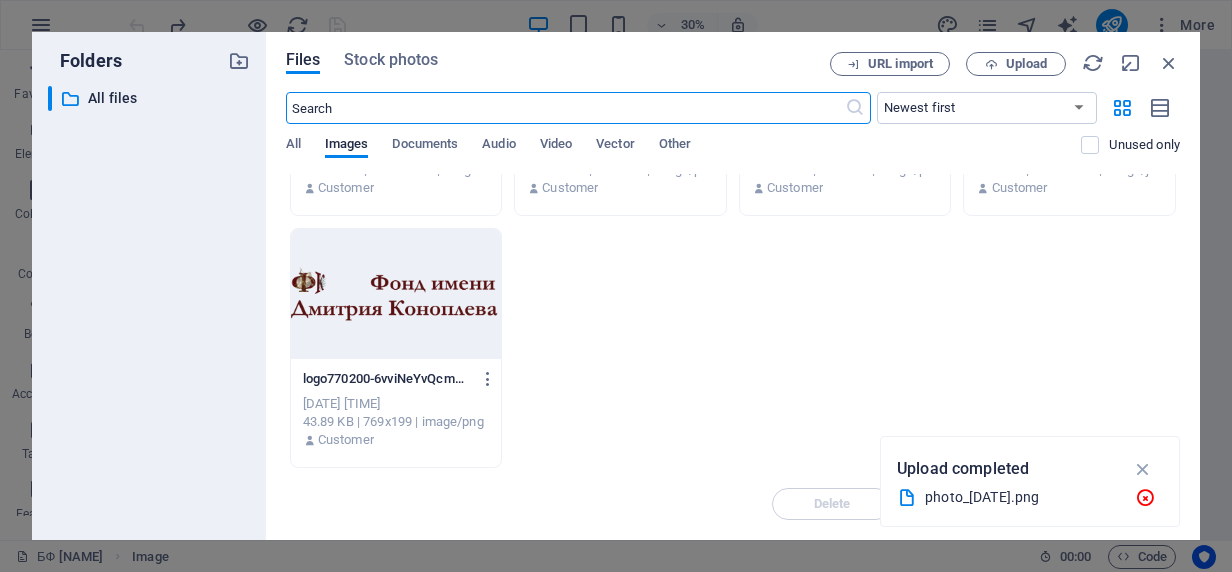 click on "photo_2025-08-05_10-35-39.png" at bounding box center [1022, 497] 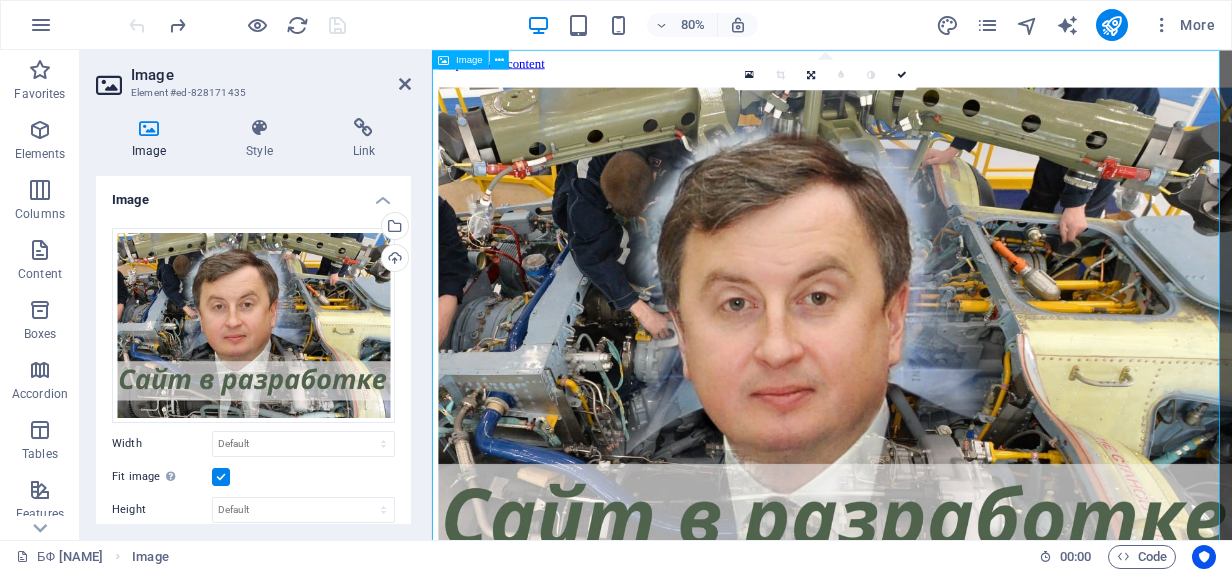 click at bounding box center [932, 440] 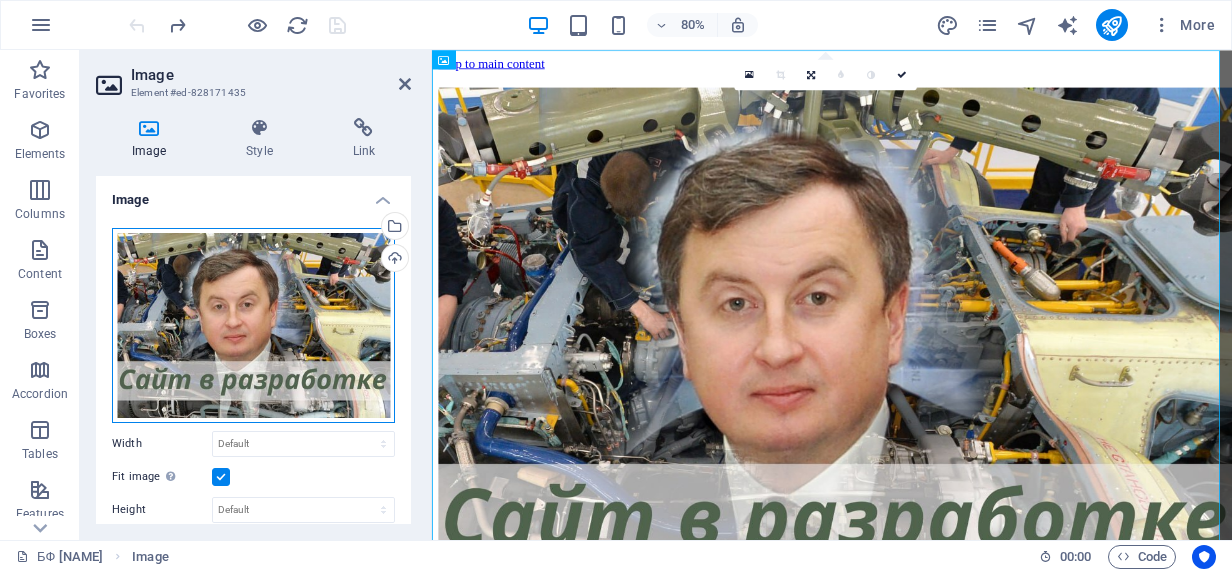 click on "Drag files here, click to choose files or select files from Files or our free stock photos & videos" at bounding box center (253, 325) 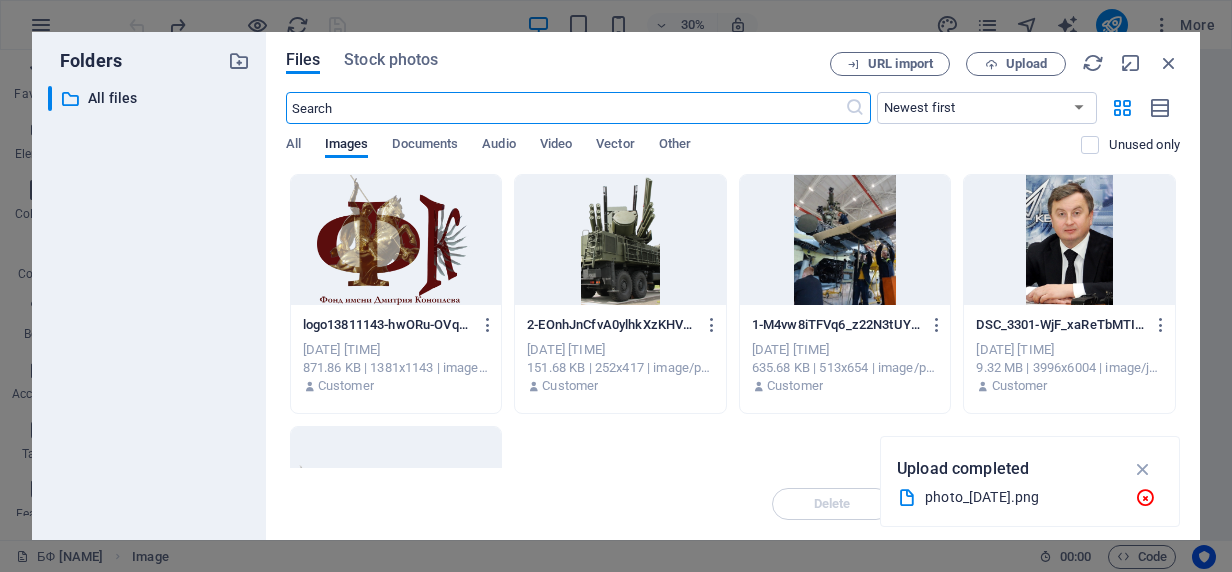 click on "Upload completed" at bounding box center (963, 469) 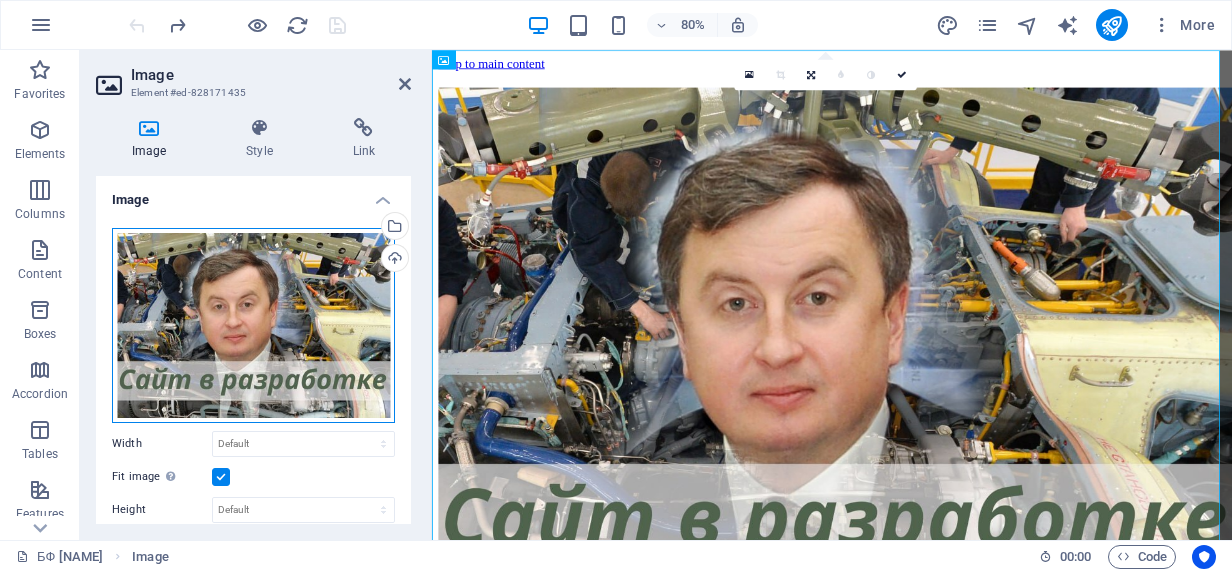 click on "Drag files here, click to choose files or select files from Files or our free stock photos & videos" at bounding box center (253, 325) 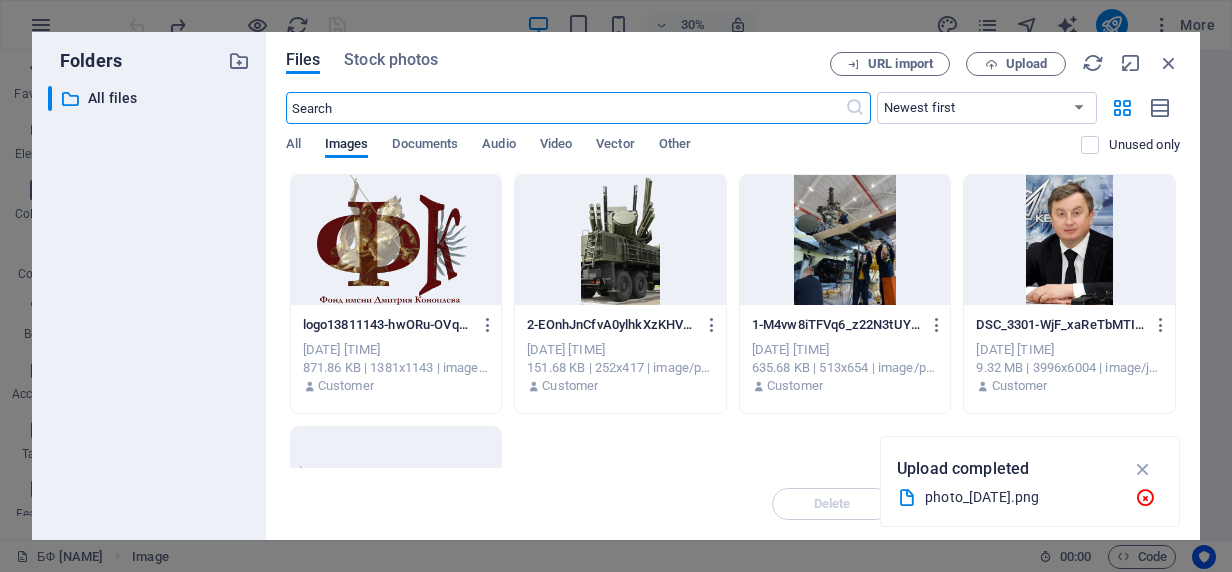click on "logo13811143-hwORu-OVqVlMFYI2grvxLA.png logo13811143-hwORu-OVqVlMFYI2grvxLA.png [DATE] [TIME] 871.86 KB | 1381x1143 | image/png Customer 2-EOnhJnCfvA0ylhkXzKHVZg.png 2-EOnhJnCfvA0ylhkXzKHVZg.png [DATE] [TIME] 151.68 KB | 252x417 | image/png Customer 1-M4vw8iTFVq6_z22N3tUYQw.png 1-M4vw8iTFVq6_z22N3tUYQw.png [DATE] [TIME] 635.68 KB | 513x654 | image/png Customer DSC_3301-WjF_xaReTbMTIk5VHjRKJg.jpg DSC_3301-WjF_xaReTbMTIk5VHjRKJg.jpg [DATE] [TIME] 9.32 MB | 3996x6004 | image/jpeg Customer logo770200-6vviNeYvQcmFlTKm-vsWgQ.png logo770200-6vviNeYvQcmFlTKm-vsWgQ.png [DATE] [TIME] 43.89 KB | 769x199 | image/png Customer" at bounding box center [733, 420] 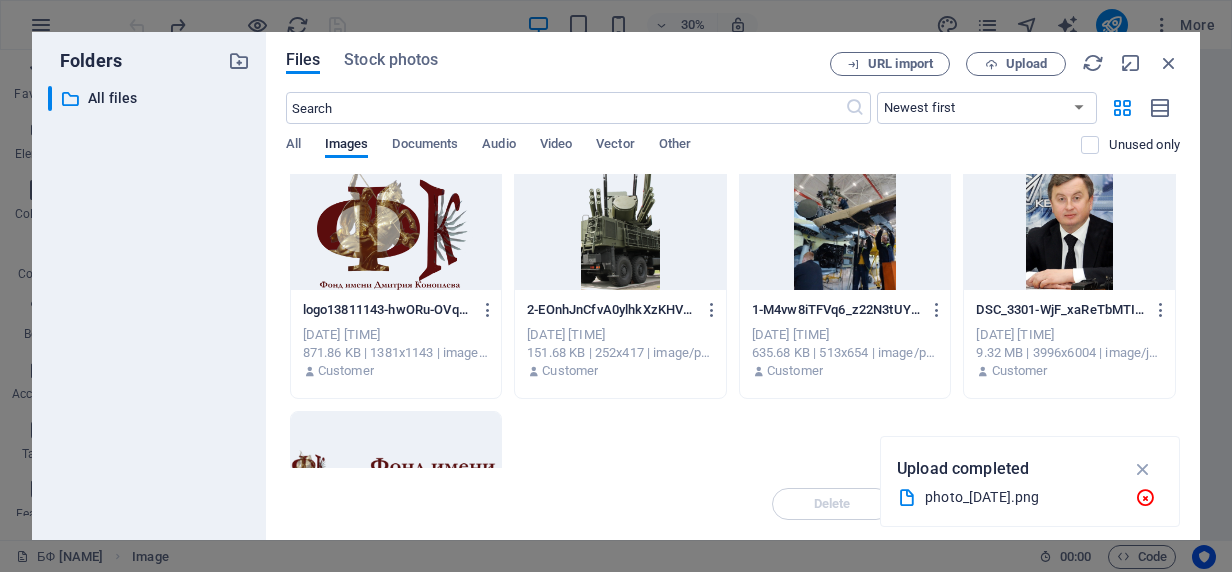 scroll, scrollTop: 0, scrollLeft: 0, axis: both 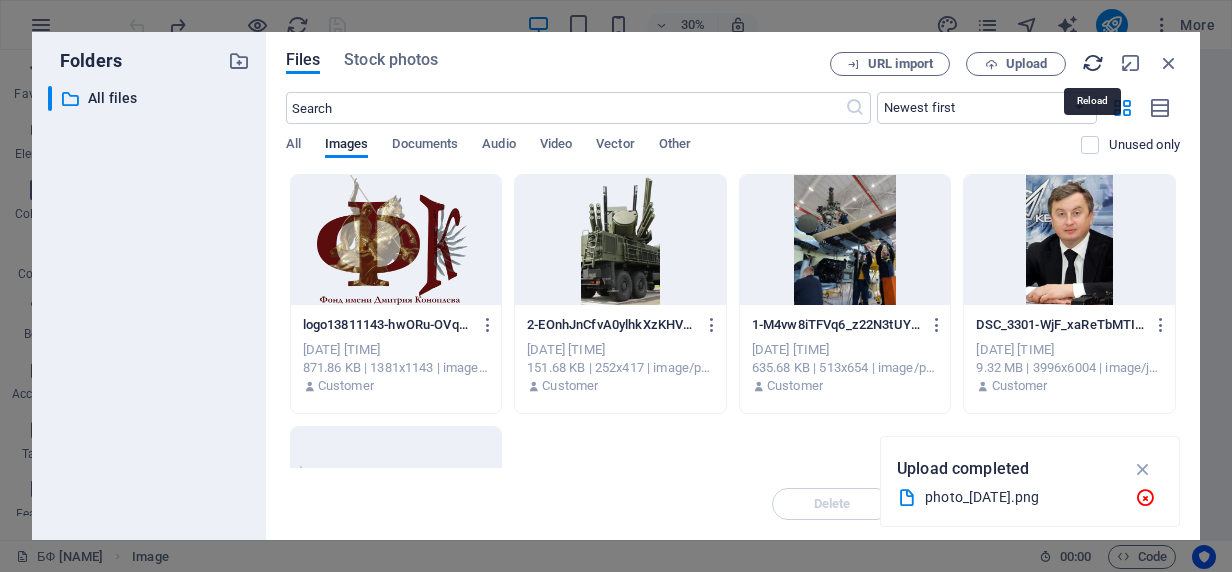 click at bounding box center (1093, 63) 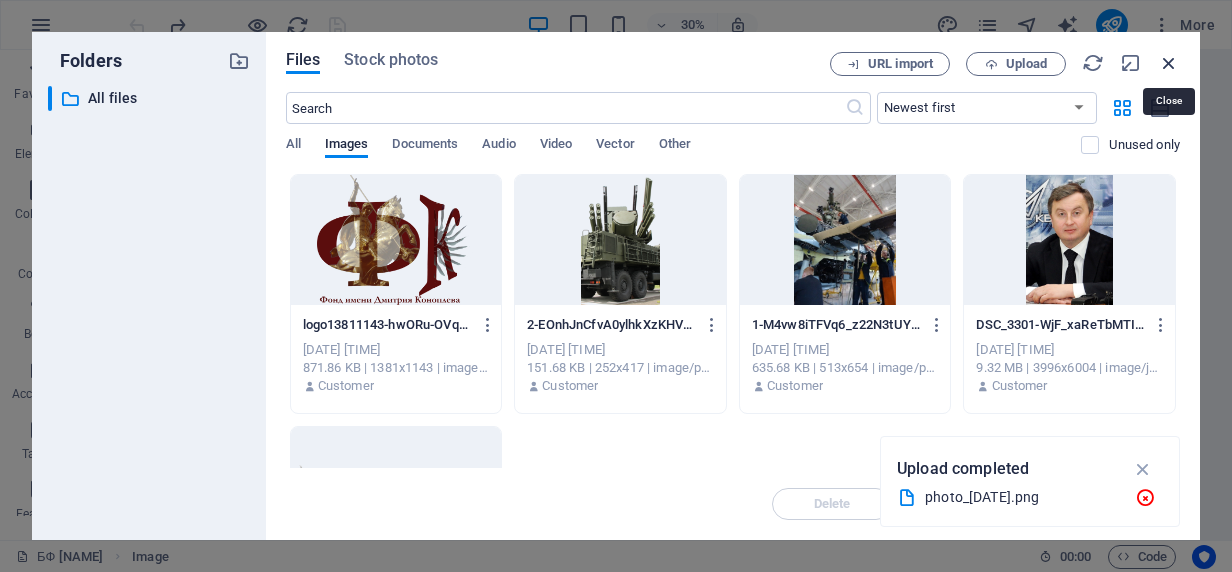 drag, startPoint x: 1169, startPoint y: 58, endPoint x: 910, endPoint y: 13, distance: 262.8802 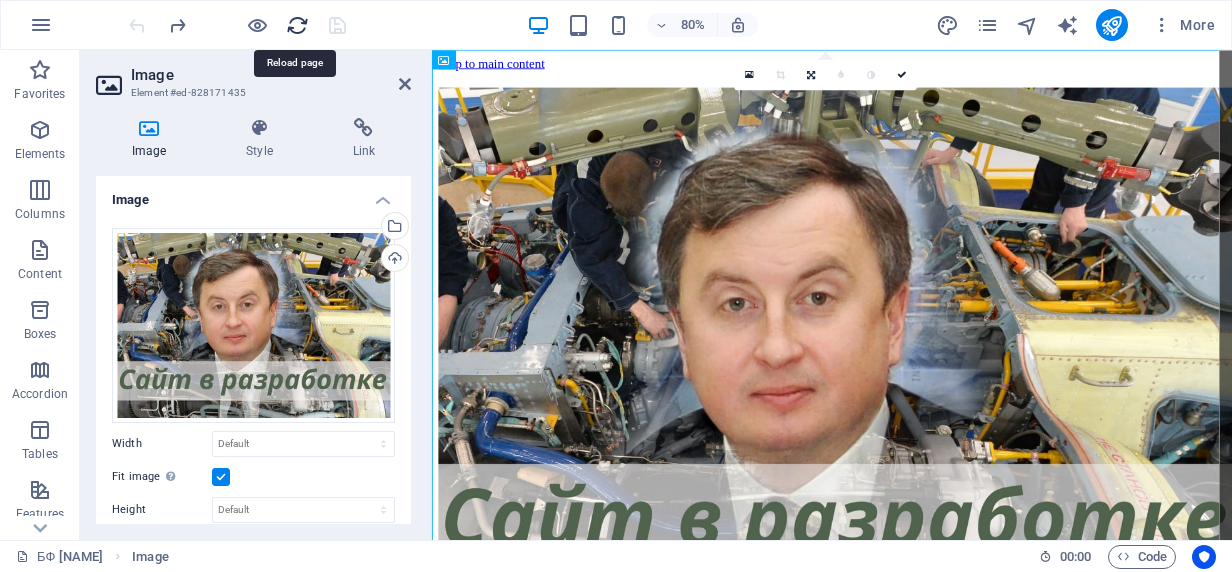 click at bounding box center [297, 25] 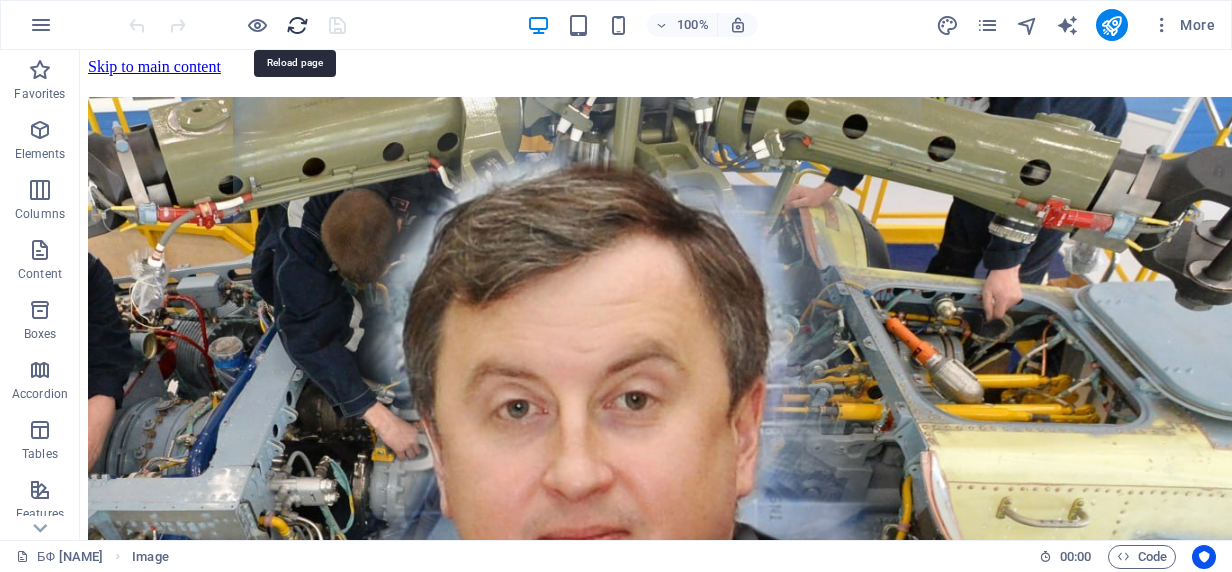 scroll, scrollTop: 0, scrollLeft: 0, axis: both 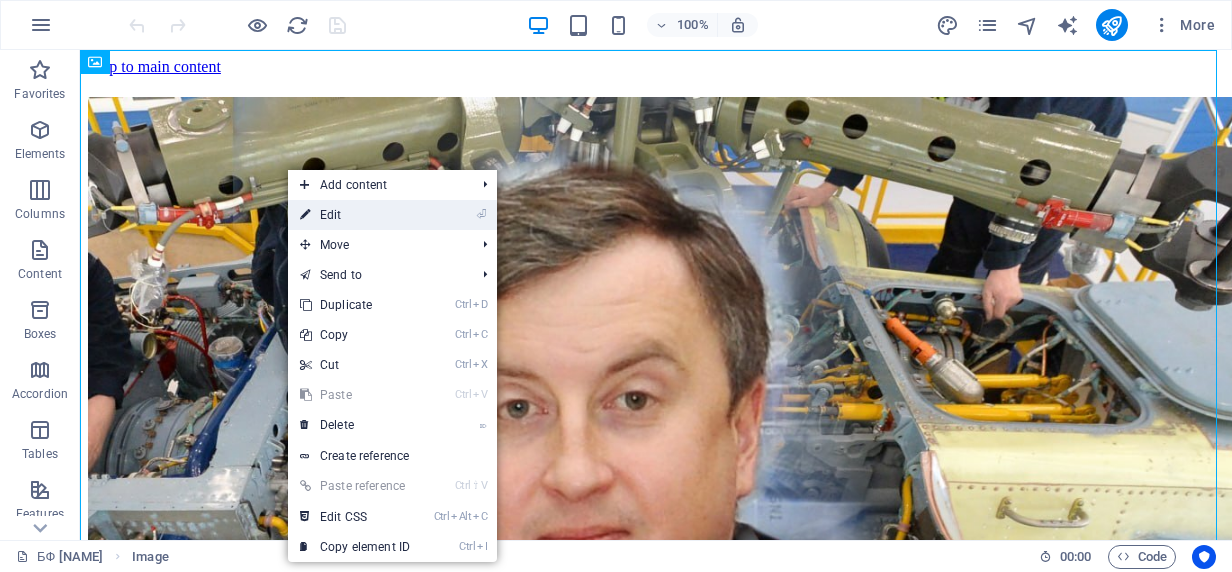 click on "⏎  Edit" at bounding box center [355, 215] 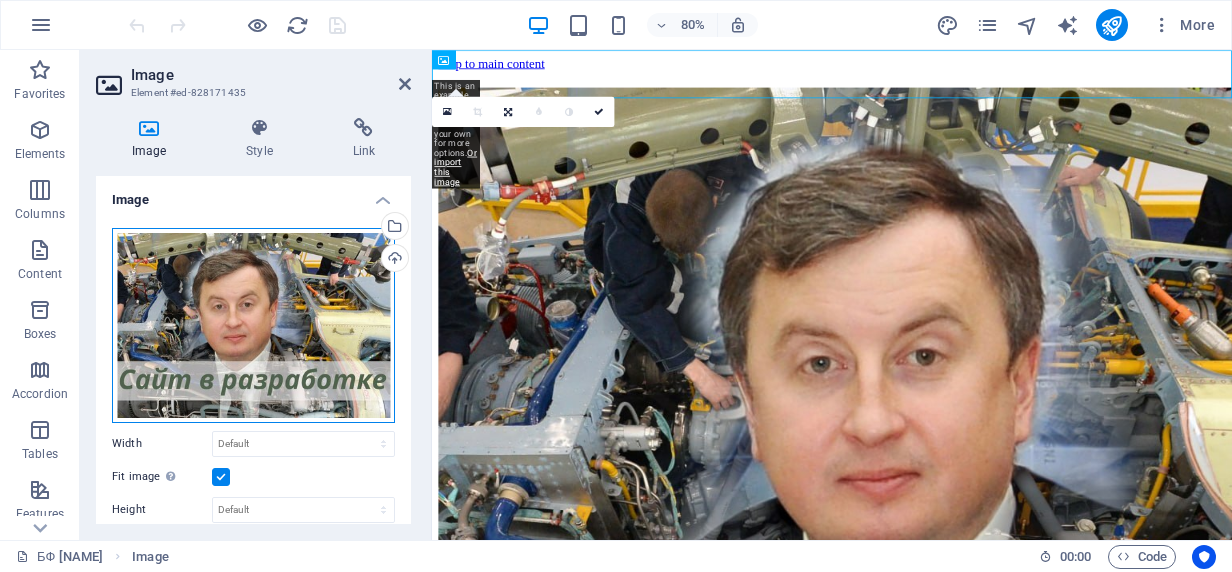 click on "Drag files here, click to choose files or select files from Files or our free stock photos & videos" at bounding box center [253, 325] 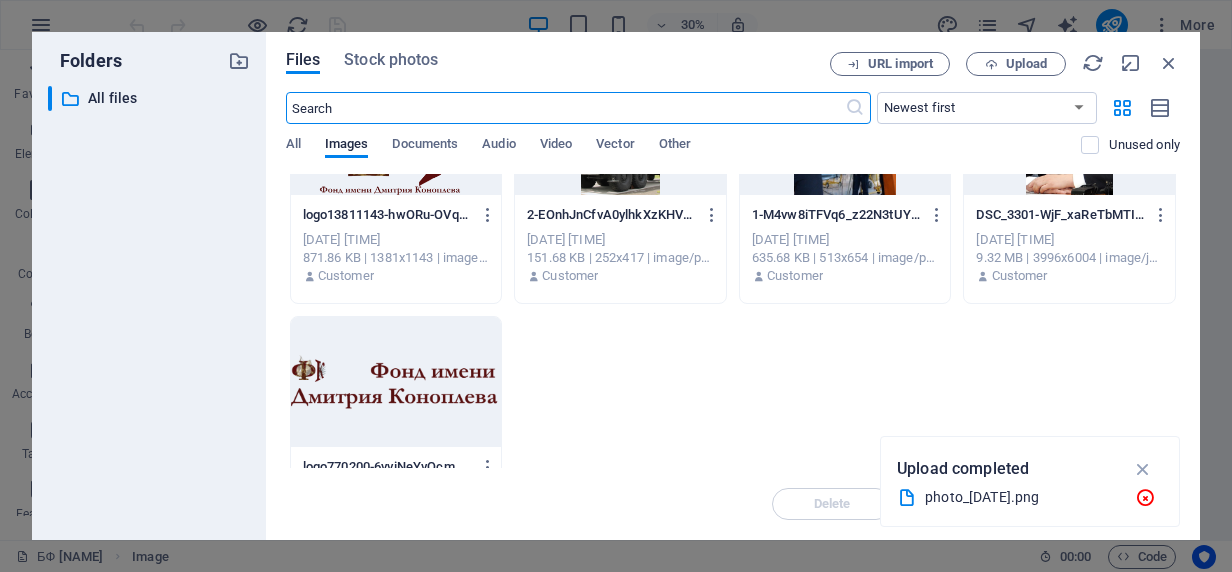 scroll, scrollTop: 0, scrollLeft: 0, axis: both 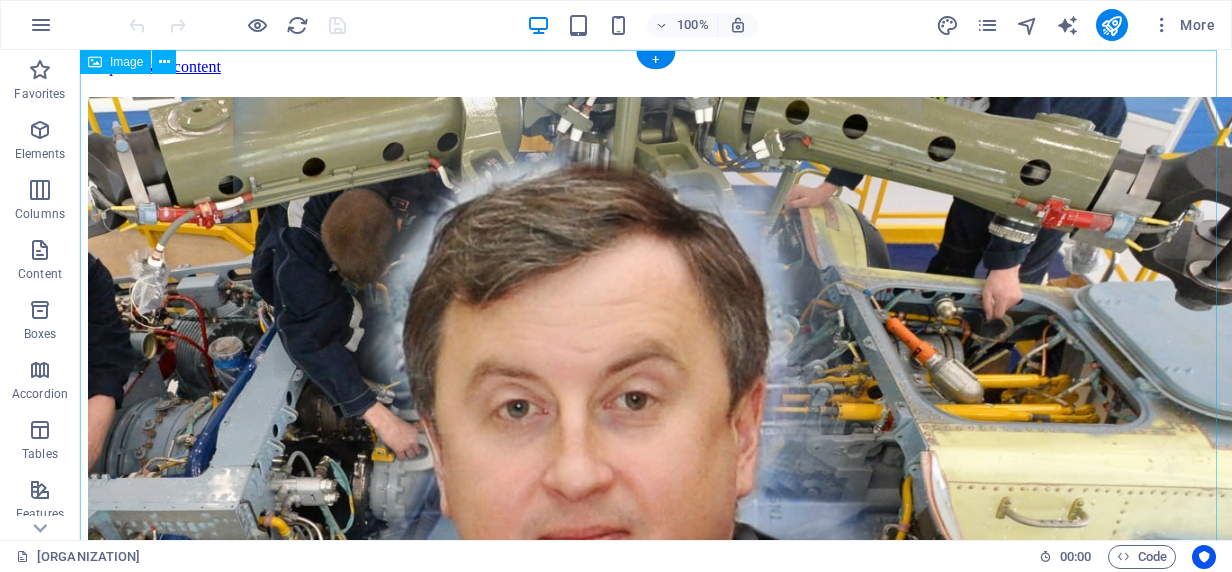 click at bounding box center [656, 491] 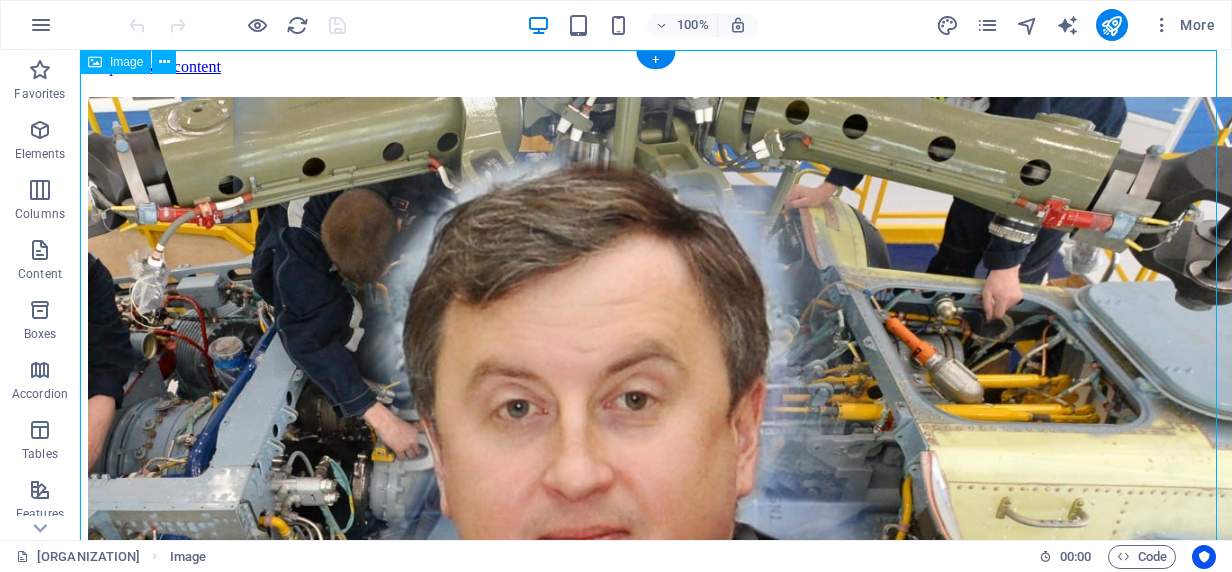 click at bounding box center [656, 491] 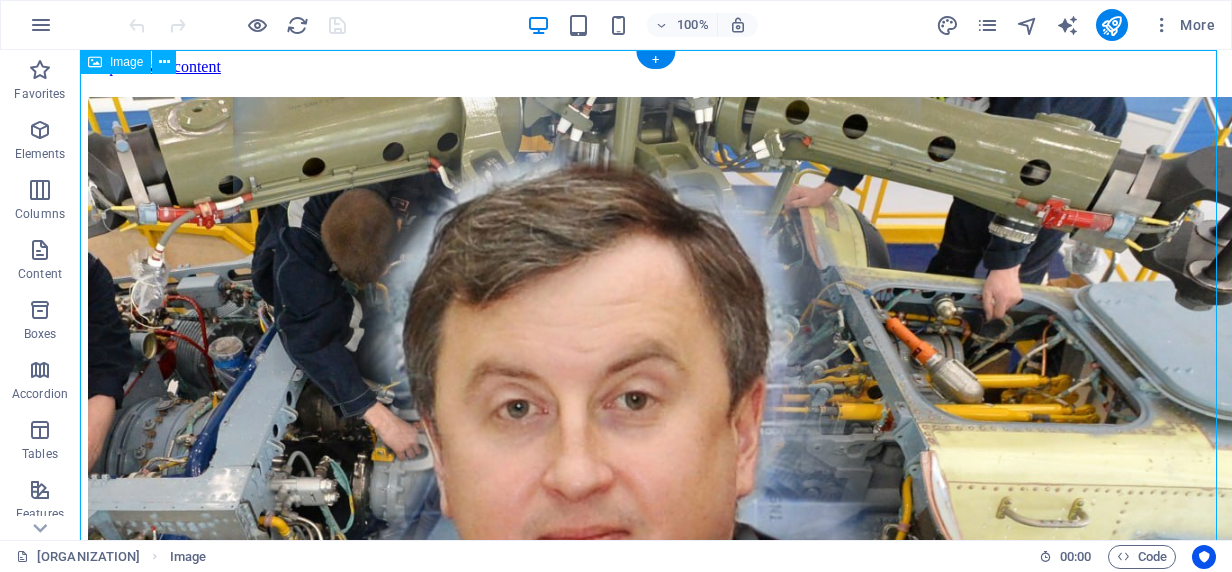 click at bounding box center [656, 491] 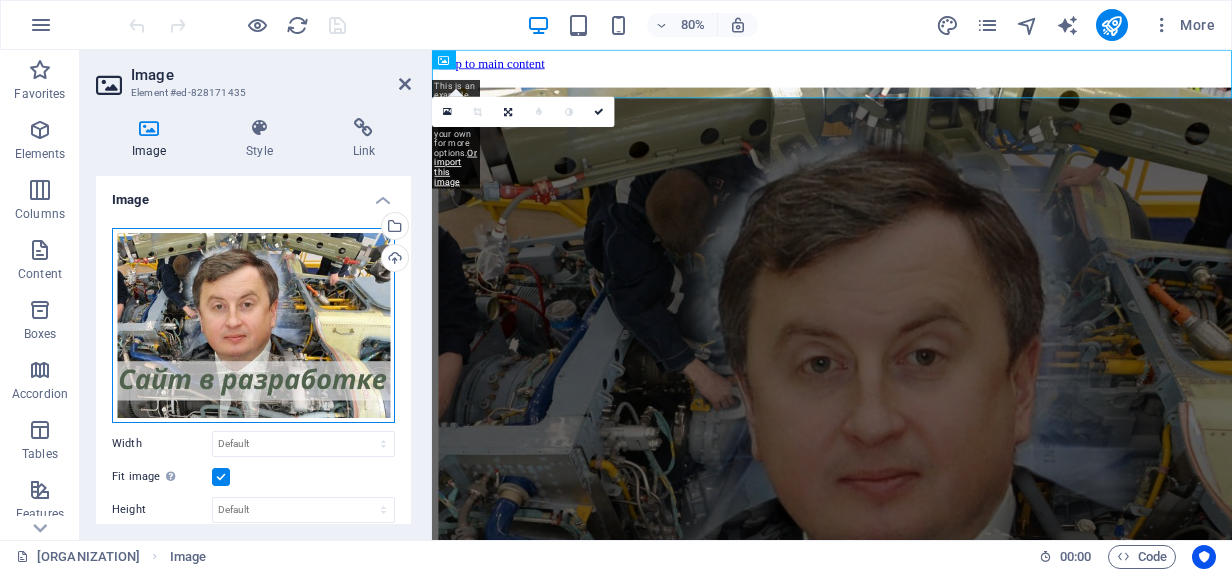 click on "Drag files here, click to choose files or select files from Files or our free stock photos & videos" at bounding box center [253, 325] 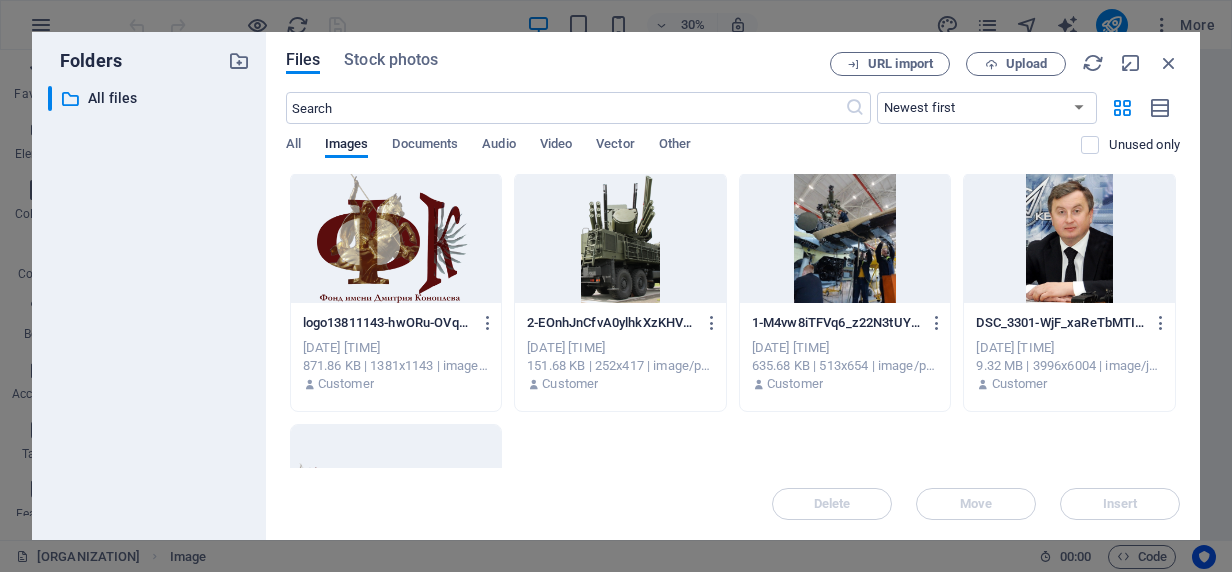 scroll, scrollTop: 0, scrollLeft: 0, axis: both 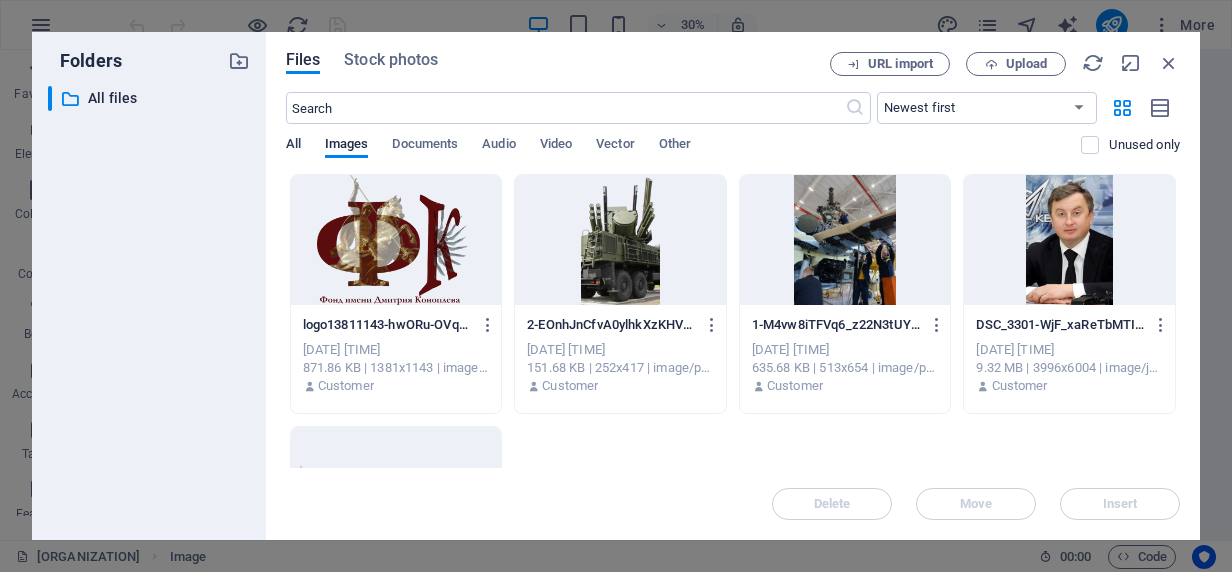 click on "All" at bounding box center (293, 146) 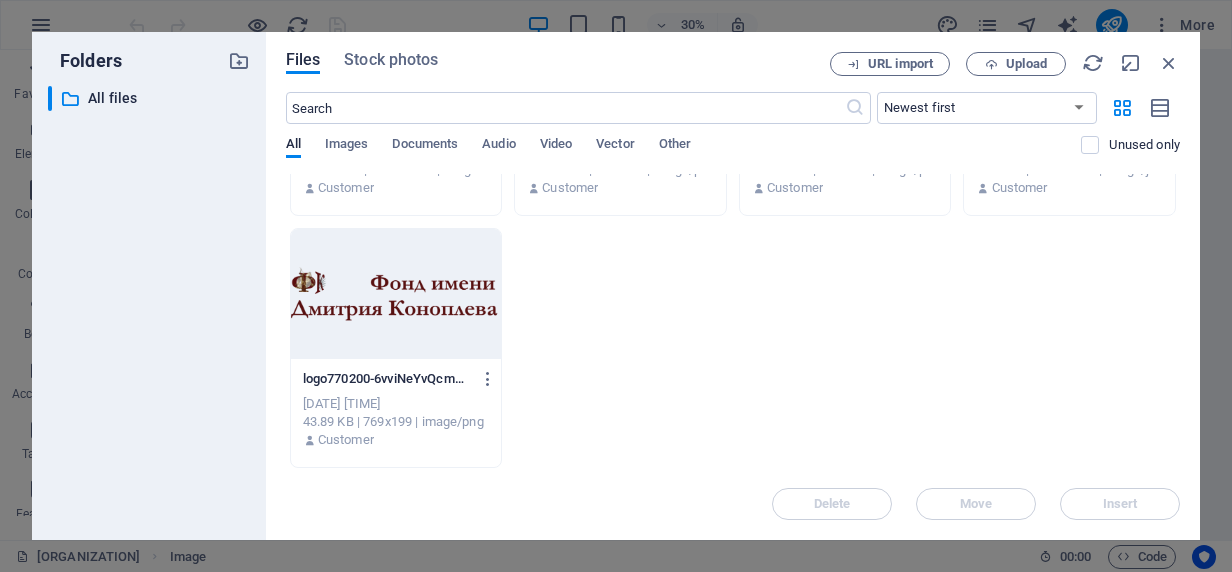 scroll, scrollTop: 0, scrollLeft: 0, axis: both 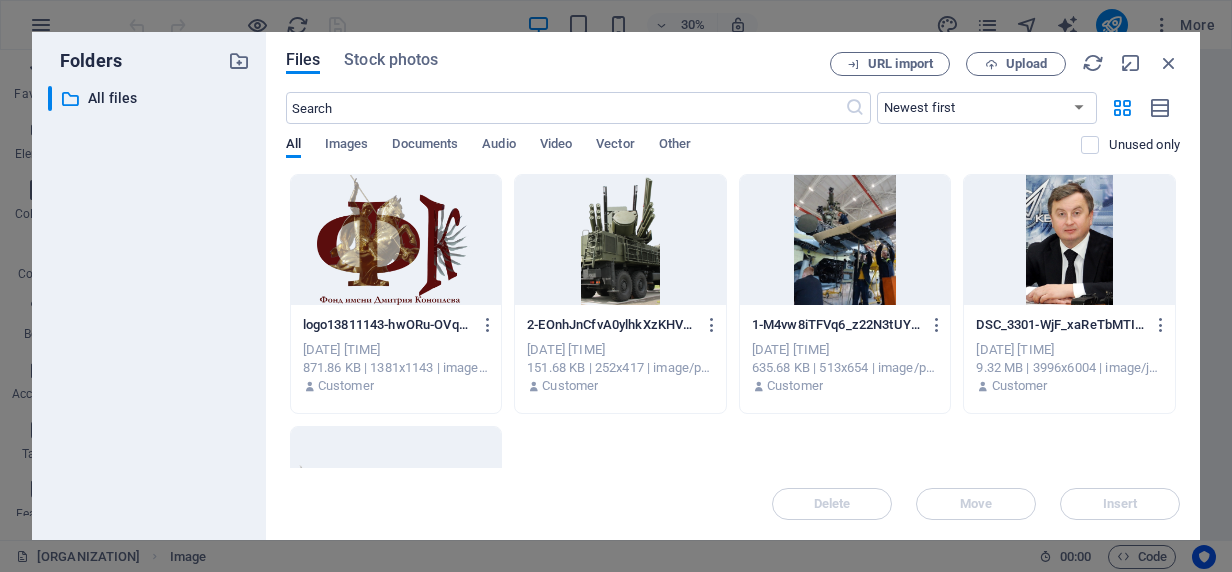 click on "​ Newest first Oldest first Name (A-Z) Name (Z-A) Size (0-9) Size (9-0) Resolution (0-9) Resolution (9-0) All Images Documents Audio Video Vector Other Unused only" at bounding box center [733, 133] 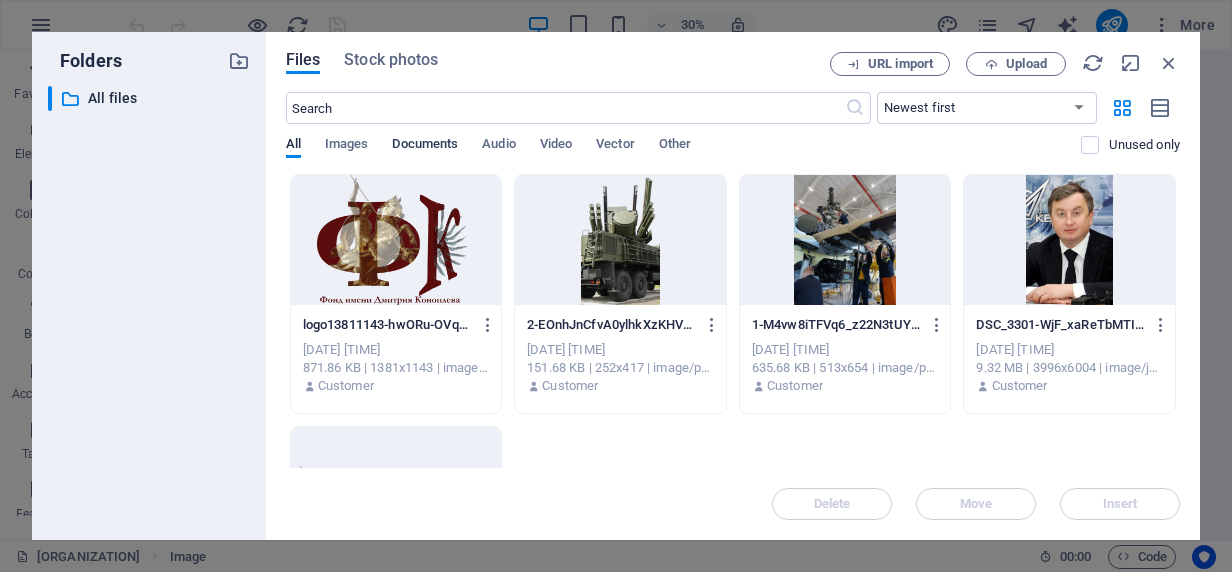 click on "Documents" at bounding box center [425, 146] 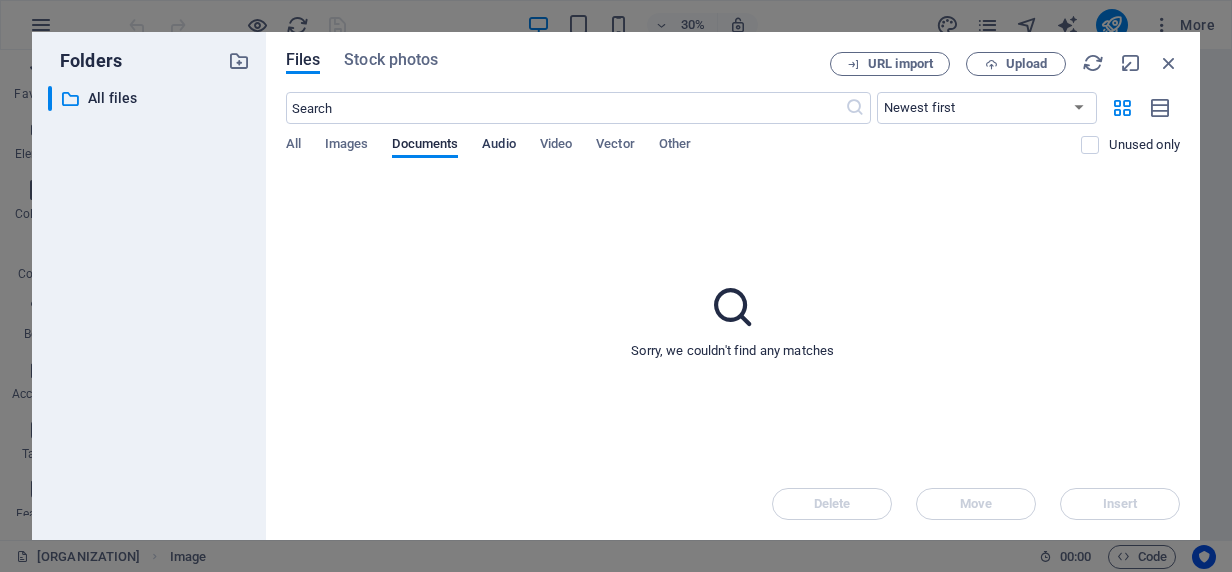 click on "Audio" at bounding box center [498, 146] 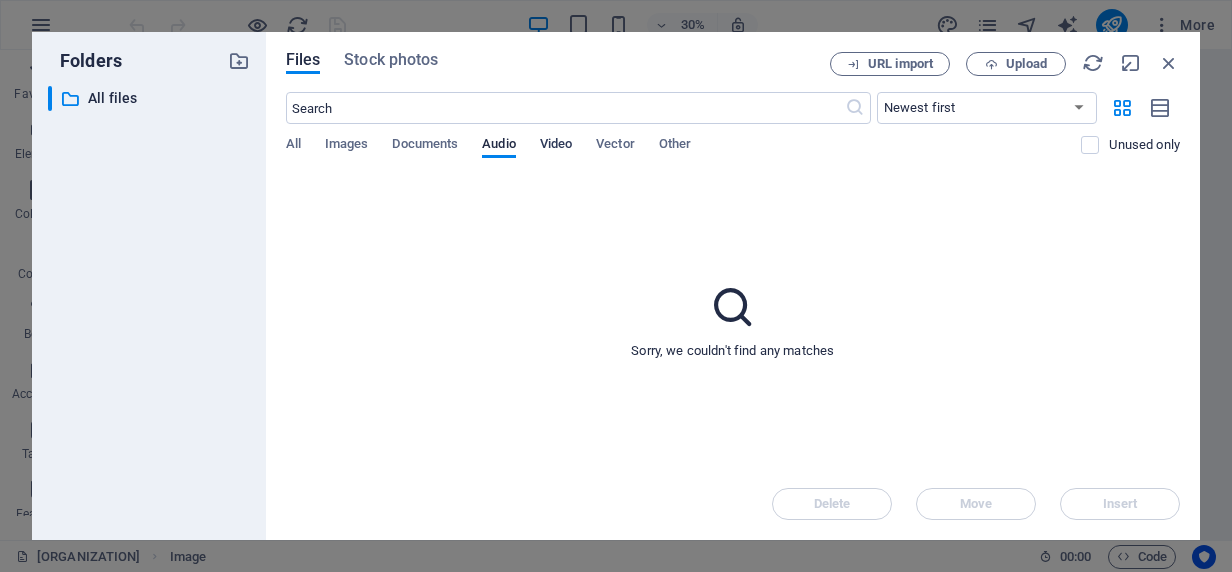 click on "Video" at bounding box center (556, 146) 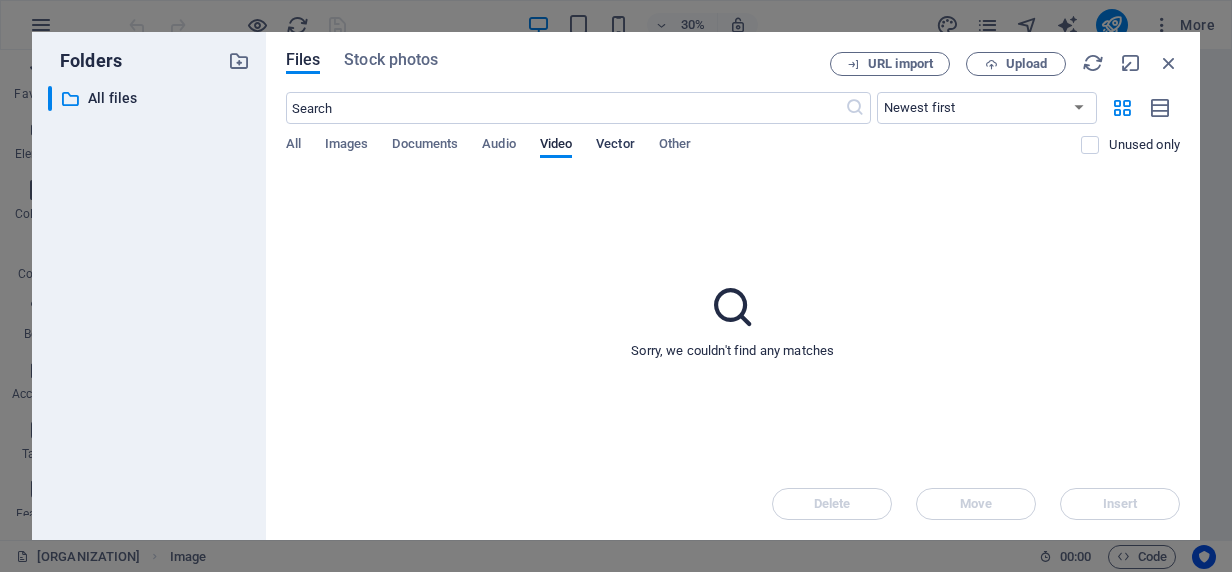 click on "Vector" at bounding box center (615, 146) 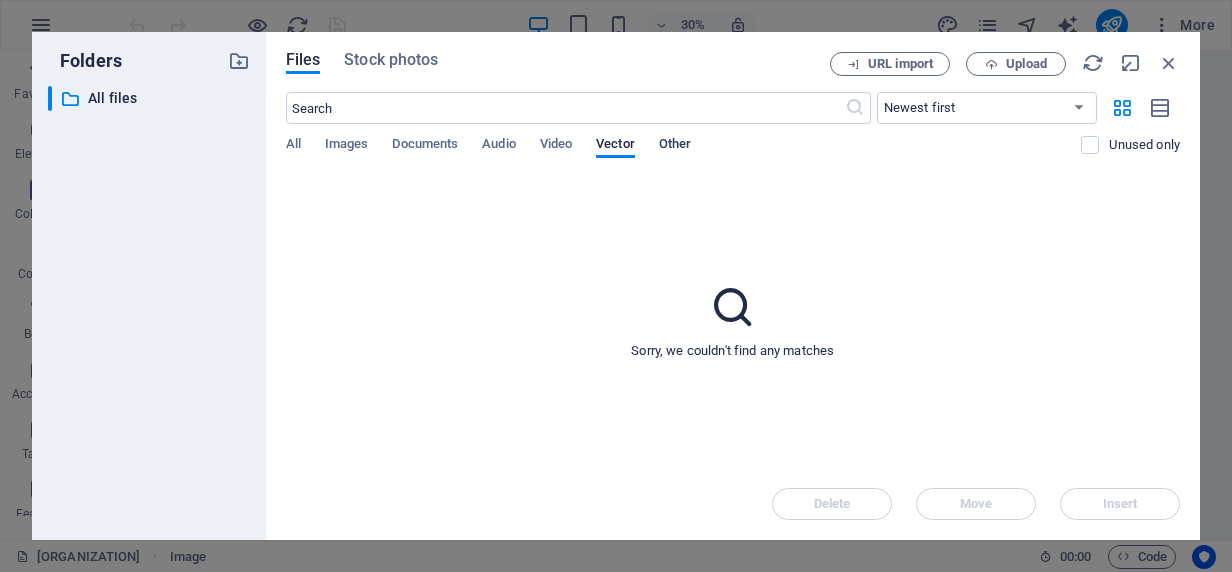 click on "Other" at bounding box center [675, 146] 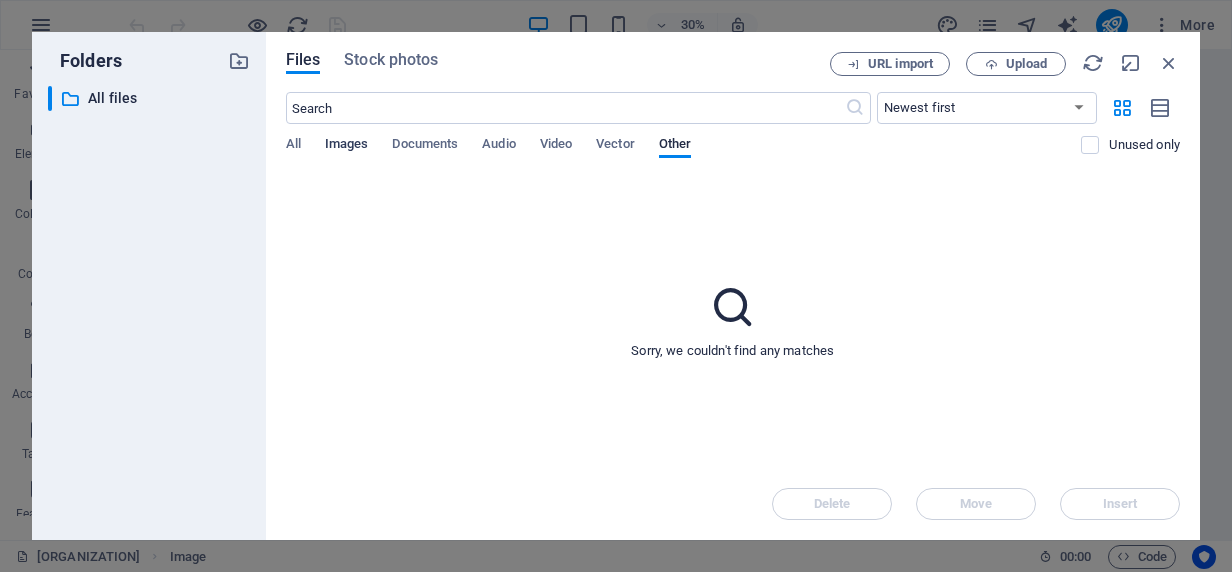 click on "Images" at bounding box center (347, 146) 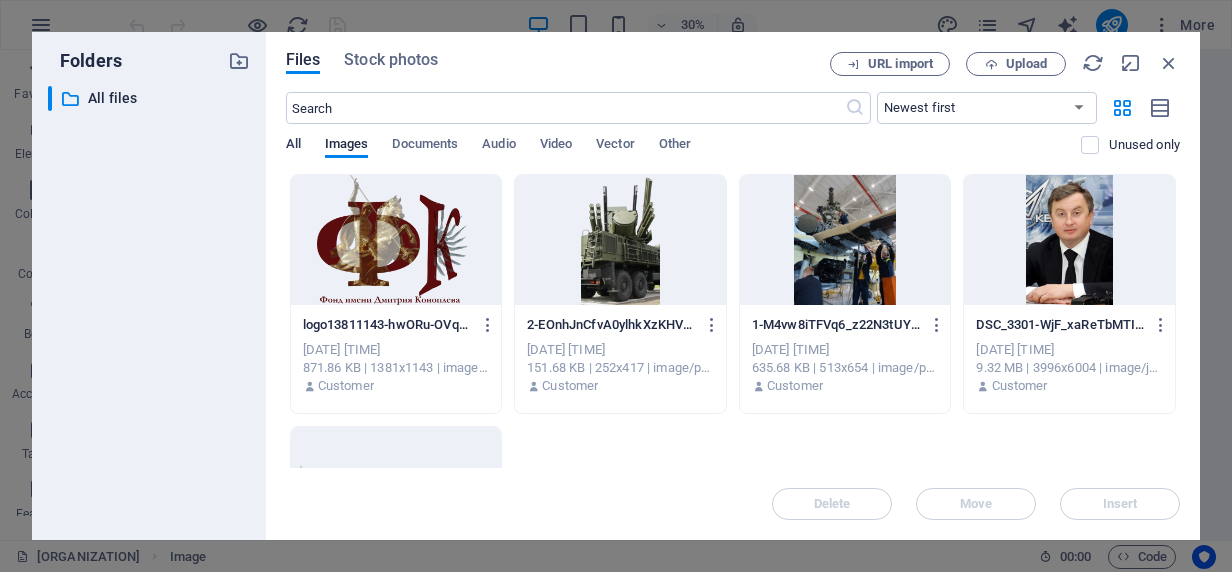 click on "All" at bounding box center [293, 146] 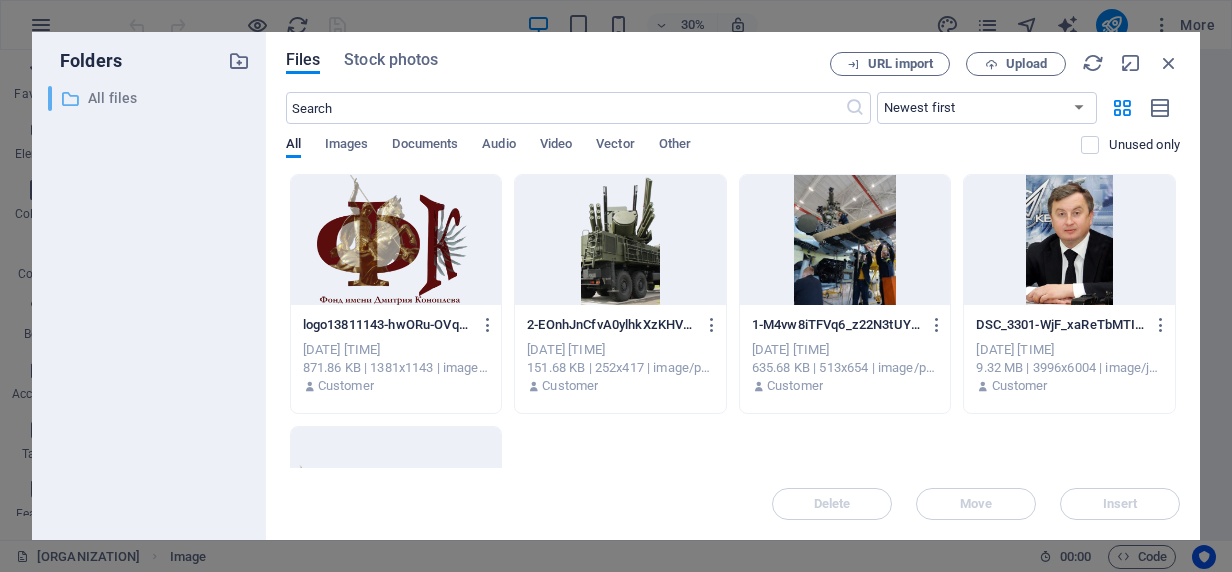click on "All files" at bounding box center (150, 98) 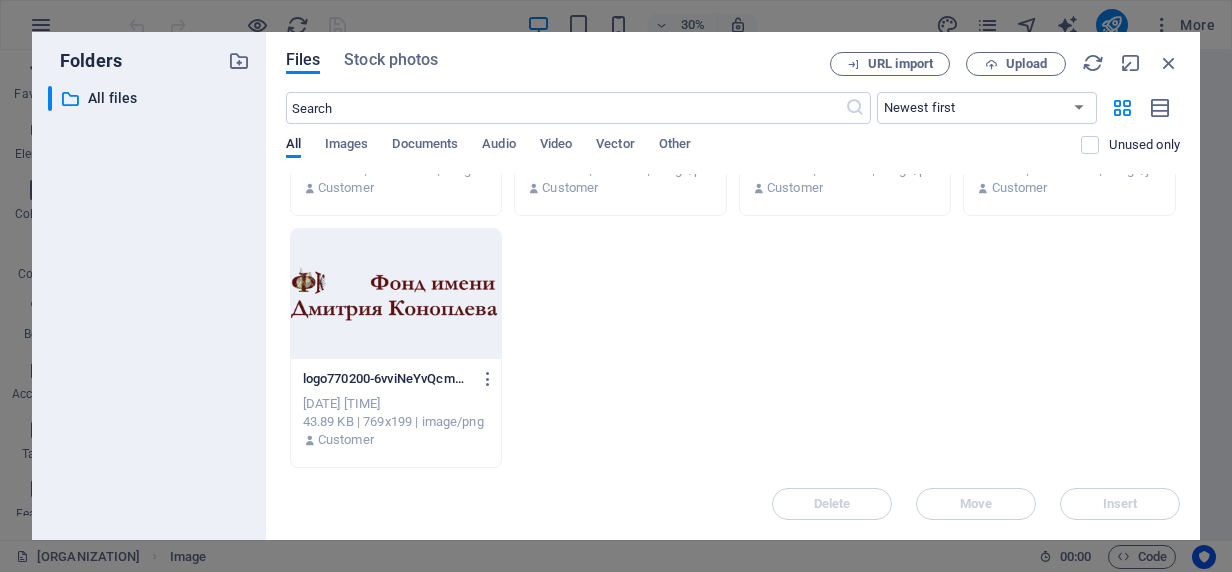 scroll, scrollTop: 0, scrollLeft: 0, axis: both 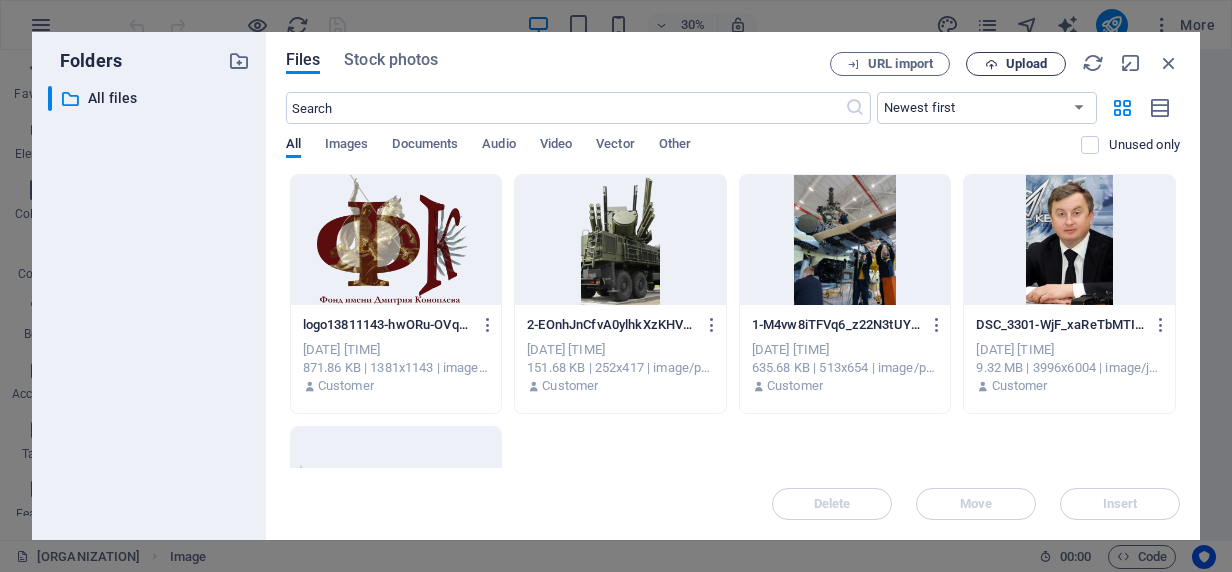 click on "Upload" at bounding box center [1026, 64] 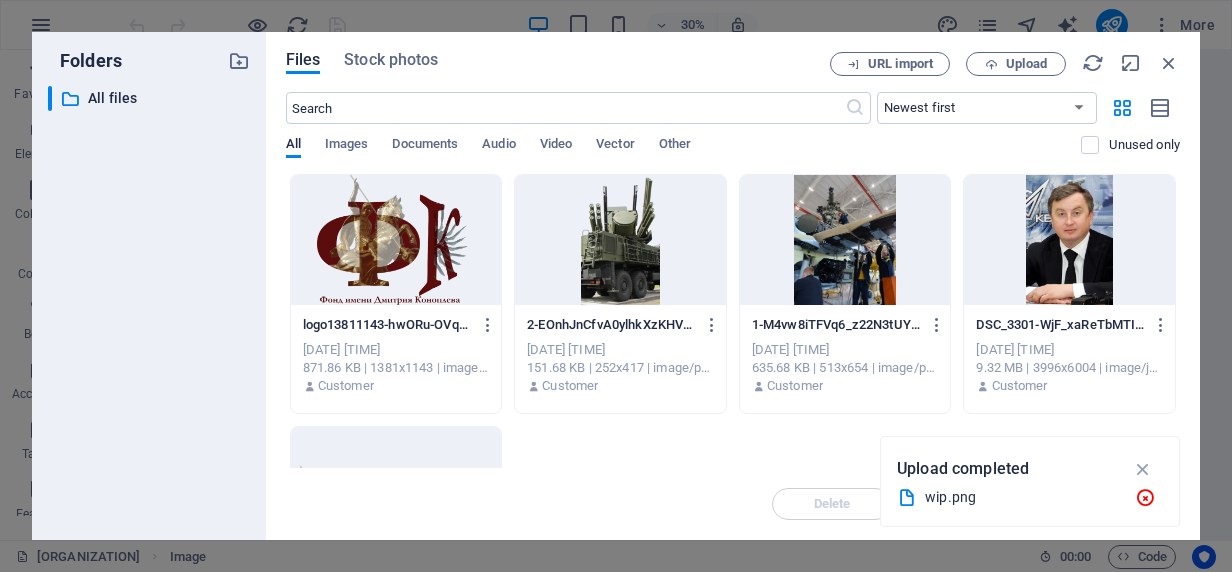click on "wip.png" at bounding box center [1022, 497] 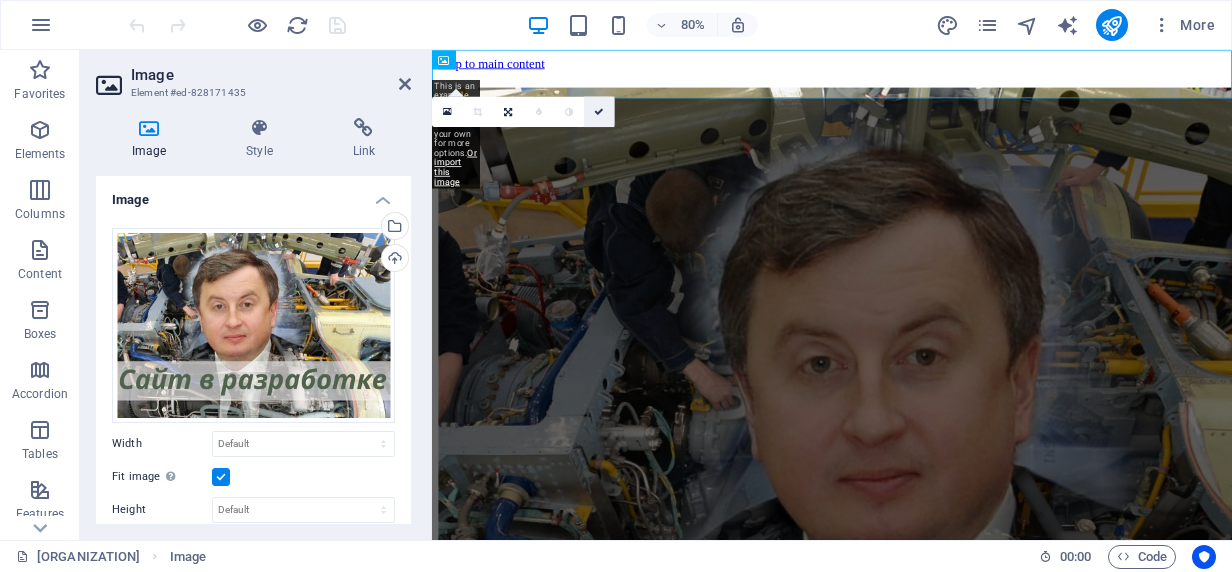 click at bounding box center [599, 112] 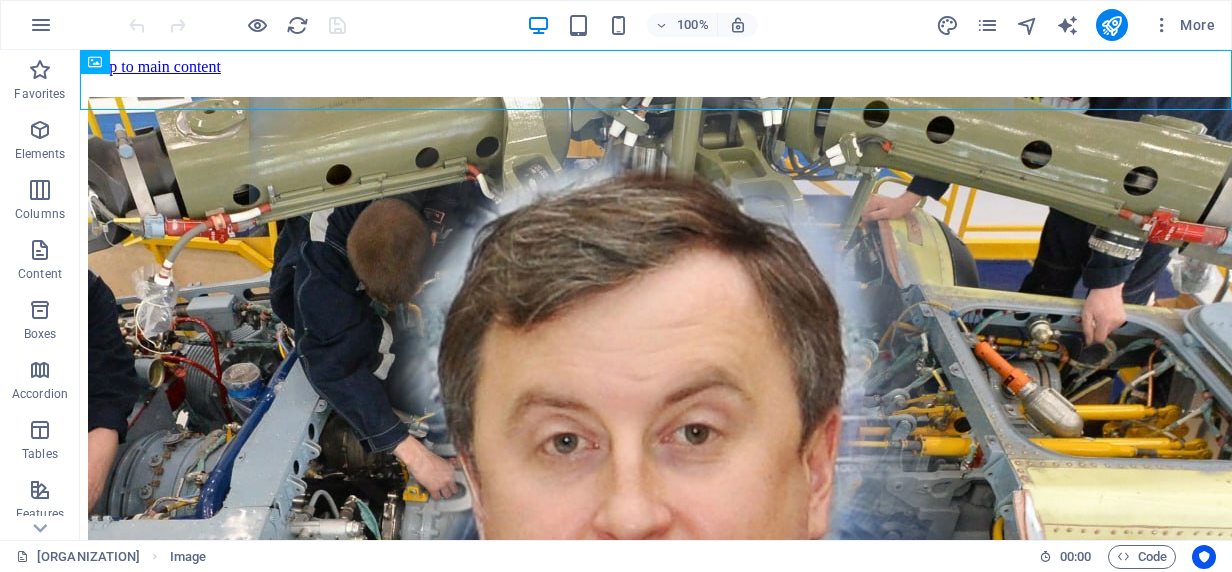 click on "Skip to main content" at bounding box center (656, 522) 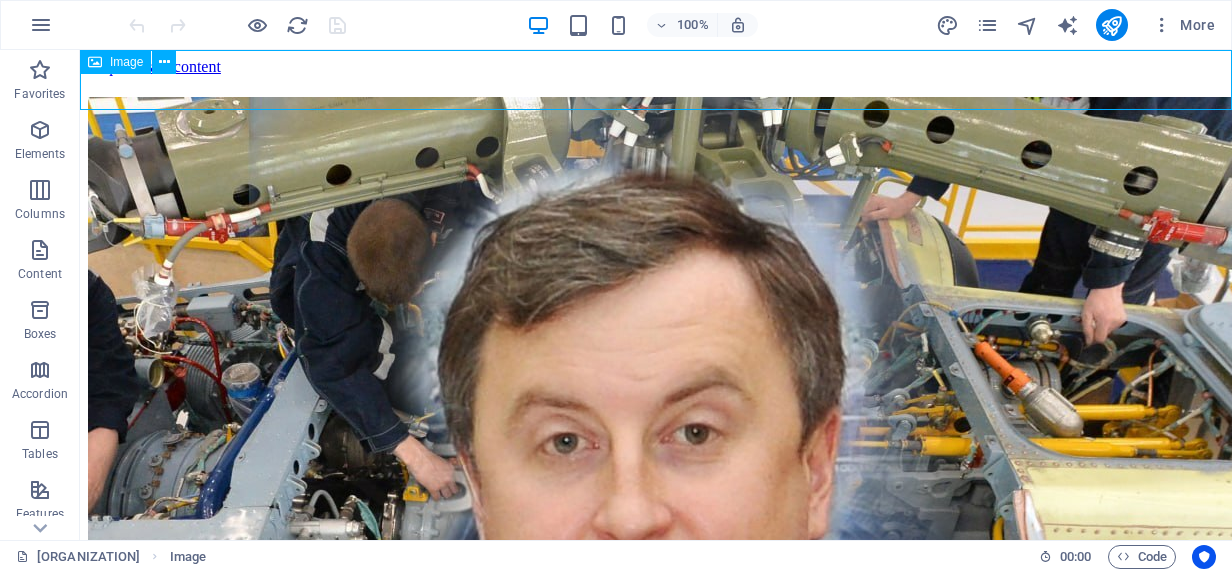 click on "Image" at bounding box center [126, 62] 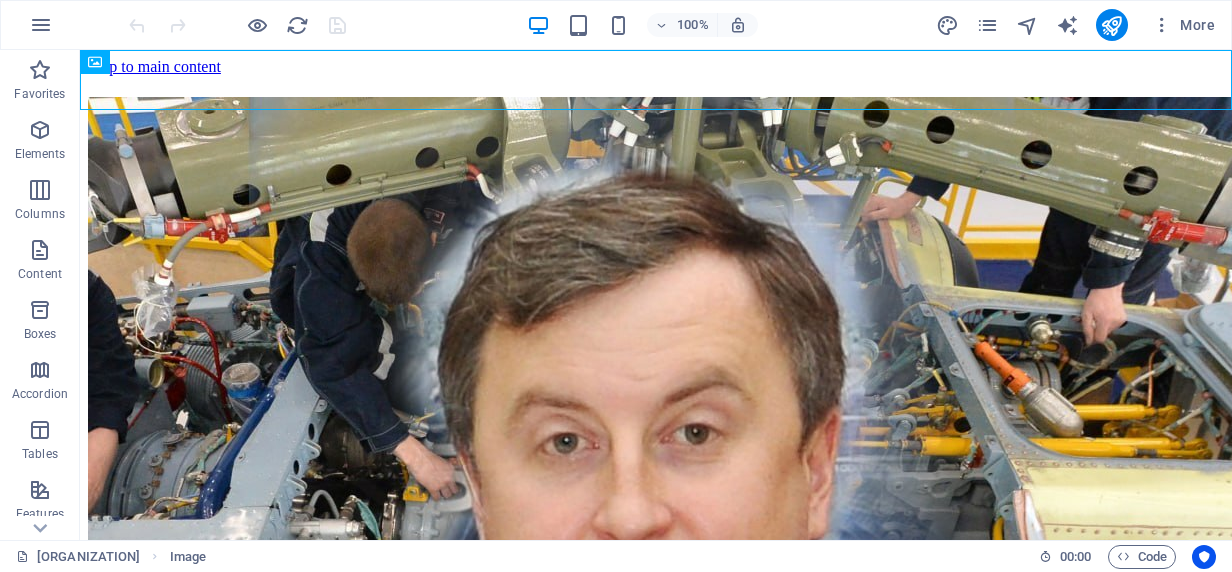 click on "Skip to main content" at bounding box center [656, 522] 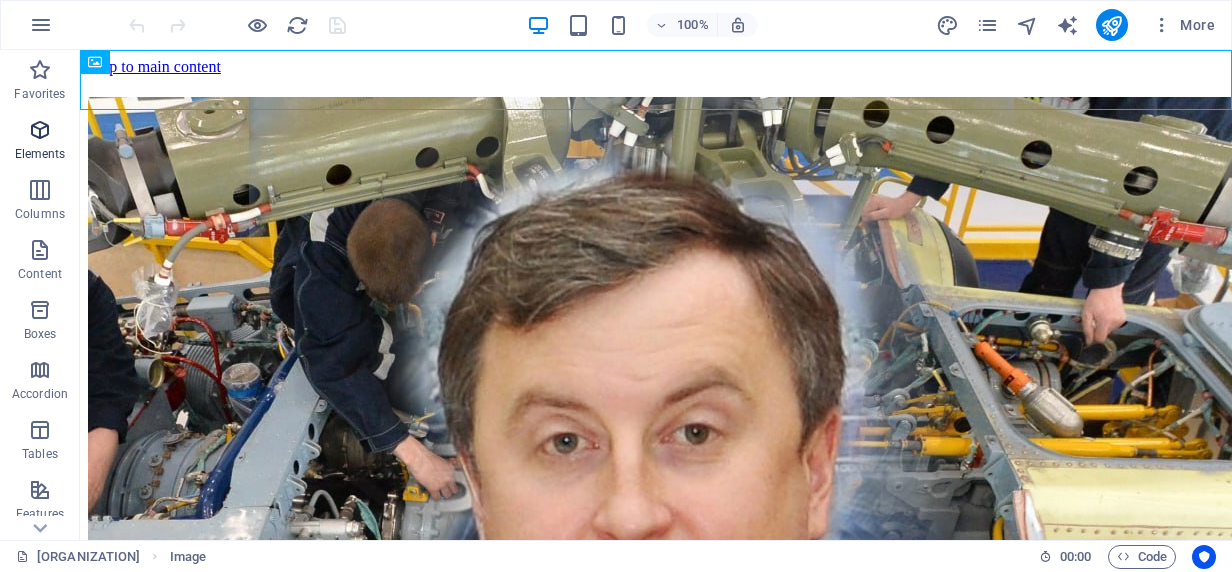 click at bounding box center [40, 130] 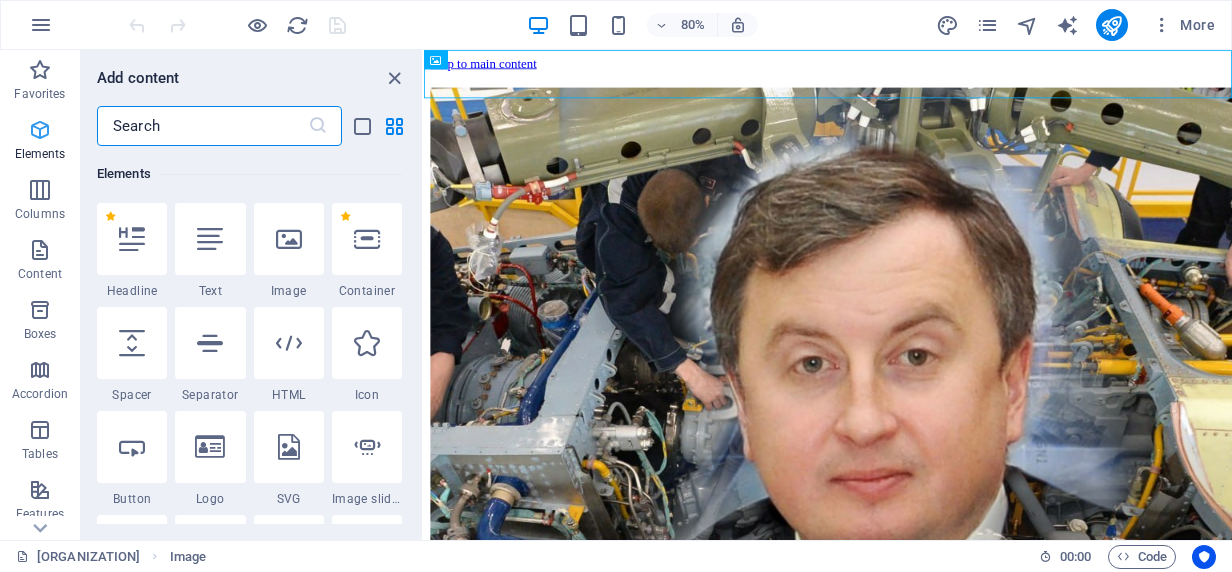 scroll, scrollTop: 213, scrollLeft: 0, axis: vertical 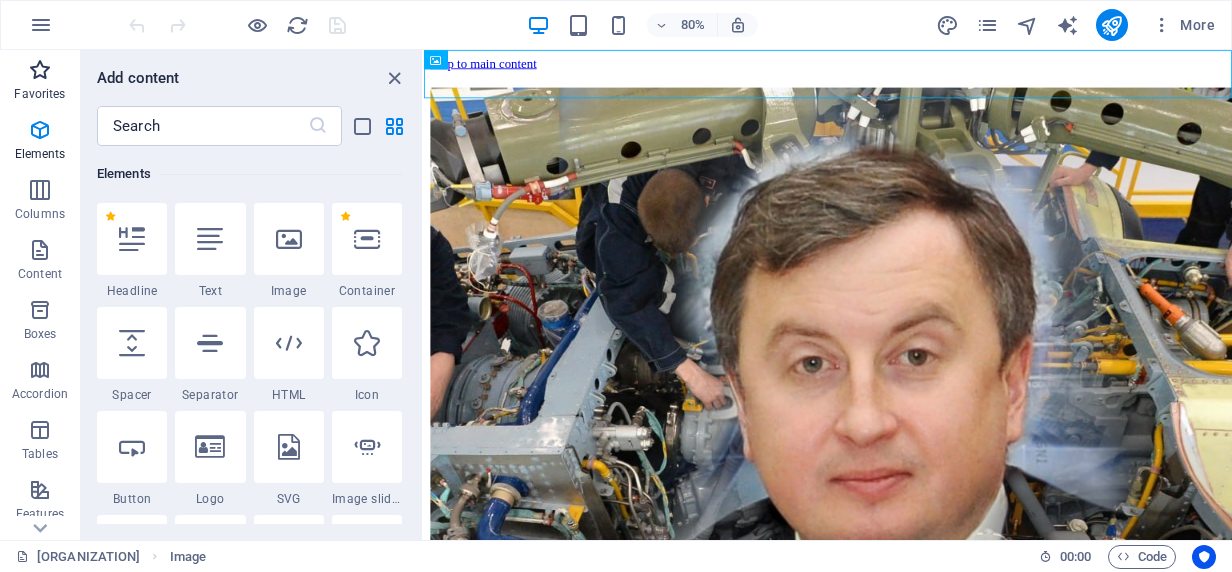 click at bounding box center [40, 70] 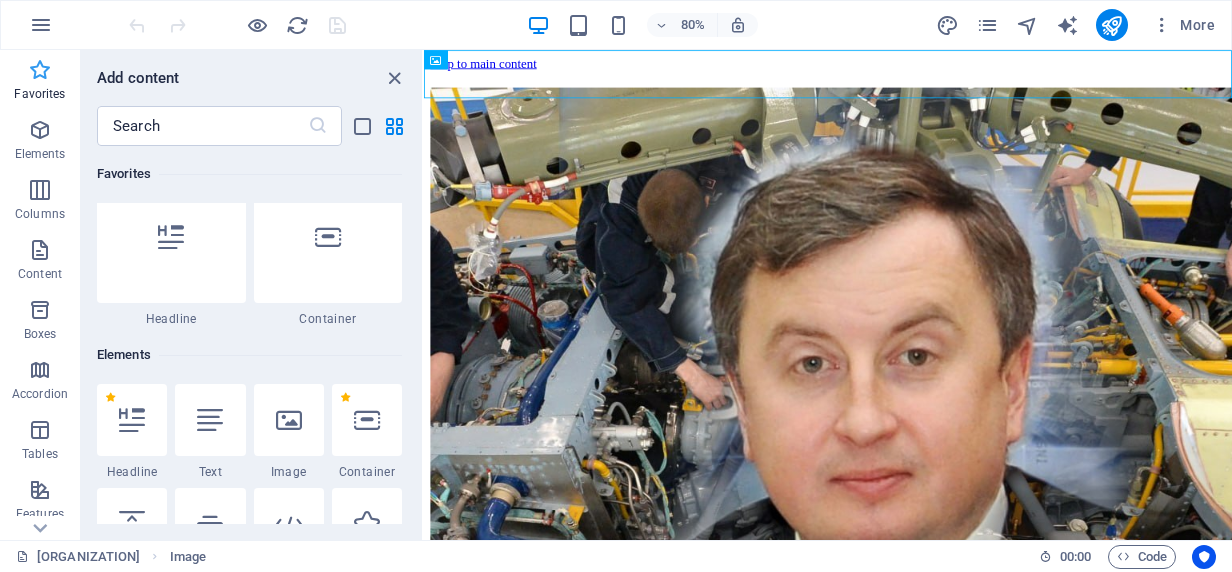 scroll, scrollTop: 0, scrollLeft: 0, axis: both 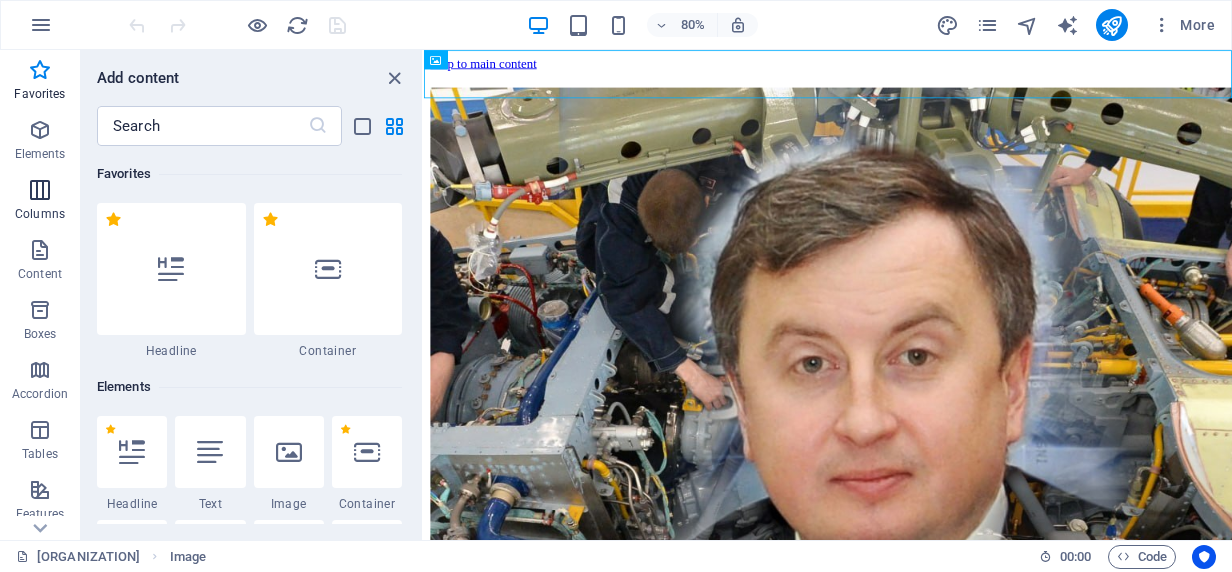 click at bounding box center (40, 190) 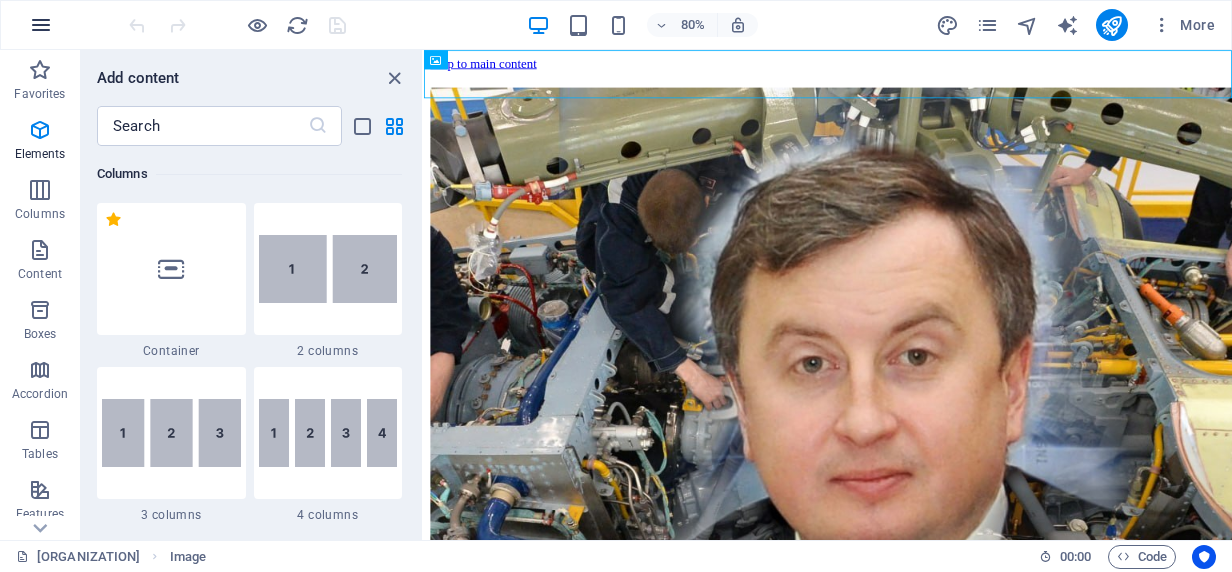 scroll, scrollTop: 990, scrollLeft: 0, axis: vertical 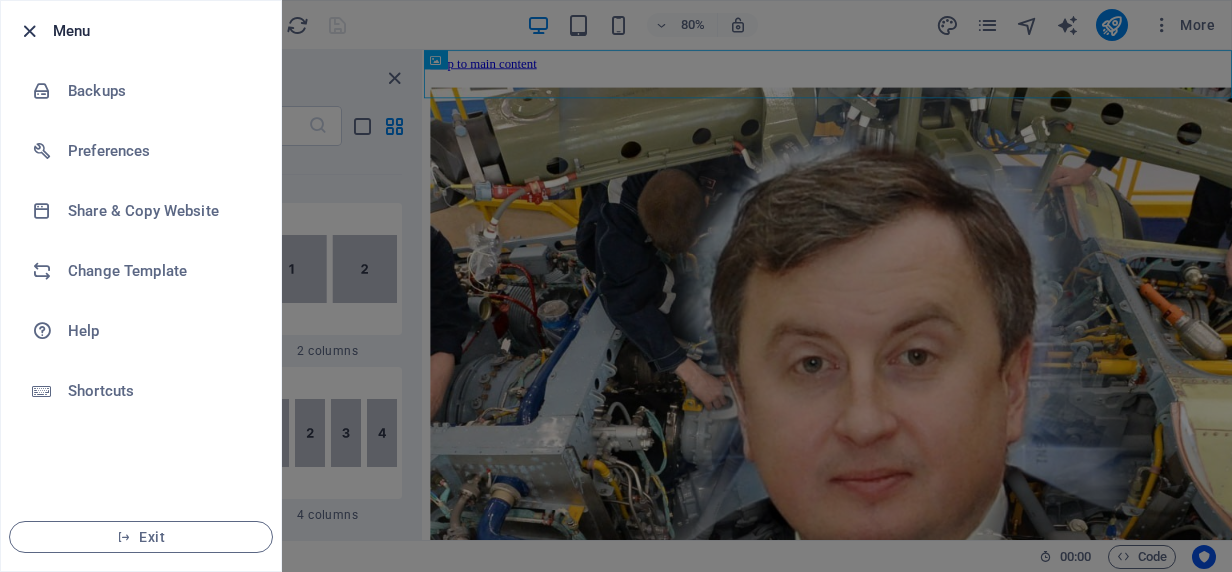 drag, startPoint x: 29, startPoint y: 30, endPoint x: 379, endPoint y: 118, distance: 360.89334 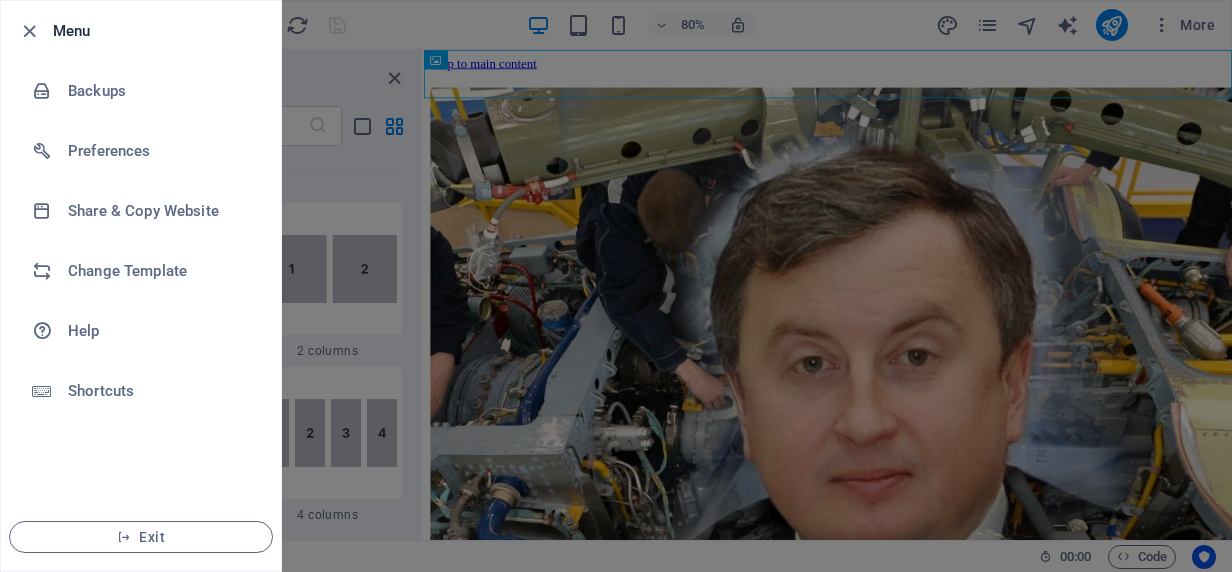 click at bounding box center (29, 31) 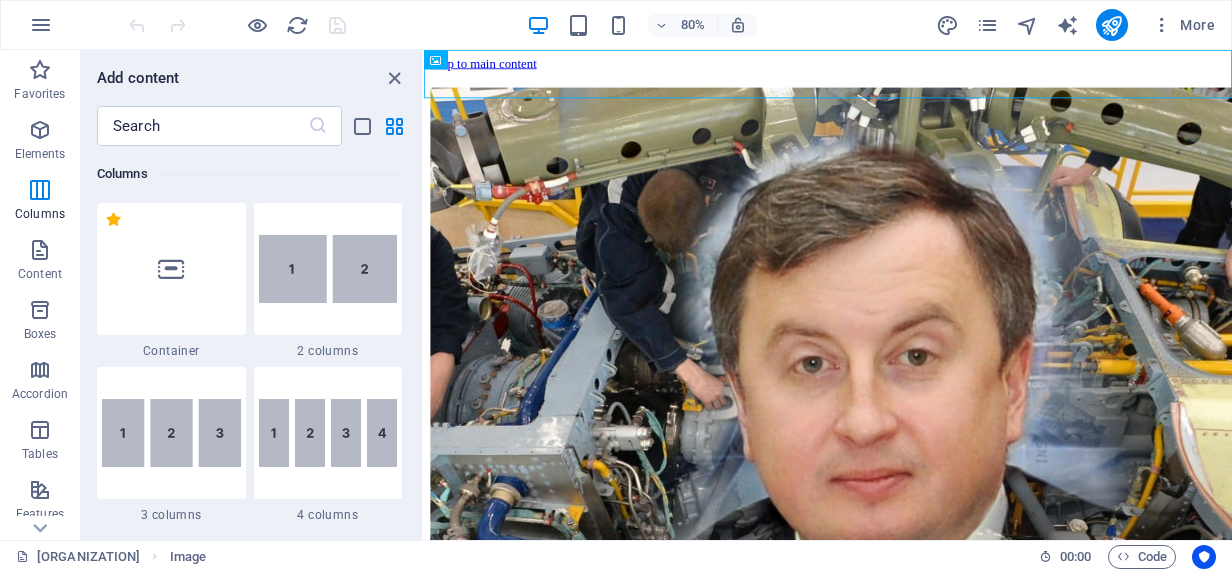 click on "Skip to main content" at bounding box center (929, 522) 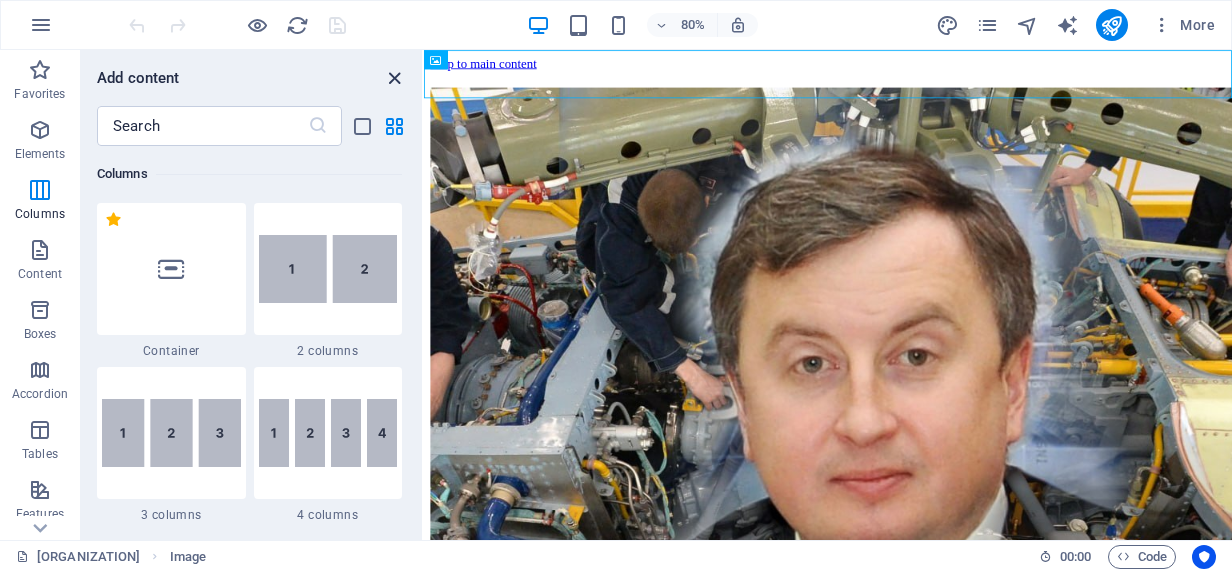 click at bounding box center [394, 78] 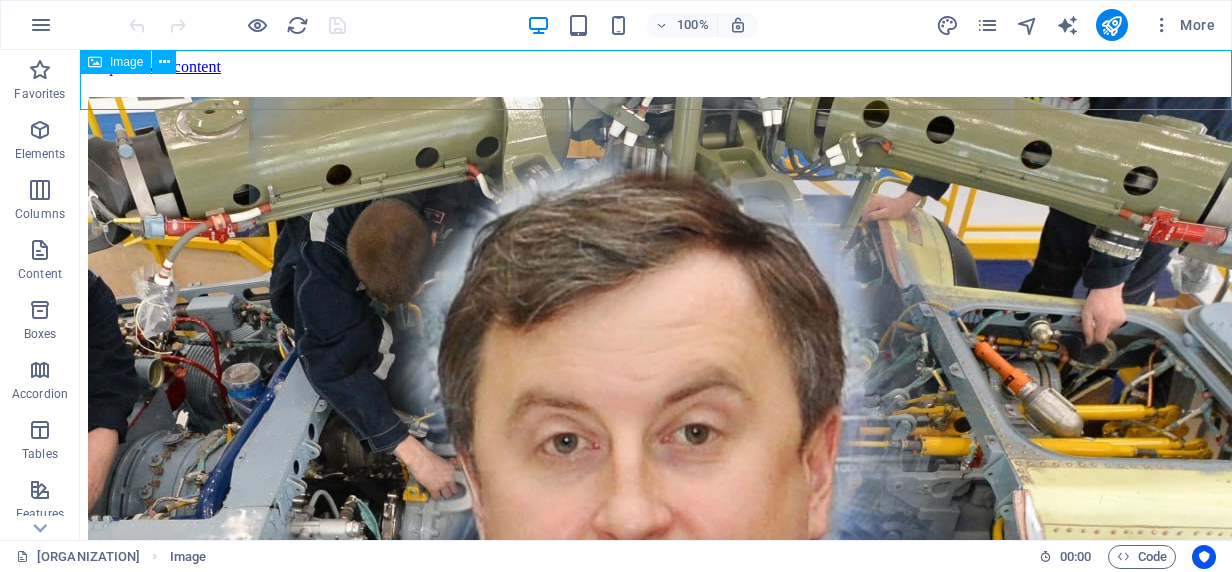 click on "Image" at bounding box center [126, 62] 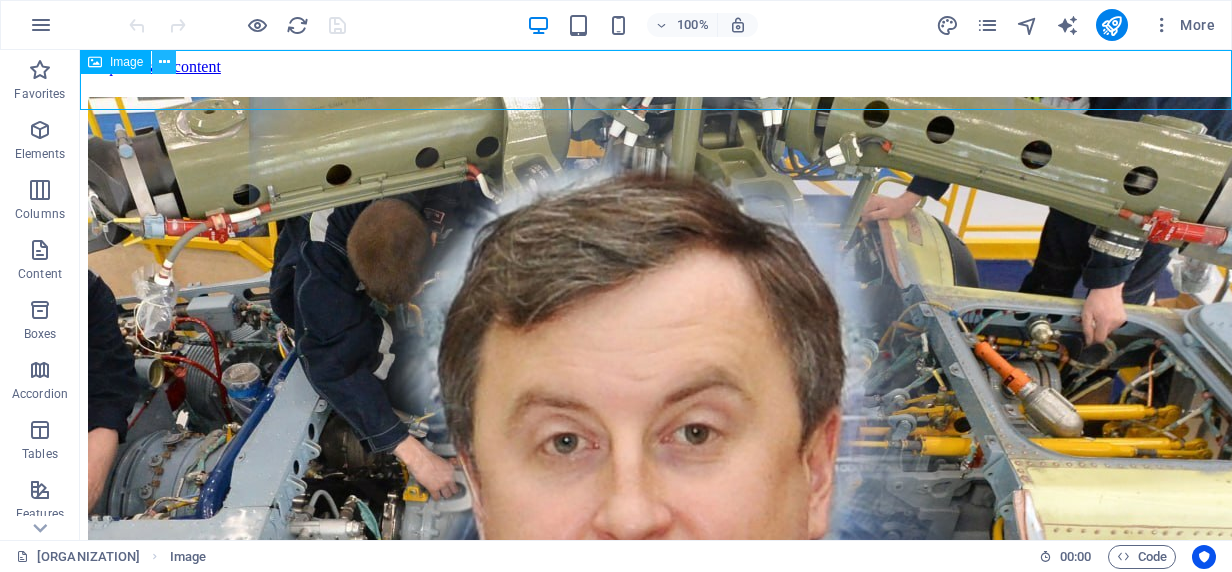 click at bounding box center [164, 62] 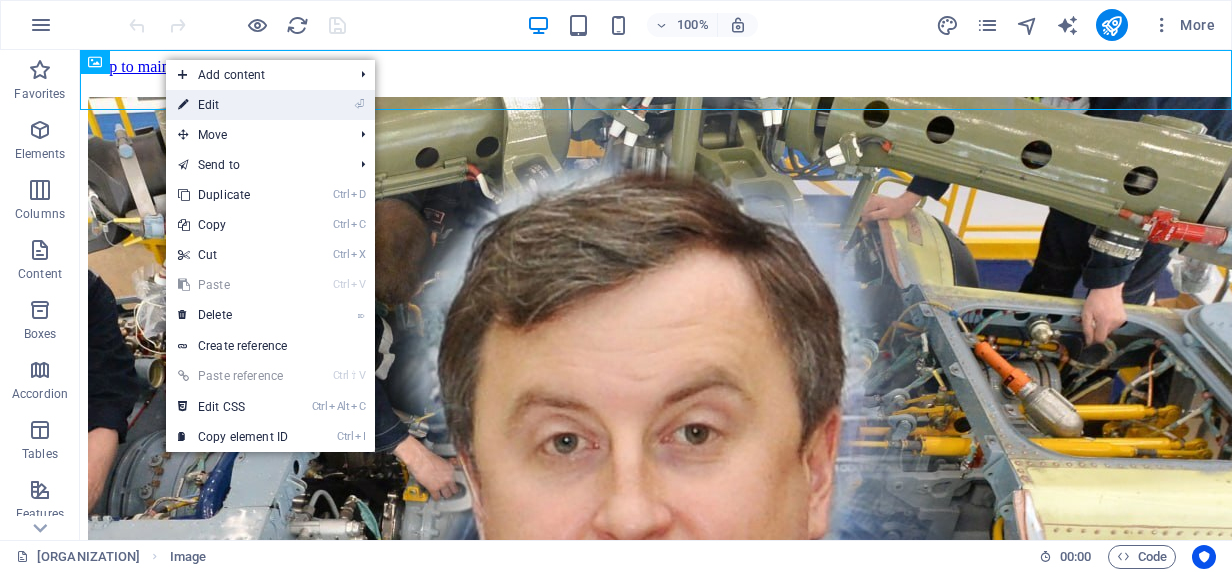 click on "⏎  Edit" at bounding box center [233, 105] 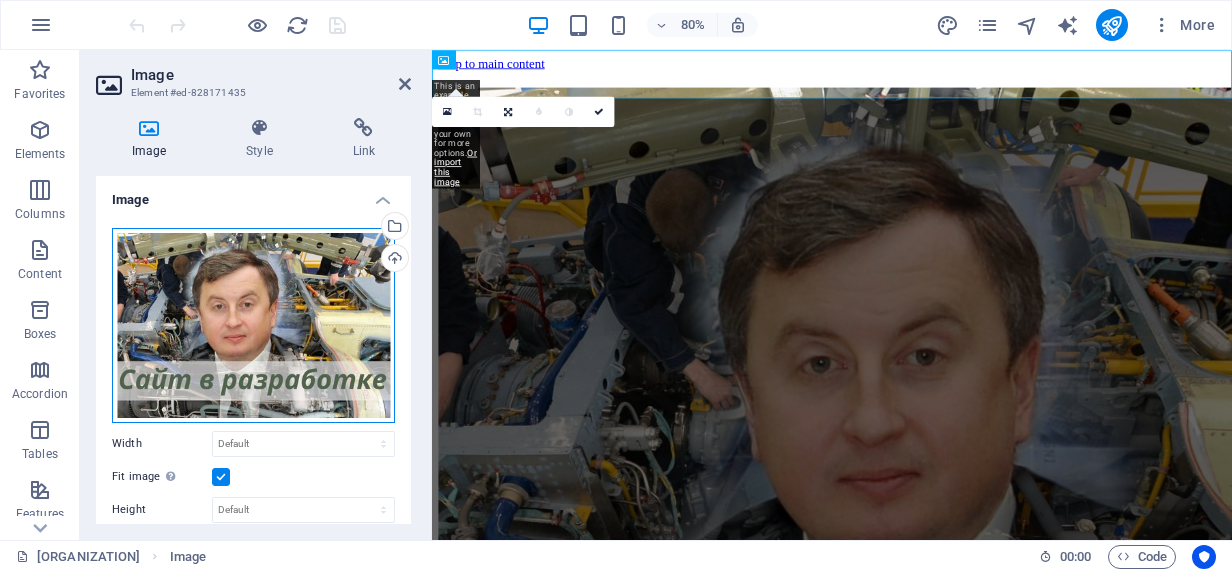 click on "Drag files here, click to choose files or select files from Files or our free stock photos & videos" at bounding box center [253, 325] 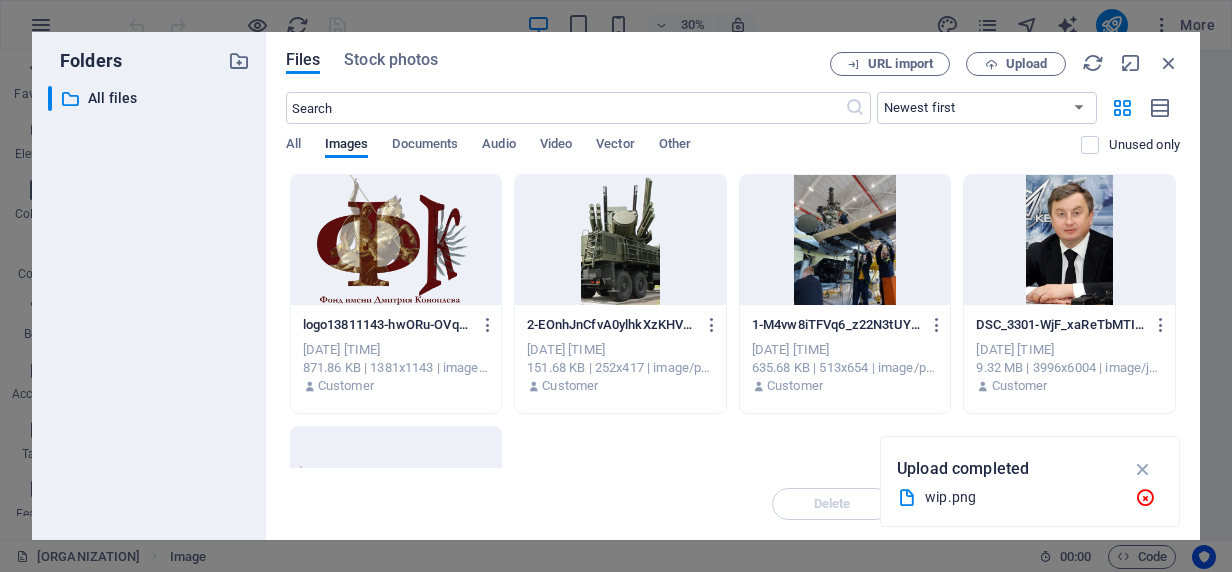 scroll, scrollTop: 198, scrollLeft: 0, axis: vertical 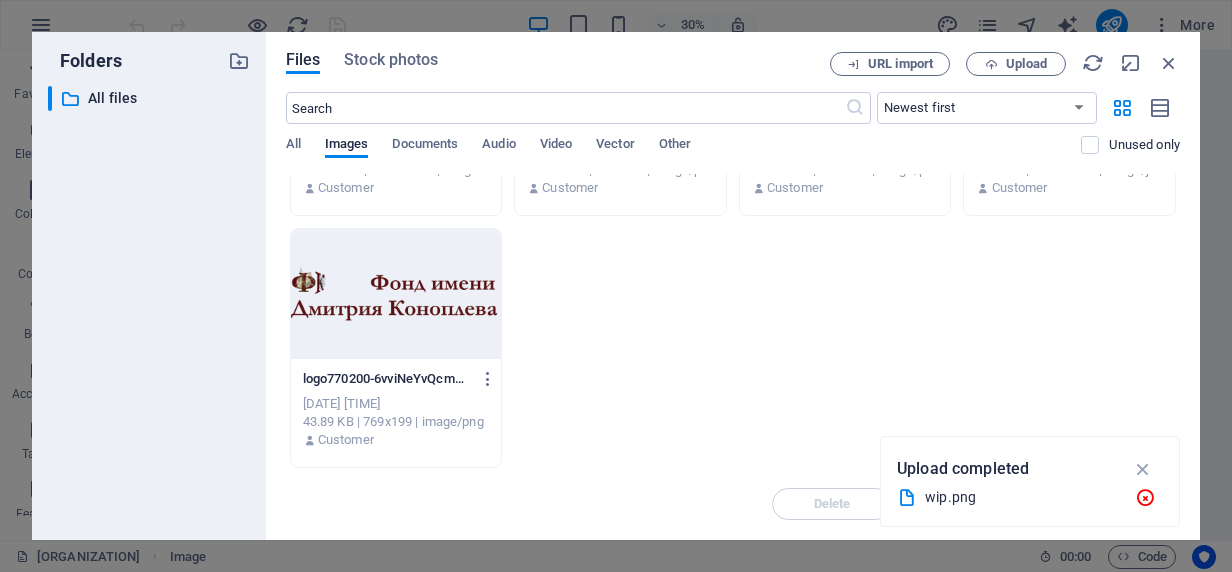 click on "logo13811143-hwORu-OVqVlMFYI2grvxLA.png logo13811143-hwORu-OVqVlMFYI2grvxLA.png [DATE] [TIME] 871.86 KB | 1381x1143 | image/png Customer 2-EOnhJnCfvA0ylhkXzKHVZg.png 2-EOnhJnCfvA0ylhkXzKHVZg.png [DATE] [TIME] 151.68 KB | 252x417 | image/png Customer 1-M4vw8iTFVq6_z22N3tUYQw.png 1-M4vw8iTFVq6_z22N3tUYQw.png [DATE] [TIME] 635.68 KB | 513x654 | image/png Customer DSC_3301-WjF_xaReTbMTIk5VHjRKJg.jpg DSC_3301-WjF_xaReTbMTIk5VHjRKJg.jpg [DATE] [TIME] 9.32 MB | 3996x6004 | image/jpeg Customer logo770200-6vviNeYvQcmFlTKm-vsWgQ.png logo770200-6vviNeYvQcmFlTKm-vsWgQ.png [DATE] [TIME] 43.89 KB | 769x199 | image/png Customer" at bounding box center (733, 222) 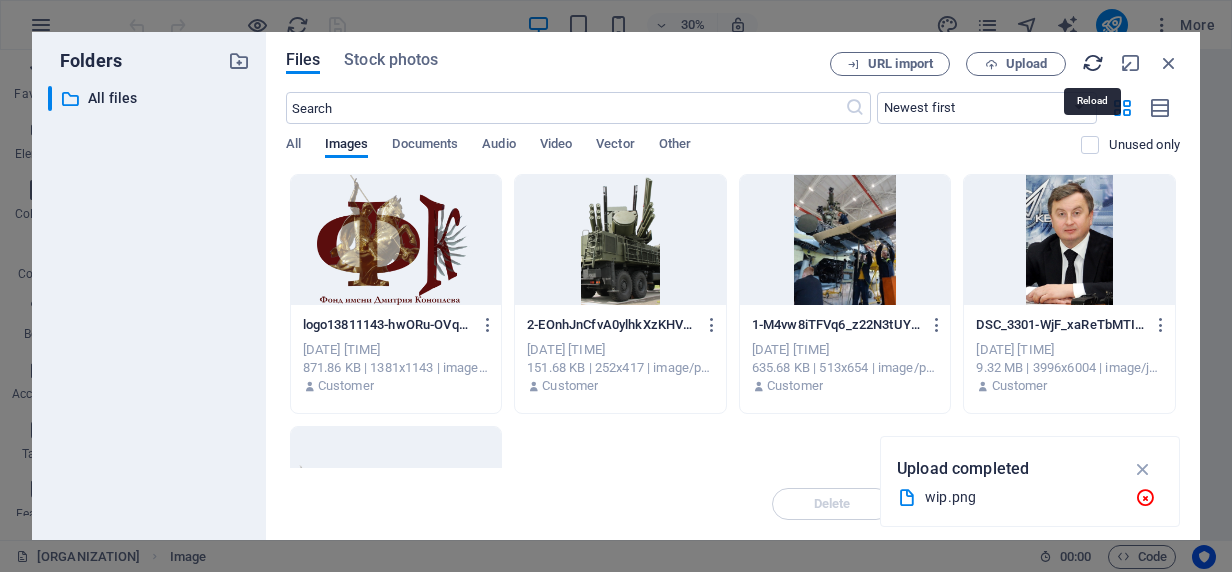 click at bounding box center (1093, 63) 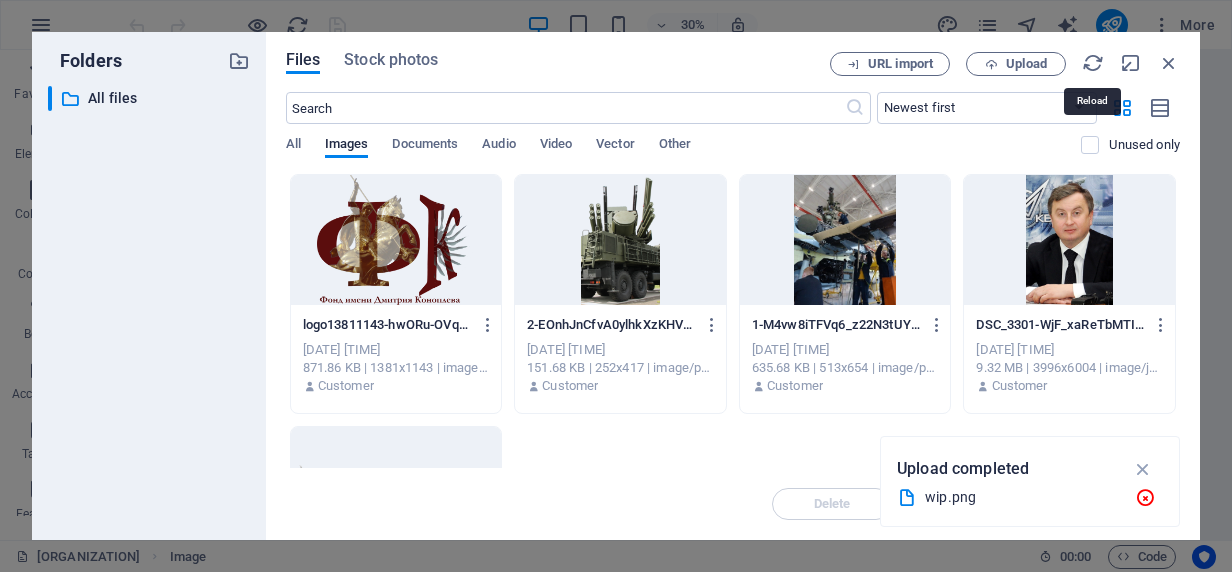 click at bounding box center [1093, 63] 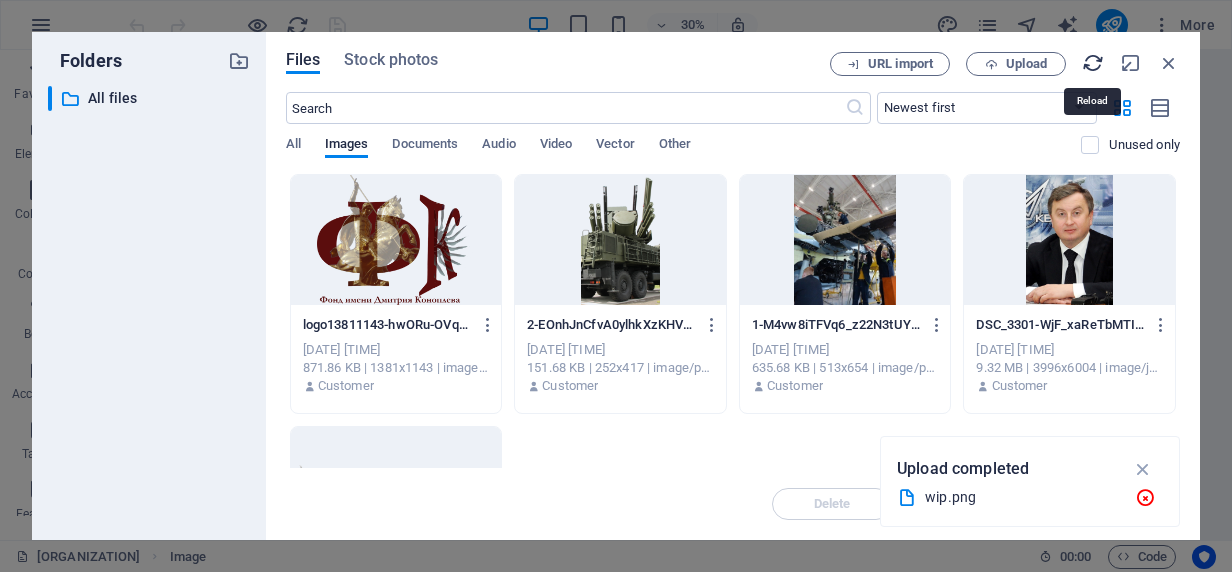 click at bounding box center [1093, 63] 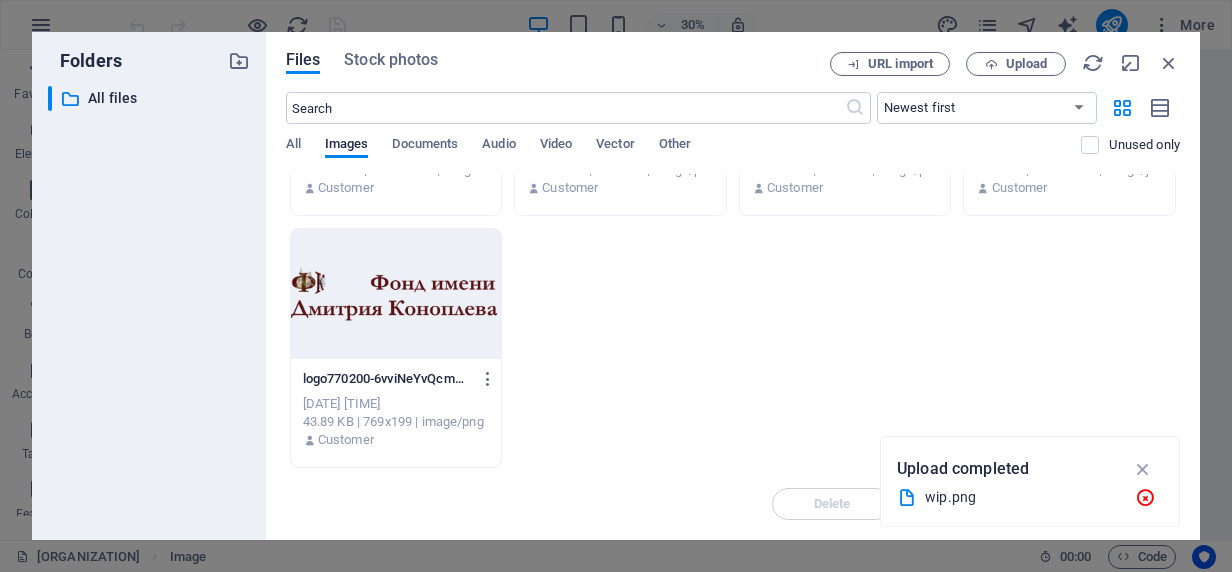 scroll, scrollTop: 0, scrollLeft: 0, axis: both 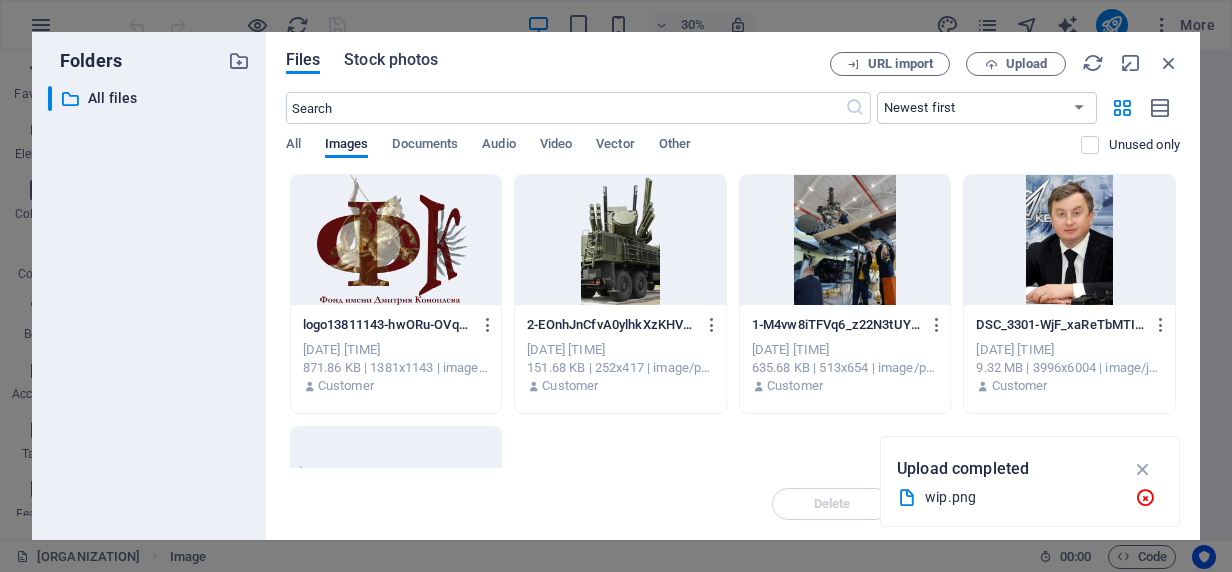 click on "Stock photos" at bounding box center (391, 60) 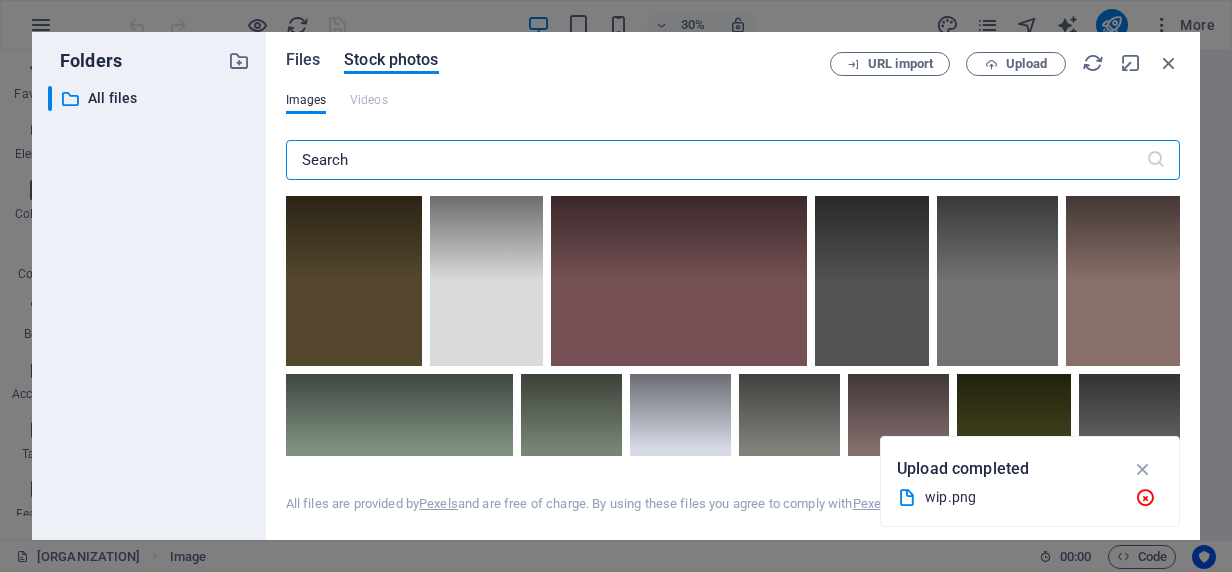 click on "Files" at bounding box center (303, 60) 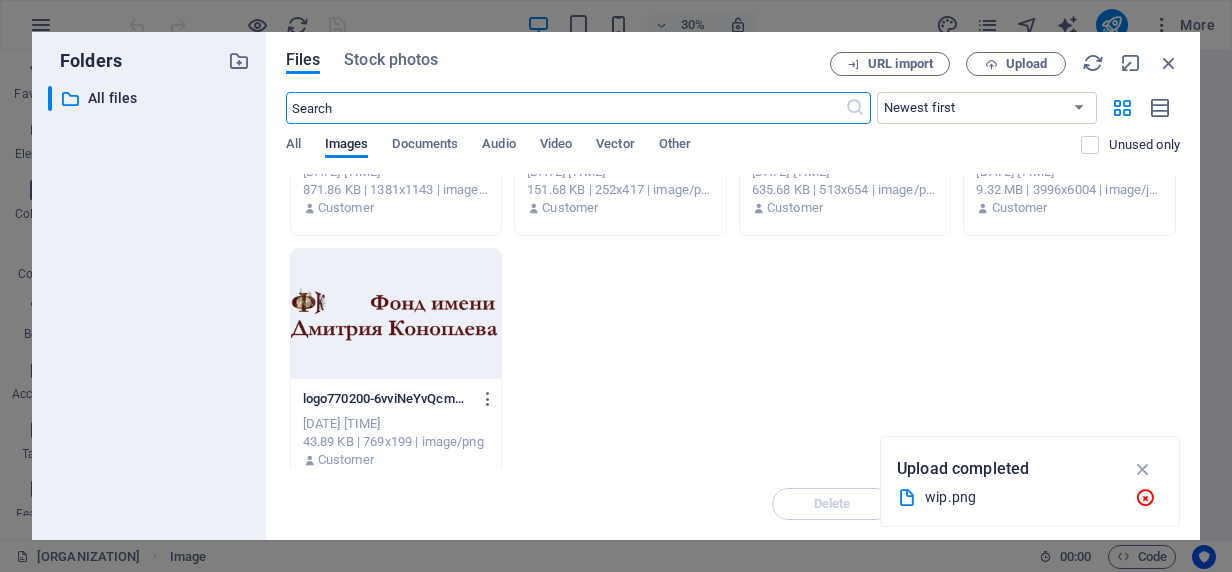 scroll, scrollTop: 198, scrollLeft: 0, axis: vertical 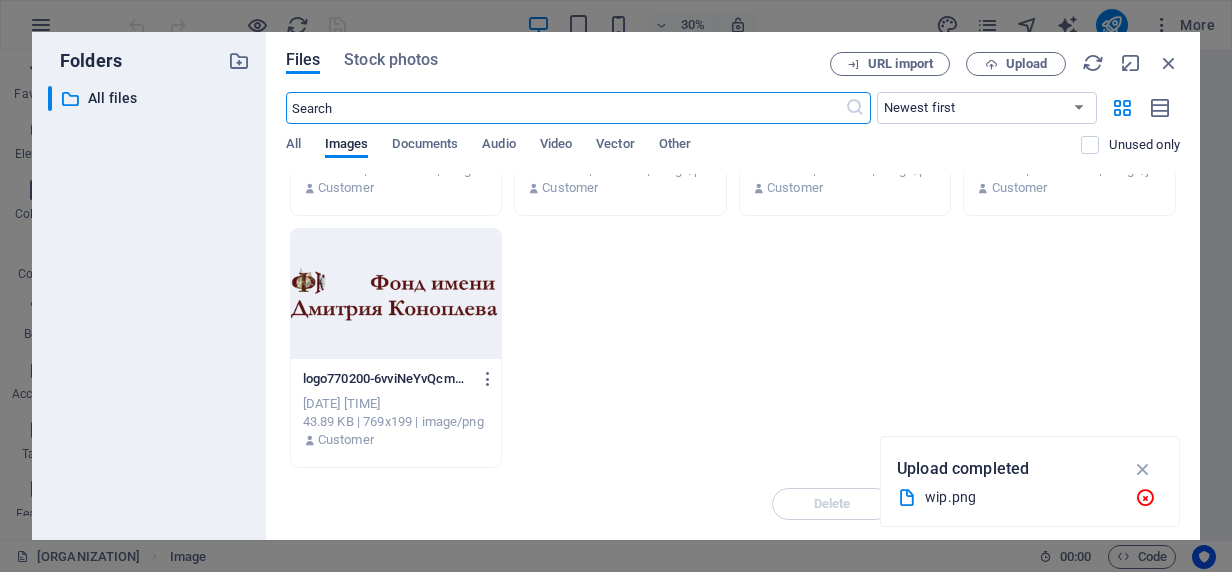 click on "logo13811143-hwORu-OVqVlMFYI2grvxLA.png logo13811143-hwORu-OVqVlMFYI2grvxLA.png [DATE] [TIME] 871.86 KB | 1381x1143 | image/png Customer 2-EOnhJnCfvA0ylhkXzKHVZg.png 2-EOnhJnCfvA0ylhkXzKHVZg.png [DATE] [TIME] 151.68 KB | 252x417 | image/png Customer 1-M4vw8iTFVq6_z22N3tUYQw.png 1-M4vw8iTFVq6_z22N3tUYQw.png [DATE] [TIME] 635.68 KB | 513x654 | image/png Customer DSC_3301-WjF_xaReTbMTIk5VHjRKJg.jpg DSC_3301-WjF_xaReTbMTIk5VHjRKJg.jpg [DATE] [TIME] 9.32 MB | 3996x6004 | image/jpeg Customer logo770200-6vviNeYvQcmFlTKm-vsWgQ.png logo770200-6vviNeYvQcmFlTKm-vsWgQ.png [DATE] [TIME] 43.89 KB | 769x199 | image/png Customer" at bounding box center [733, 222] 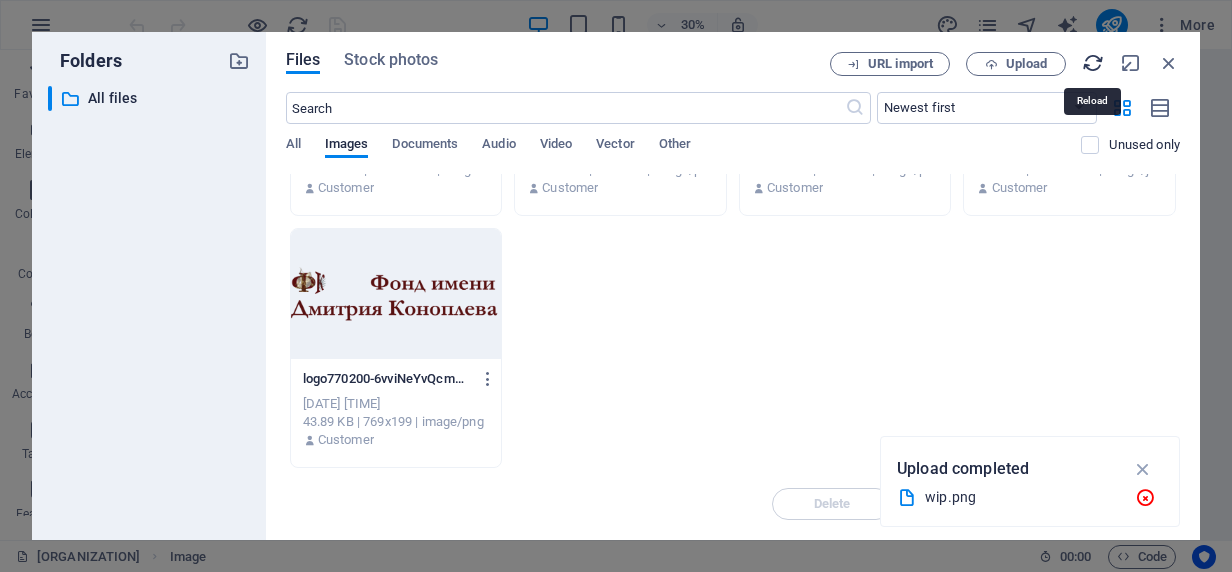 click at bounding box center (1093, 63) 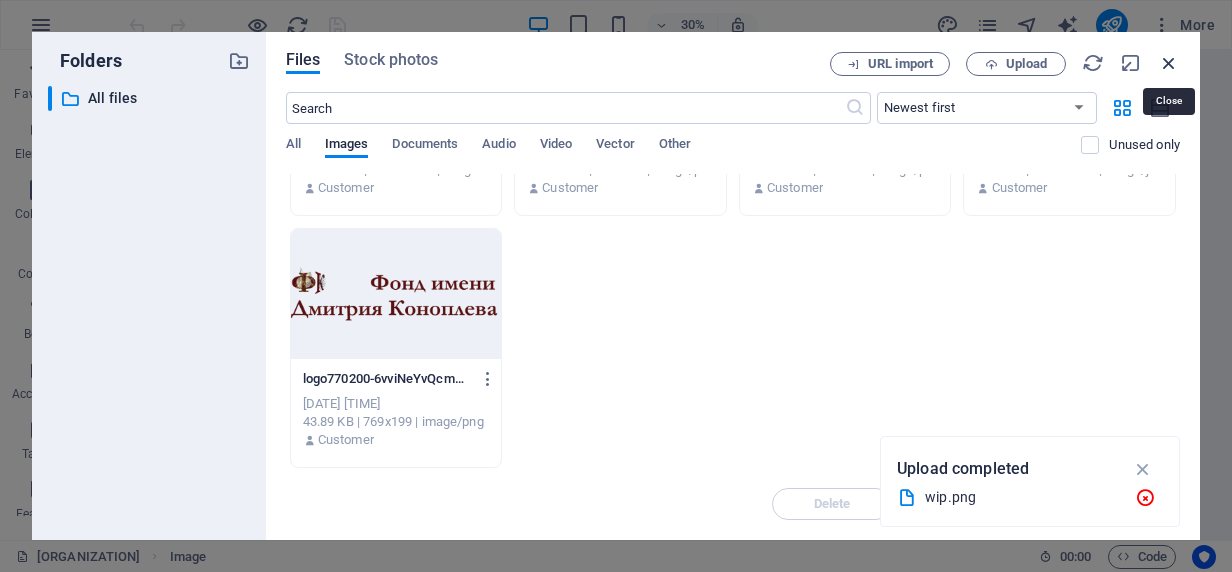 click at bounding box center [1169, 63] 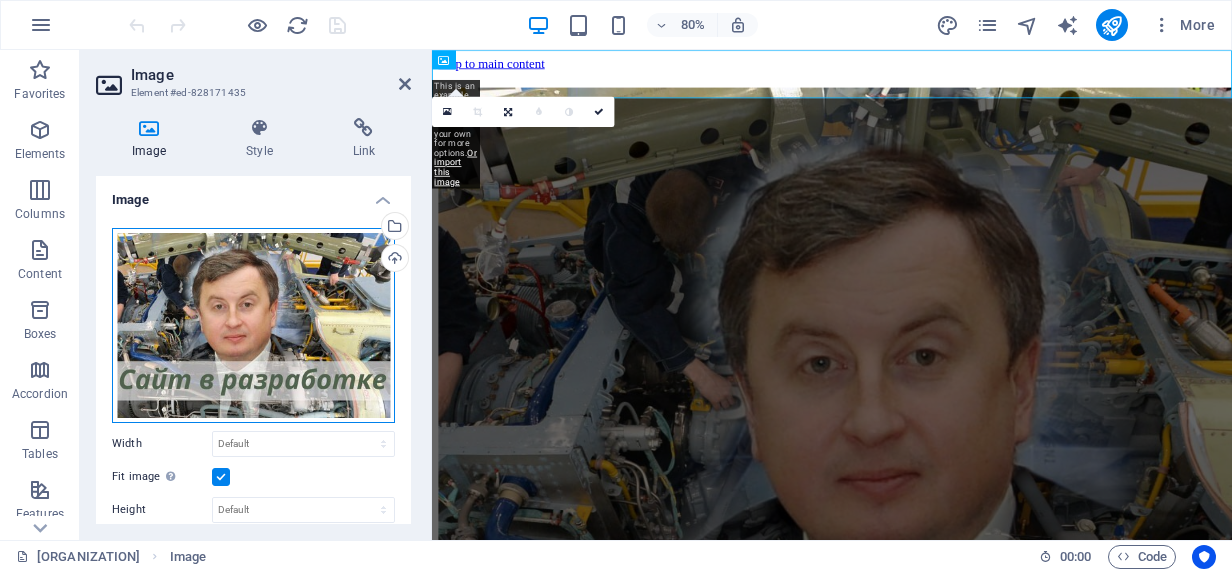 click on "Drag files here, click to choose files or select files from Files or our free stock photos & videos" at bounding box center [253, 325] 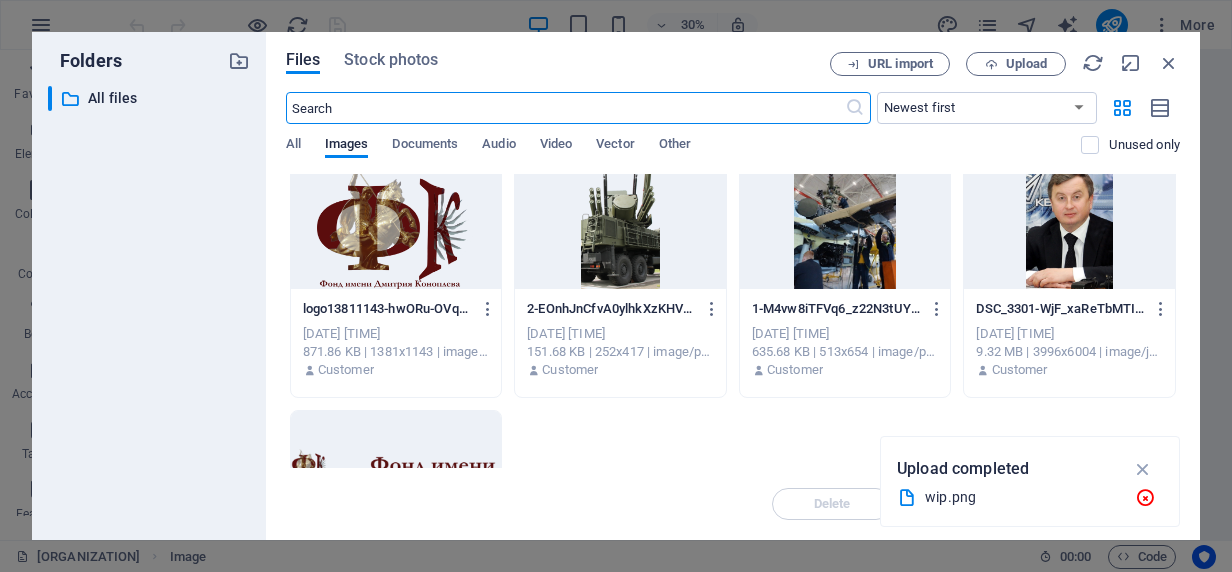 scroll, scrollTop: 0, scrollLeft: 0, axis: both 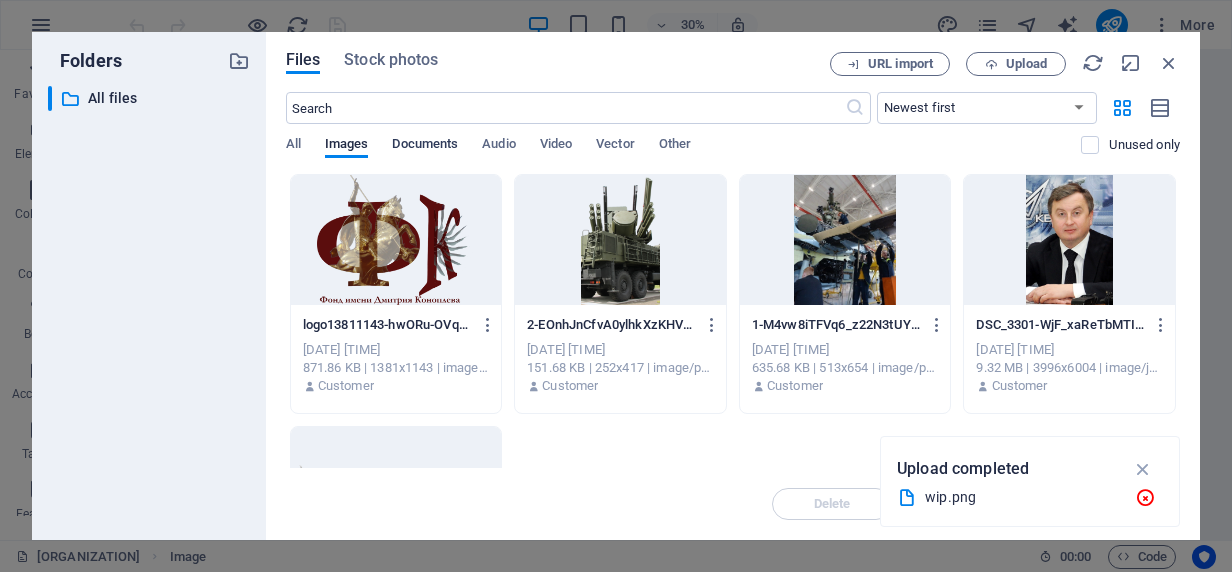click on "Documents" at bounding box center [425, 146] 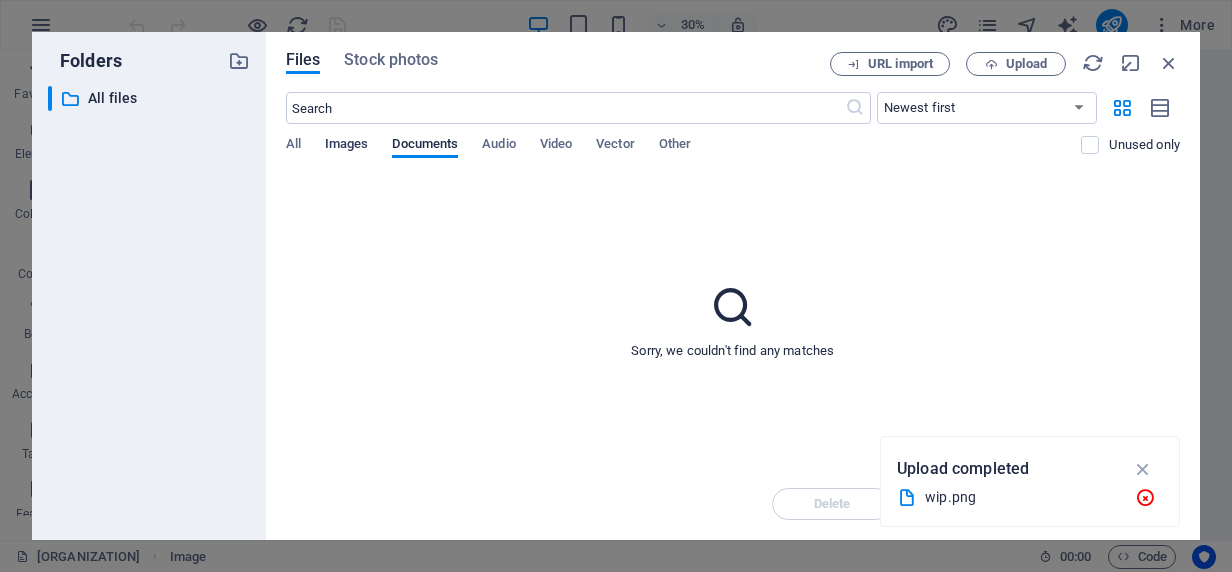 click on "Images" at bounding box center [347, 146] 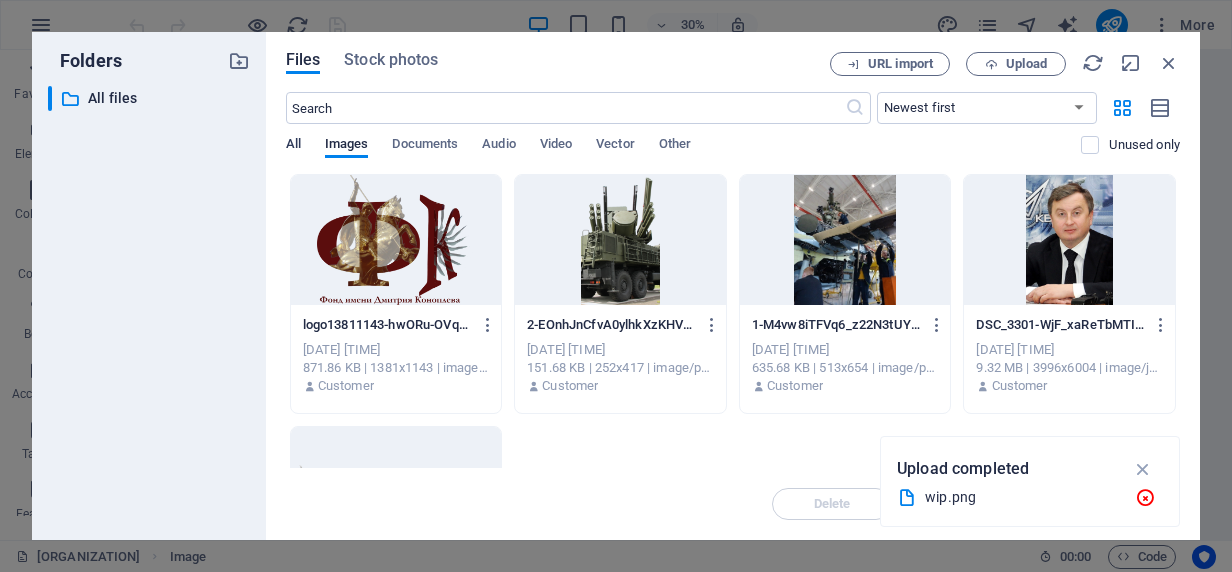 click on "All" at bounding box center (293, 146) 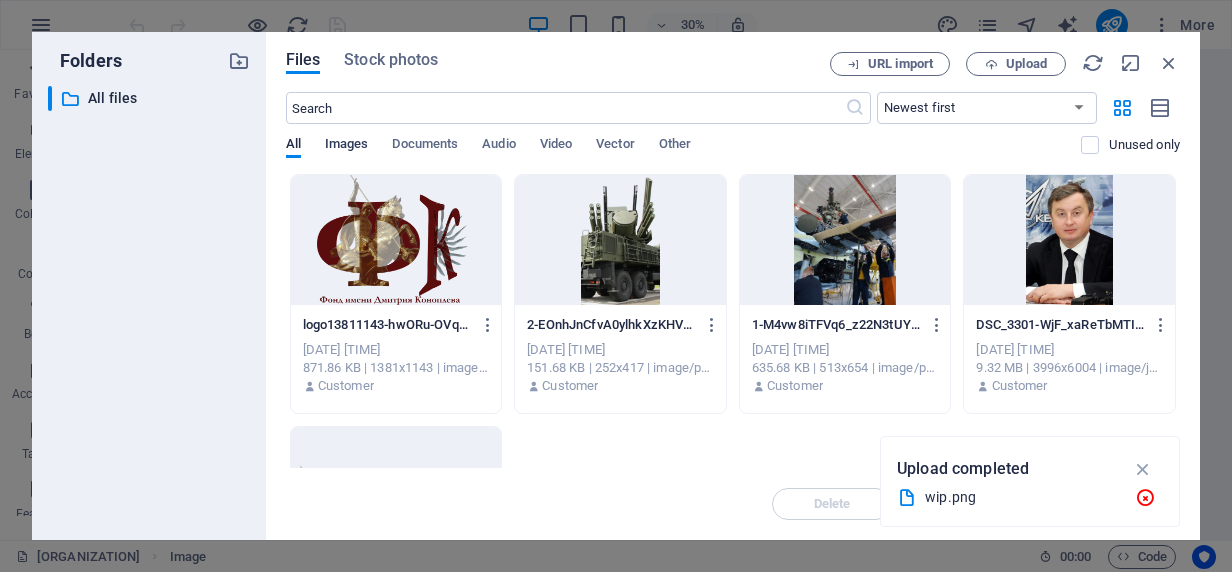 click on "Images" at bounding box center [347, 146] 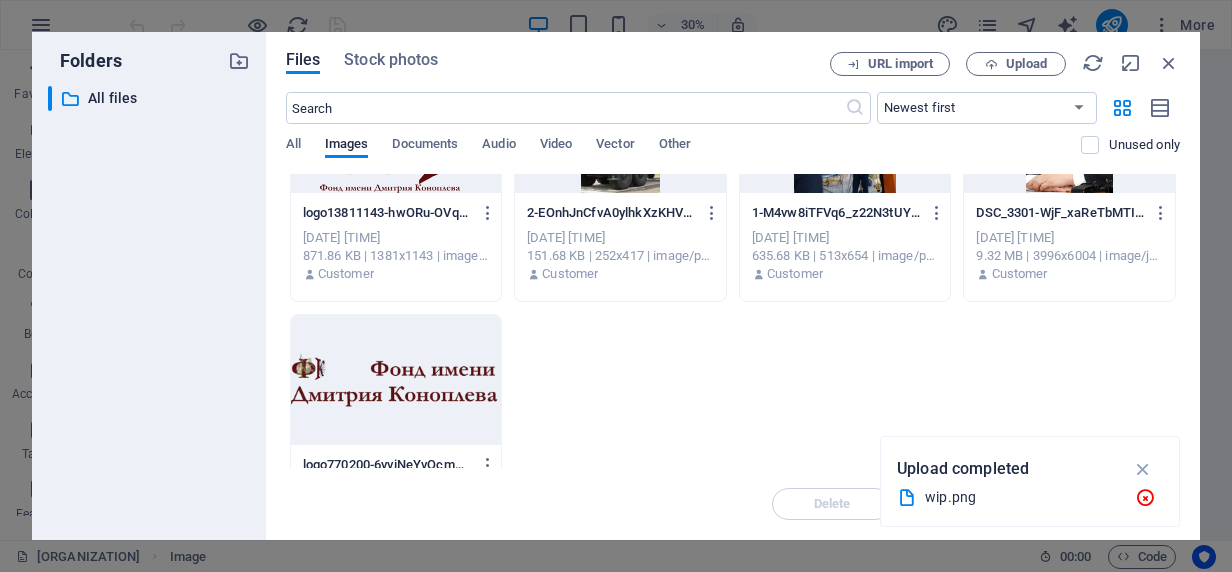 scroll, scrollTop: 198, scrollLeft: 0, axis: vertical 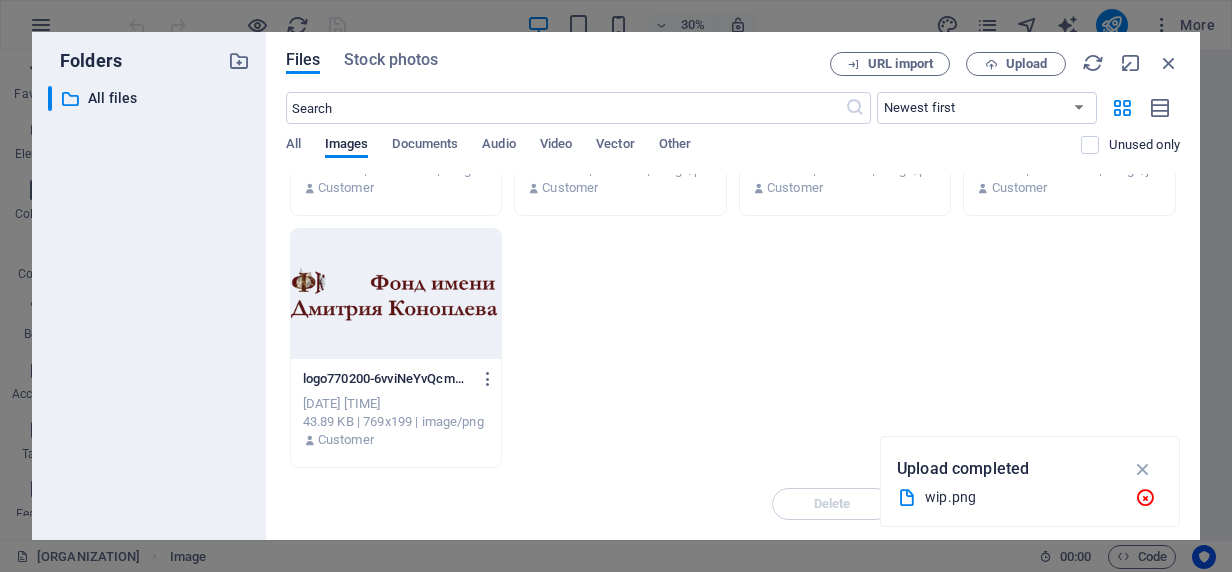 click on "wip.png" at bounding box center [1022, 497] 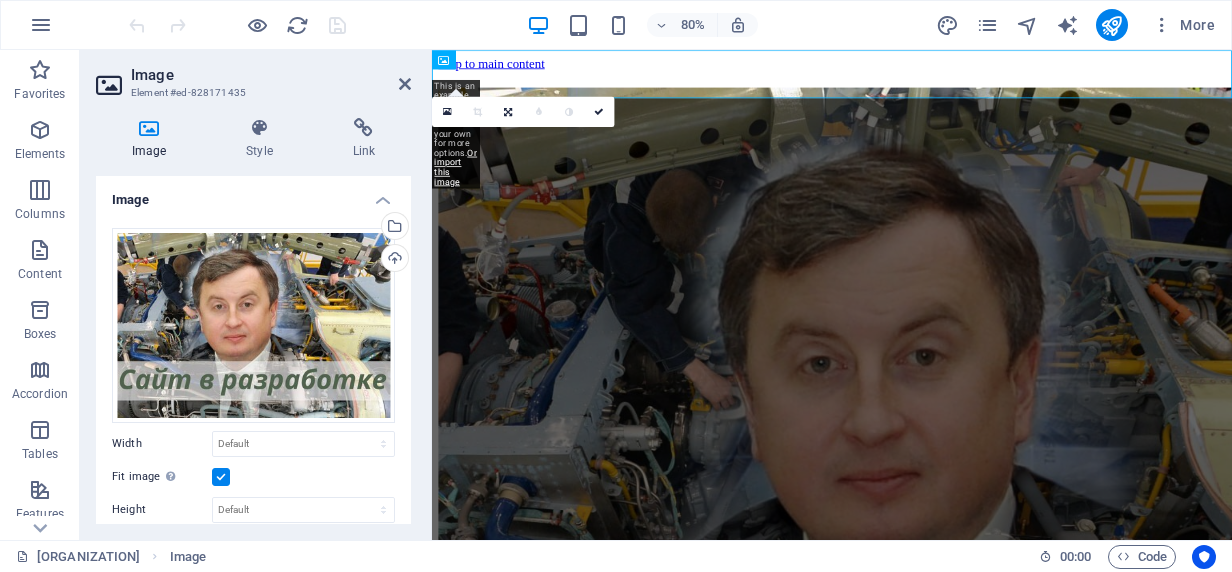 click on "Skip to main content" at bounding box center (932, 522) 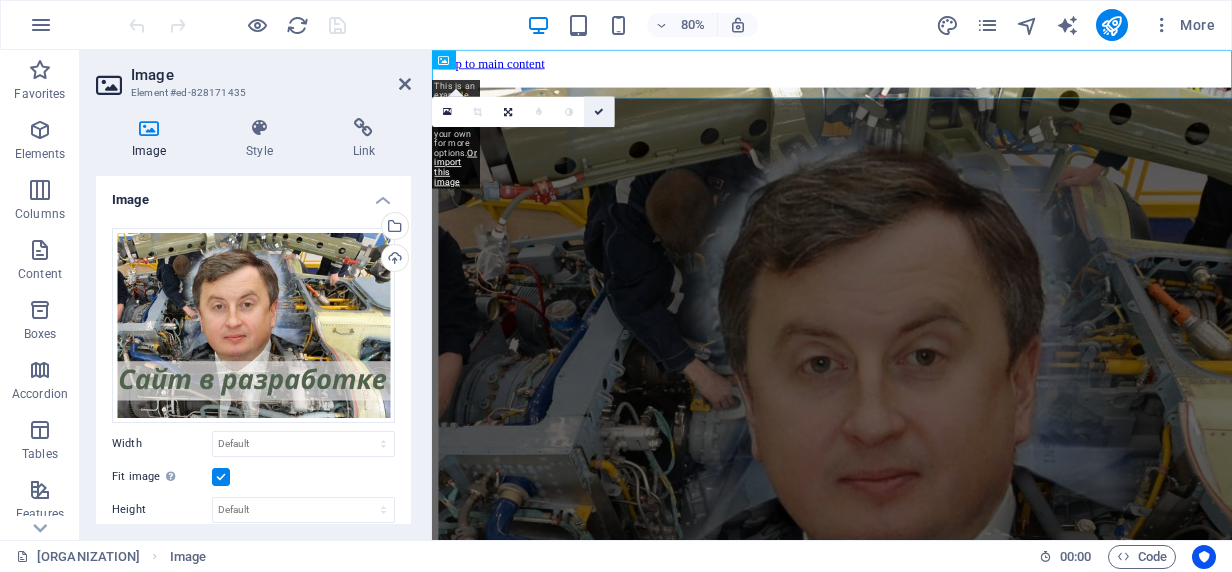 click at bounding box center [599, 112] 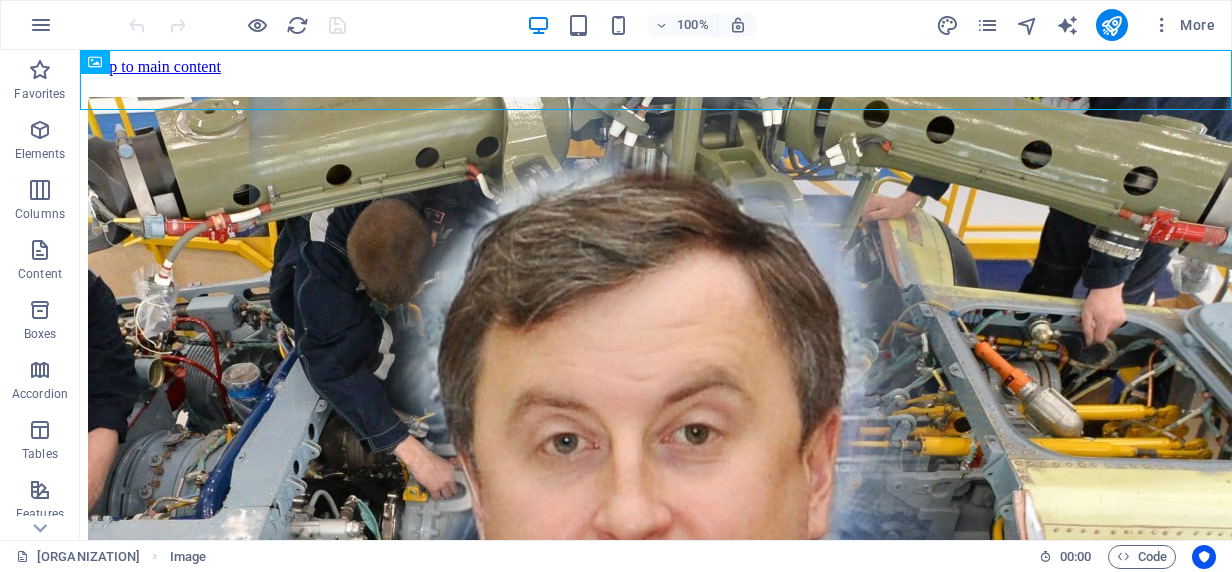 click on "Skip to main content" at bounding box center [656, 522] 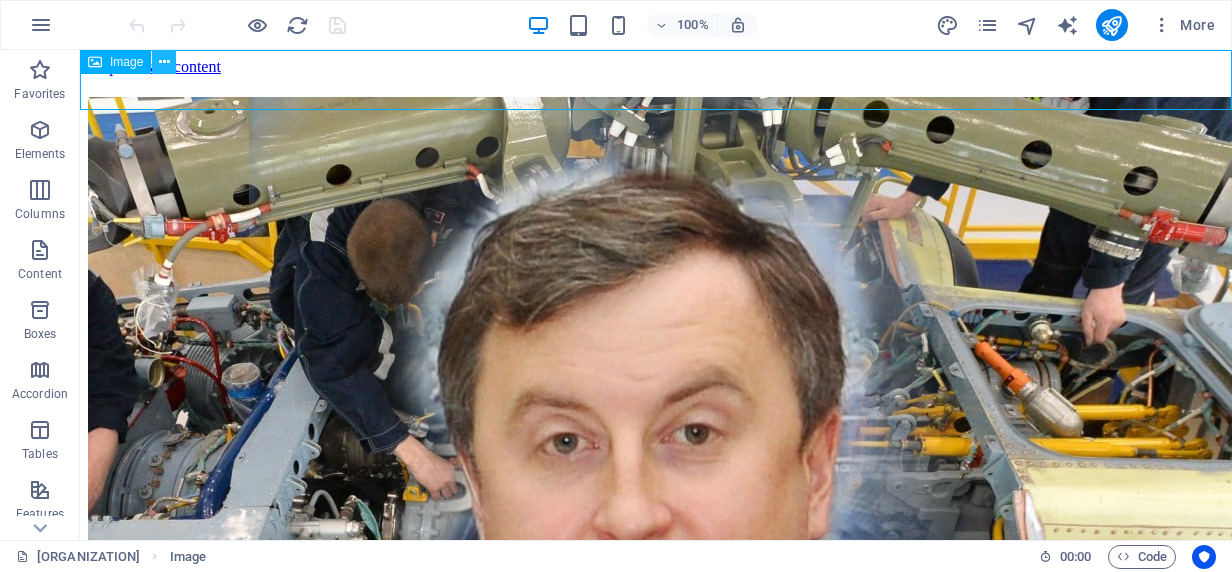 click at bounding box center [164, 62] 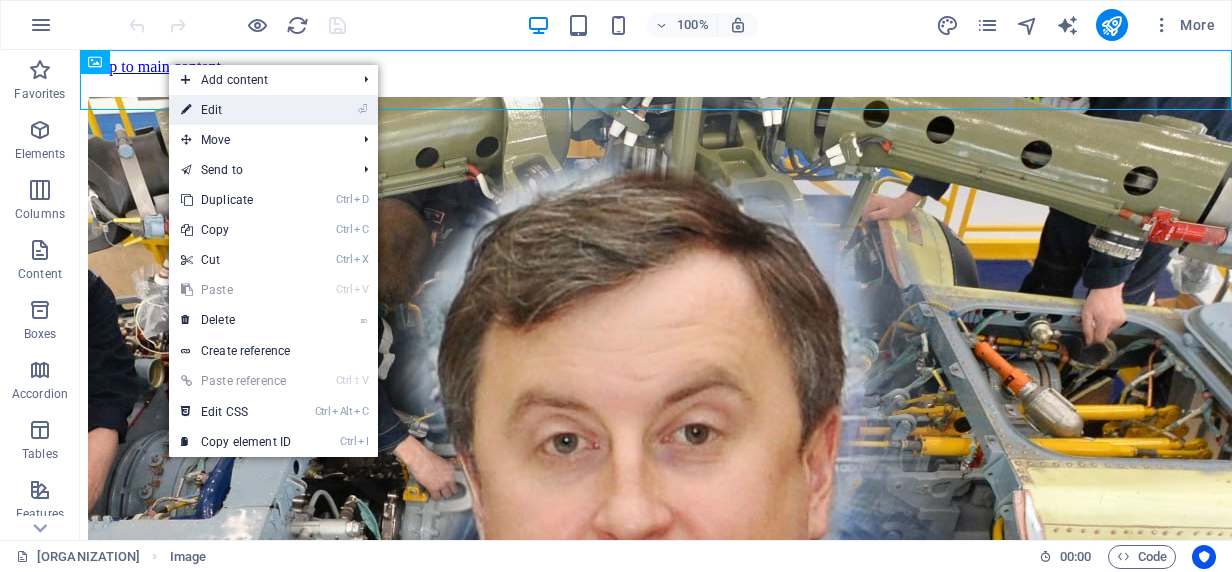 click on "⏎  Edit" at bounding box center [236, 110] 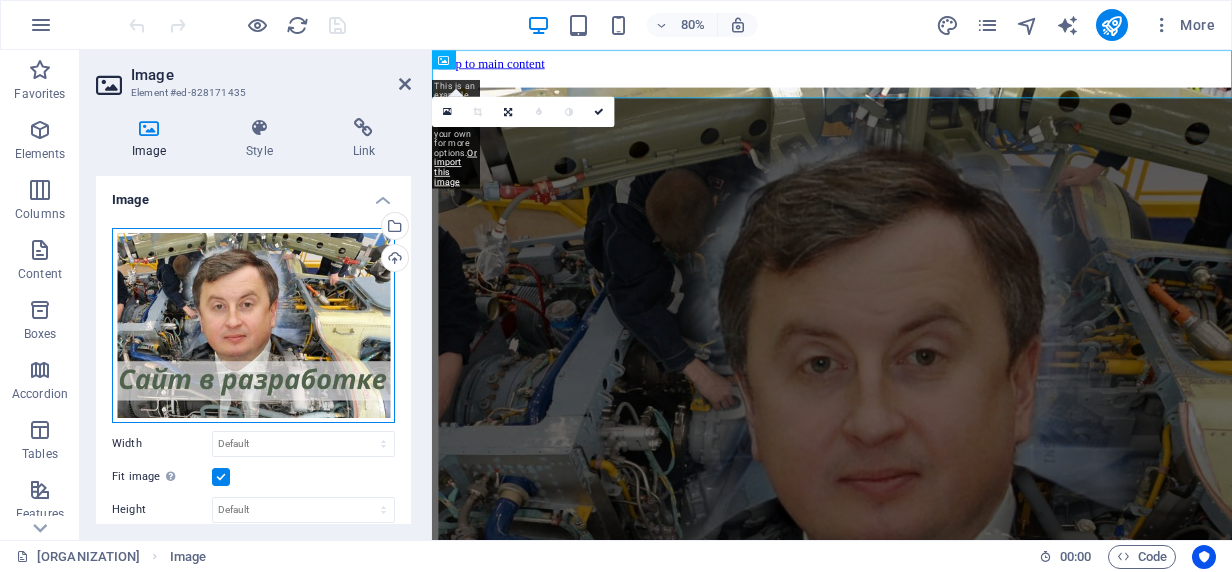 click on "Drag files here, click to choose files or select files from Files or our free stock photos & videos" at bounding box center [253, 325] 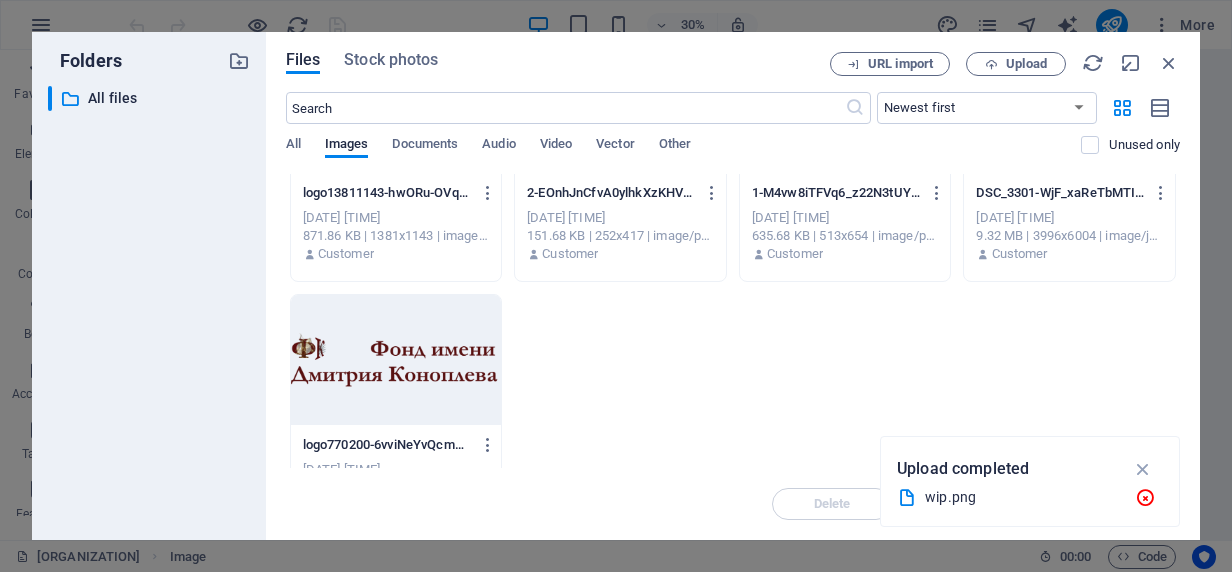 scroll, scrollTop: 198, scrollLeft: 0, axis: vertical 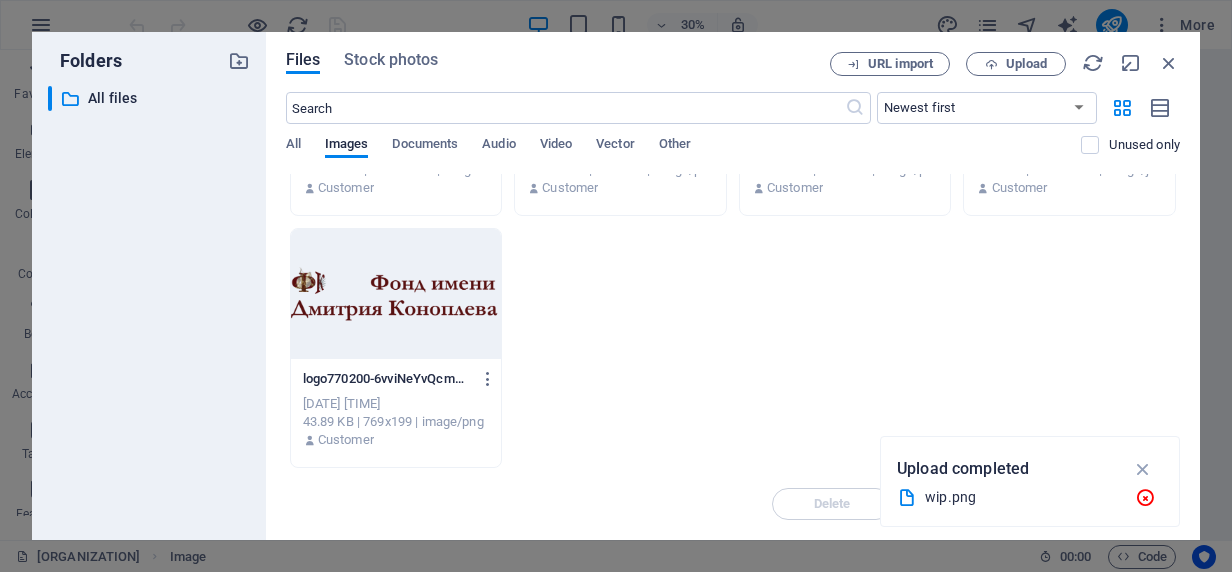 click on "logo13811143-hwORu-OVqVlMFYI2grvxLA.png logo13811143-hwORu-OVqVlMFYI2grvxLA.png [DATE] [TIME] 871.86 KB | 1381x1143 | image/png Customer 2-EOnhJnCfvA0ylhkXzKHVZg.png 2-EOnhJnCfvA0ylhkXzKHVZg.png [DATE] [TIME] 151.68 KB | 252x417 | image/png Customer 1-M4vw8iTFVq6_z22N3tUYQw.png 1-M4vw8iTFVq6_z22N3tUYQw.png [DATE] [TIME] 635.68 KB | 513x654 | image/png Customer DSC_3301-WjF_xaReTbMTIk5VHjRKJg.jpg DSC_3301-WjF_xaReTbMTIk5VHjRKJg.jpg [DATE] [TIME] 9.32 MB | 3996x6004 | image/jpeg Customer logo770200-6vviNeYvQcmFlTKm-vsWgQ.png logo770200-6vviNeYvQcmFlTKm-vsWgQ.png [DATE] [TIME] 43.89 KB | 769x199 | image/png Customer" at bounding box center [733, 222] 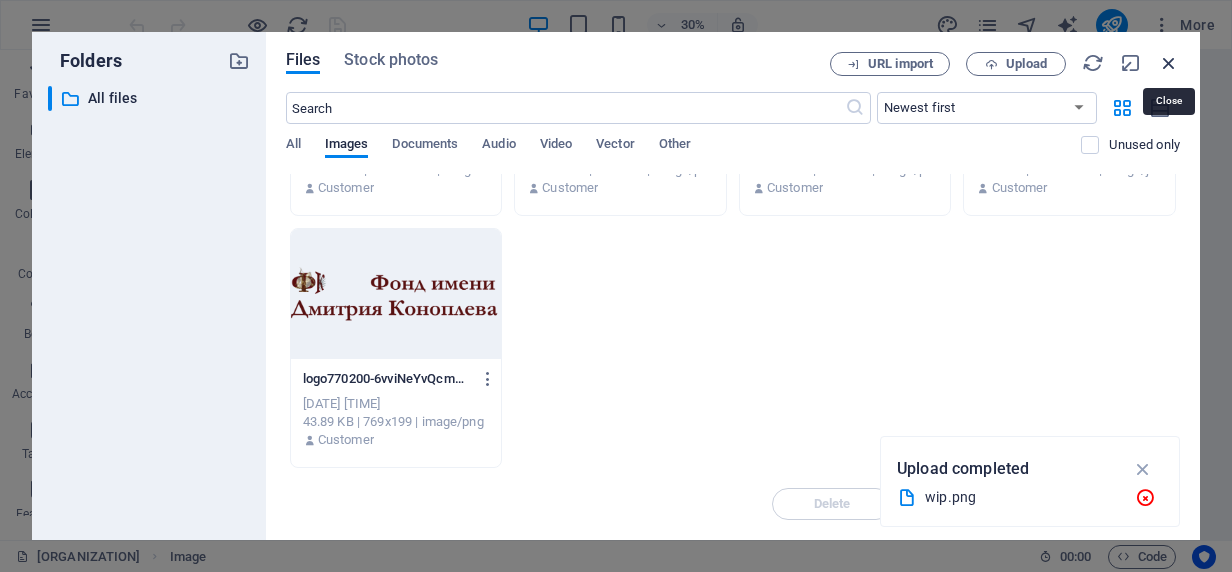 drag, startPoint x: 1169, startPoint y: 60, endPoint x: 902, endPoint y: 12, distance: 271.2803 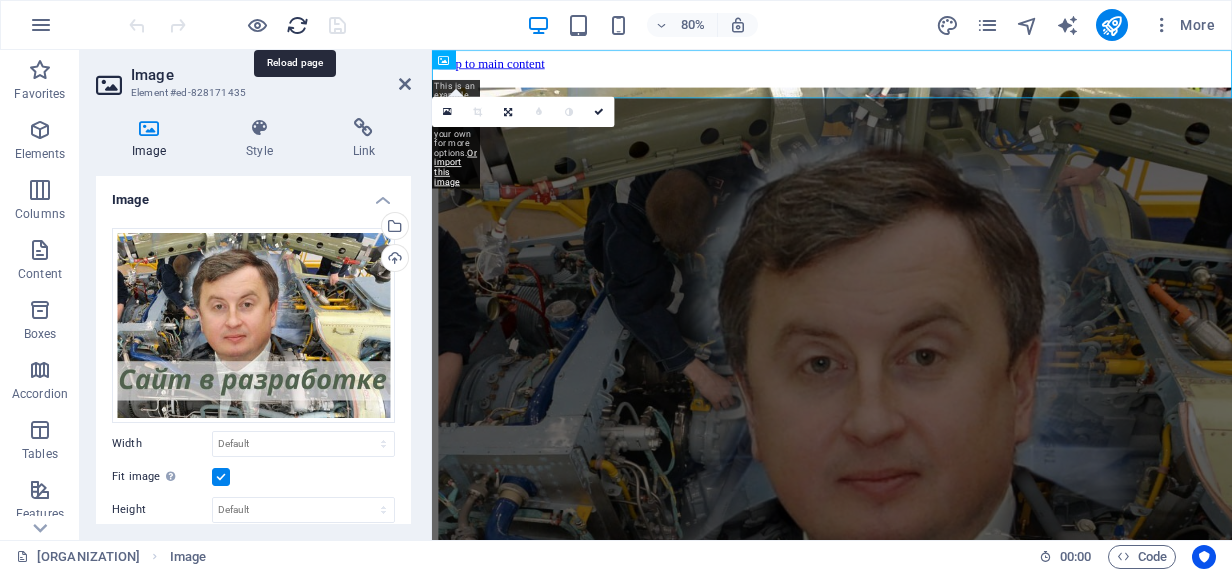 click at bounding box center [297, 25] 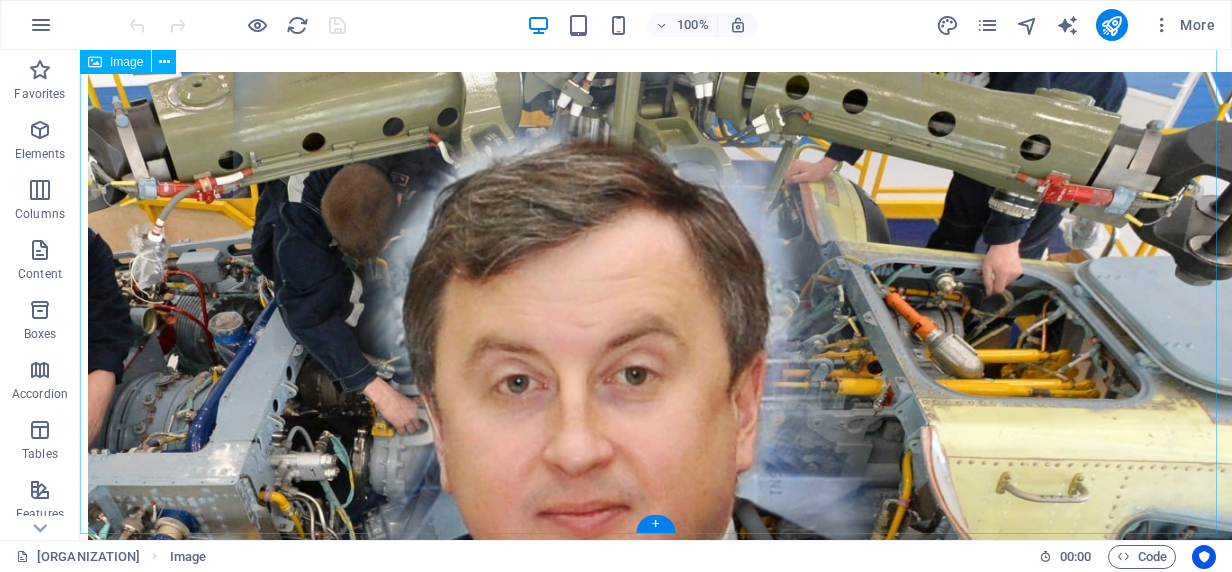 scroll, scrollTop: 0, scrollLeft: 0, axis: both 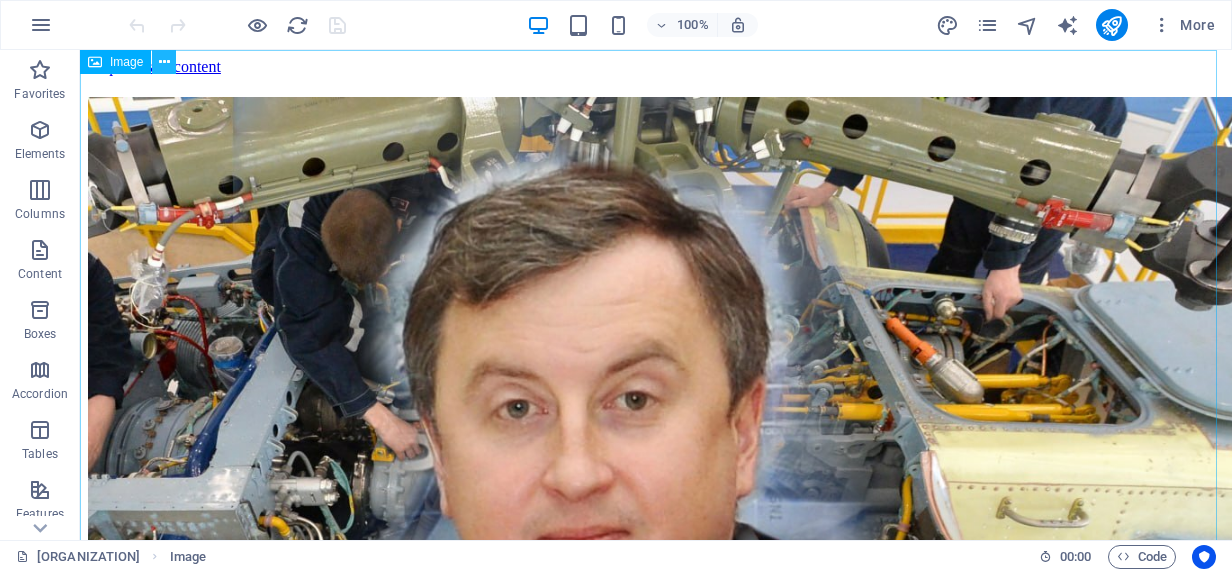 click at bounding box center [164, 62] 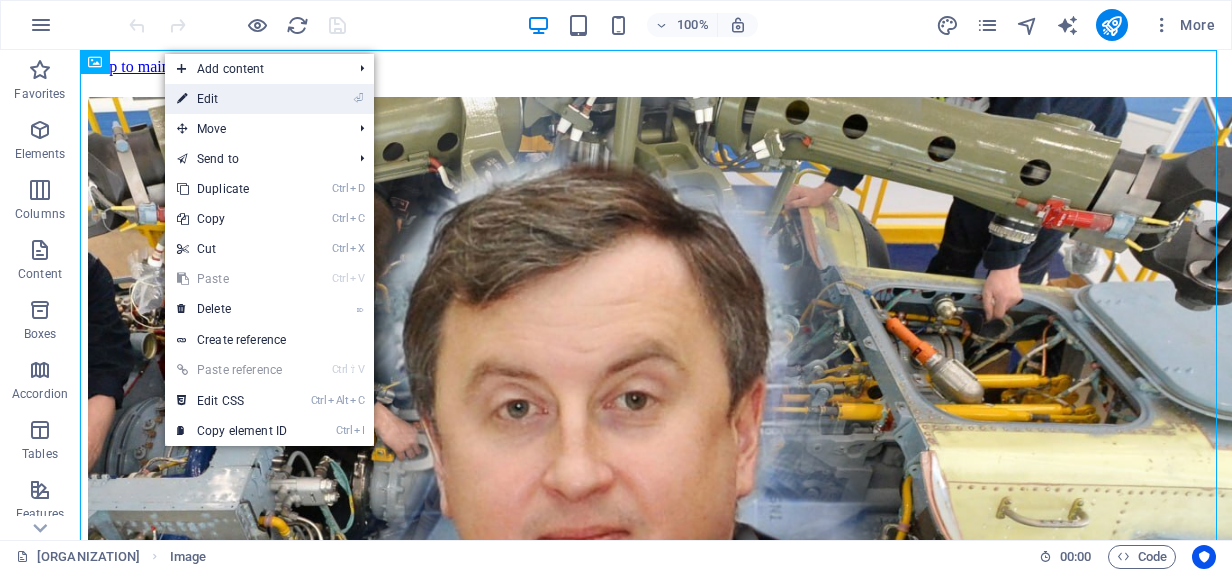 click on "⏎  Edit" at bounding box center [232, 99] 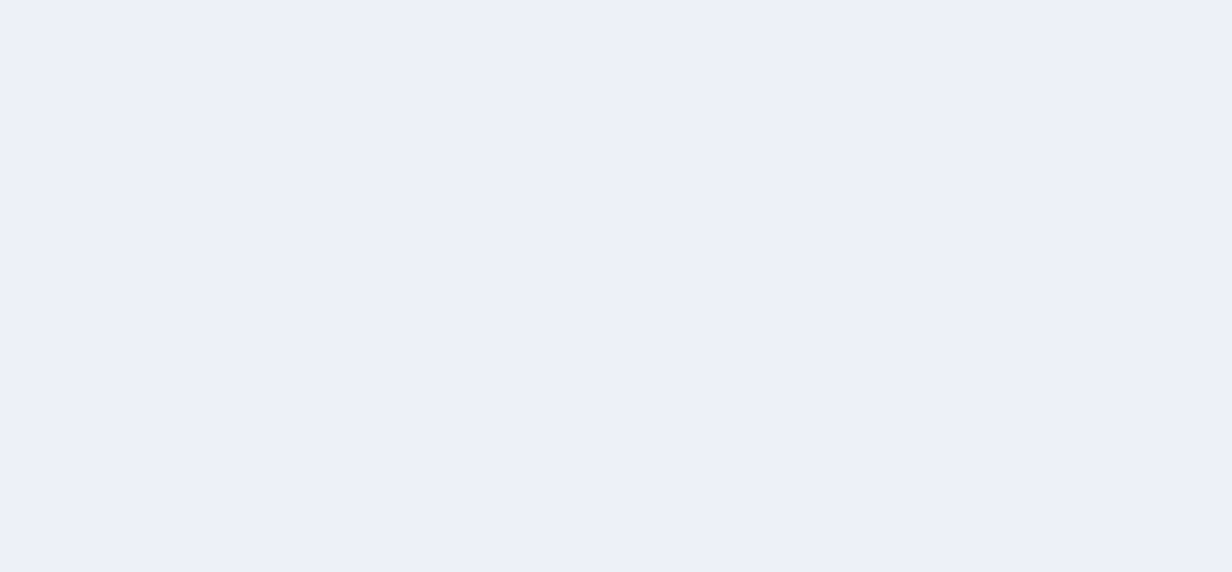 scroll, scrollTop: 0, scrollLeft: 0, axis: both 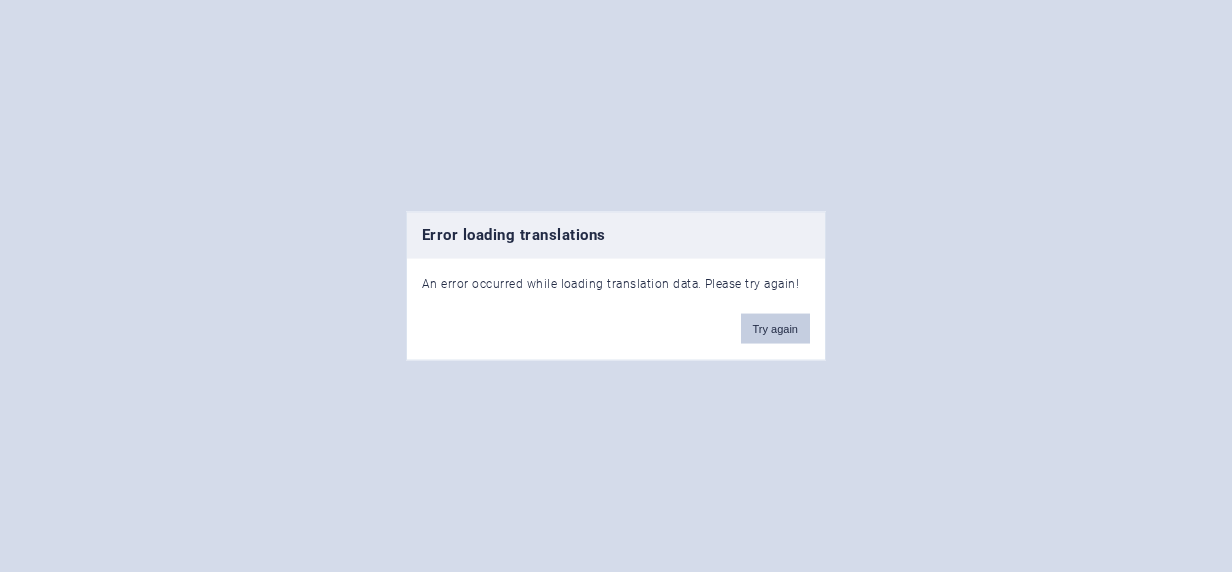 click on "Try again" at bounding box center (775, 328) 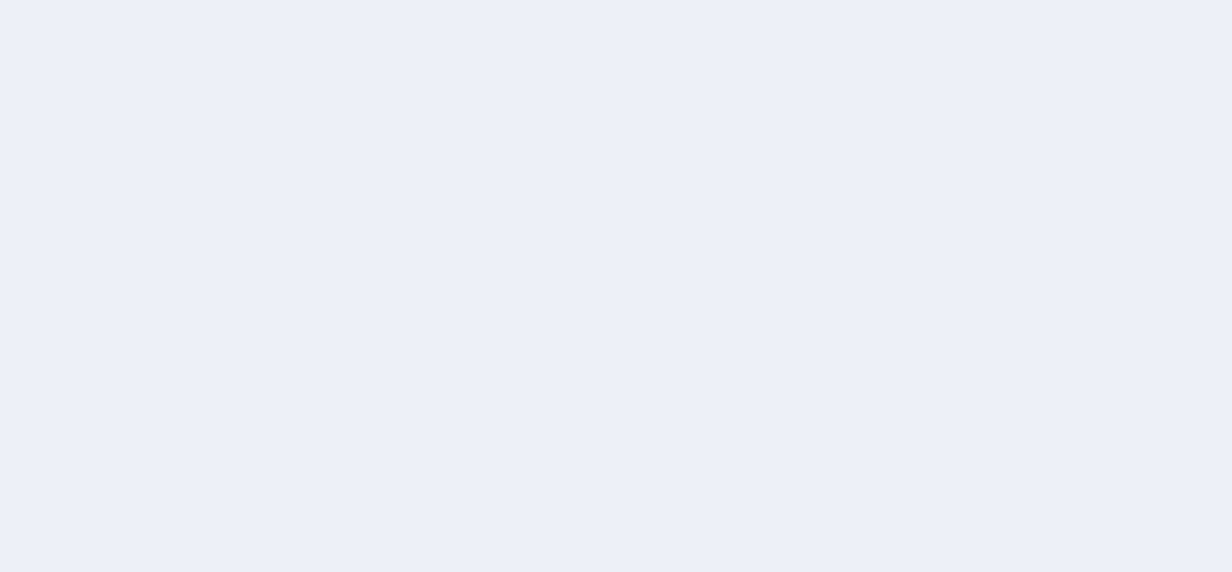 scroll, scrollTop: 0, scrollLeft: 0, axis: both 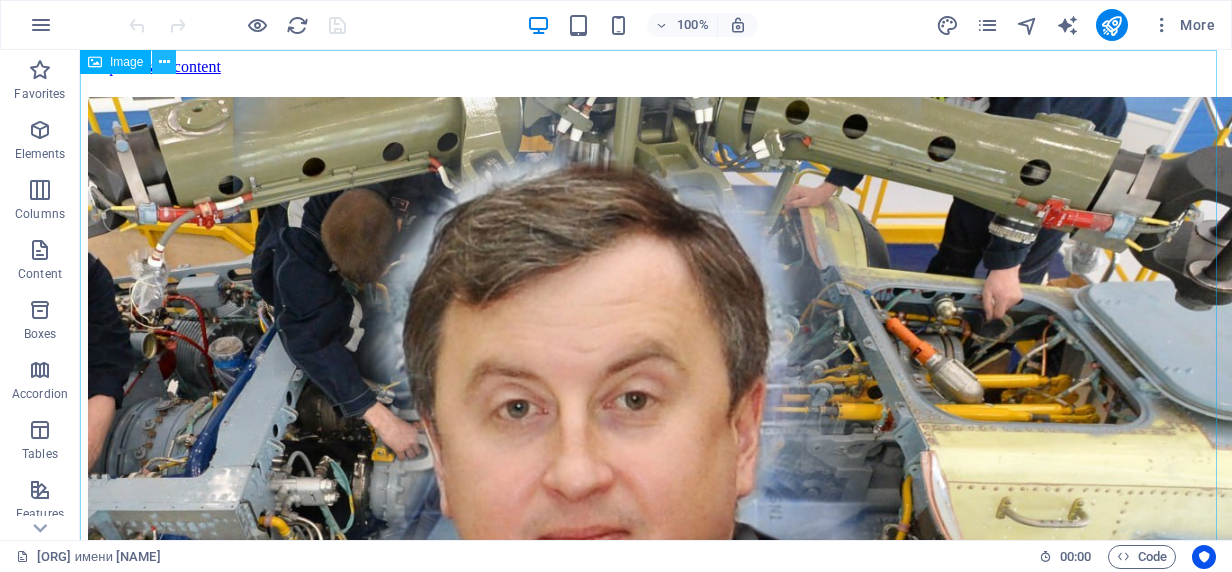 click at bounding box center [164, 62] 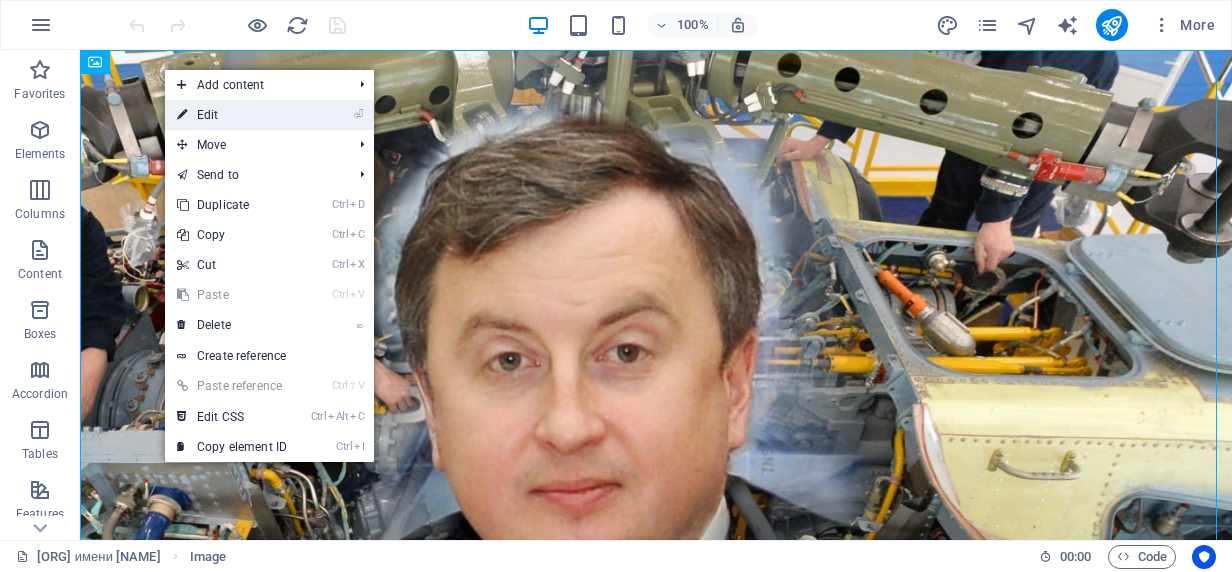 drag, startPoint x: 255, startPoint y: 110, endPoint x: 43, endPoint y: 182, distance: 223.89284 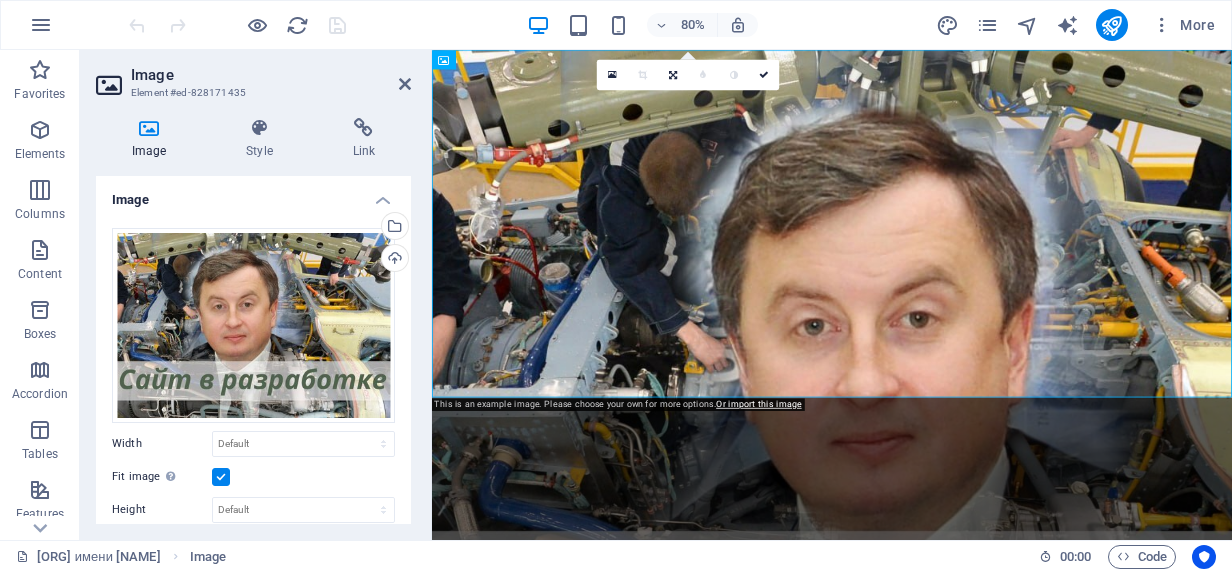 click at bounding box center (149, 128) 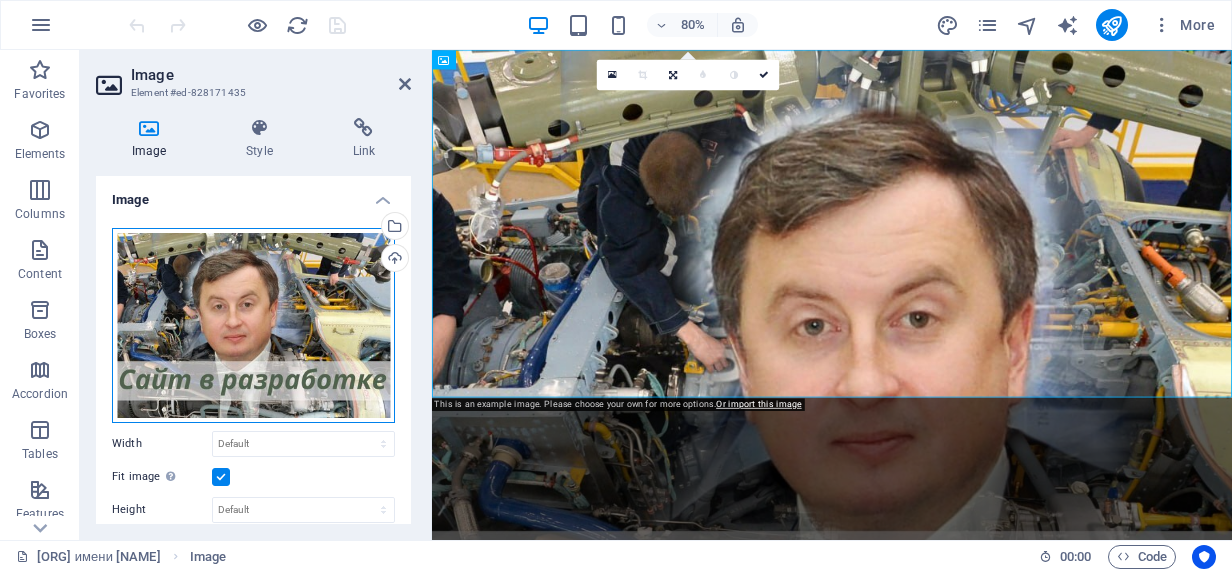 click on "Drag files here, click to choose files or select files from Files or our free stock photos & videos" at bounding box center [253, 325] 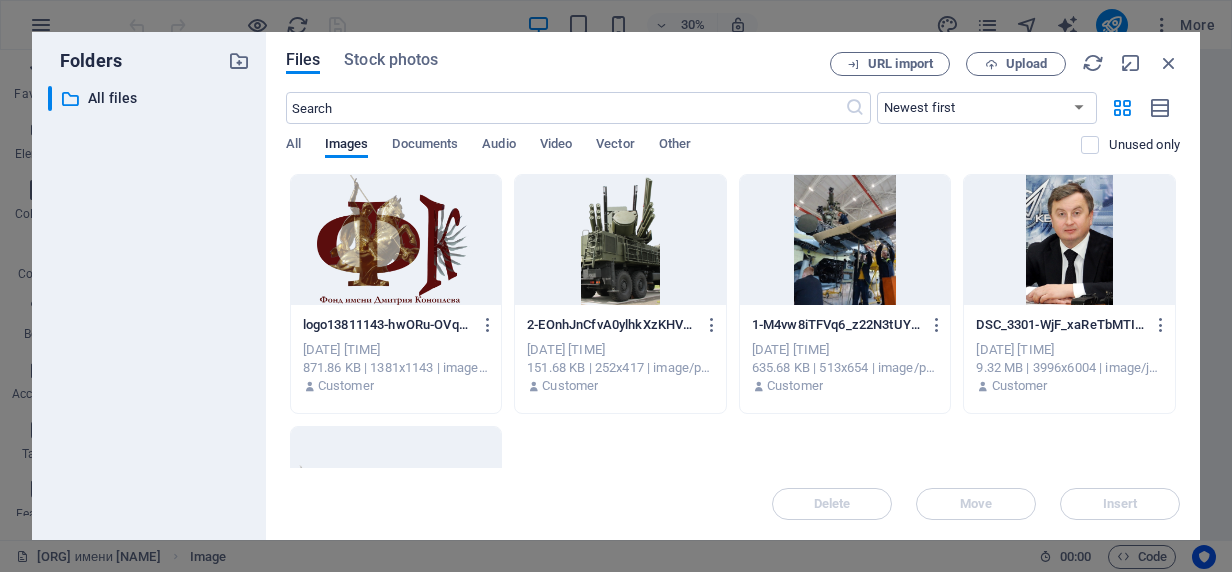 drag, startPoint x: 1181, startPoint y: 251, endPoint x: 1181, endPoint y: 342, distance: 91 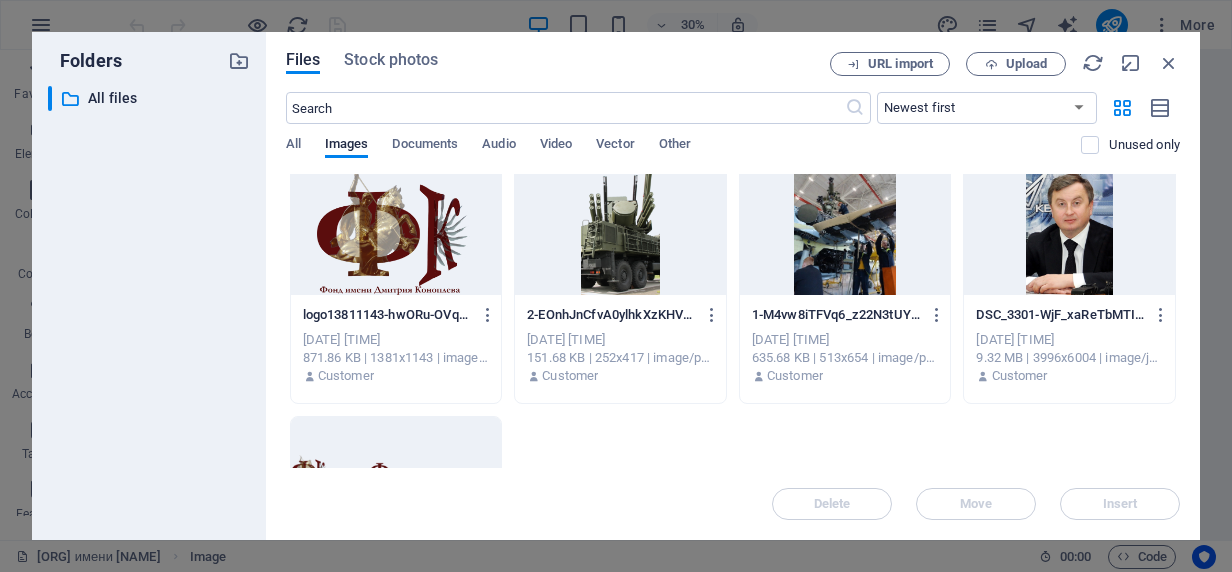 scroll, scrollTop: 0, scrollLeft: 0, axis: both 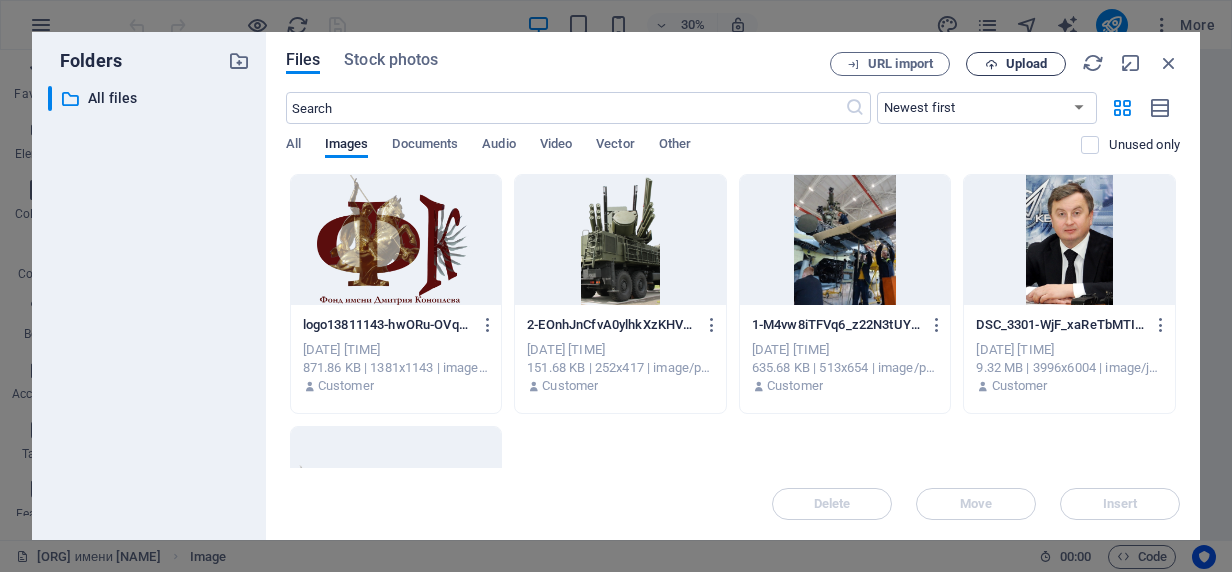 click on "Upload" at bounding box center [1026, 64] 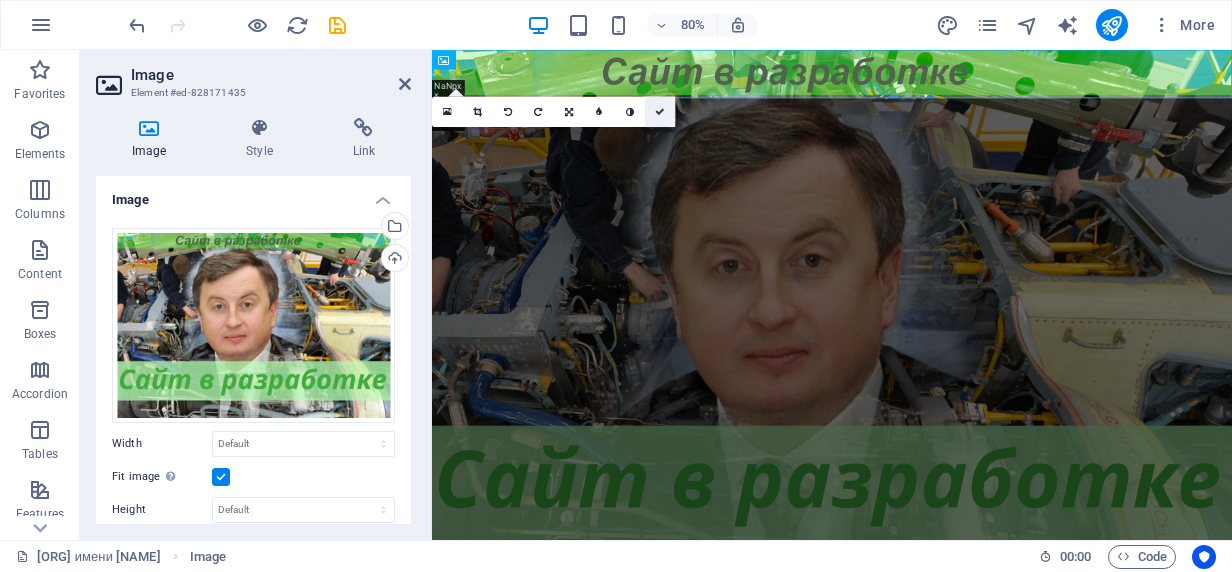 click at bounding box center (660, 112) 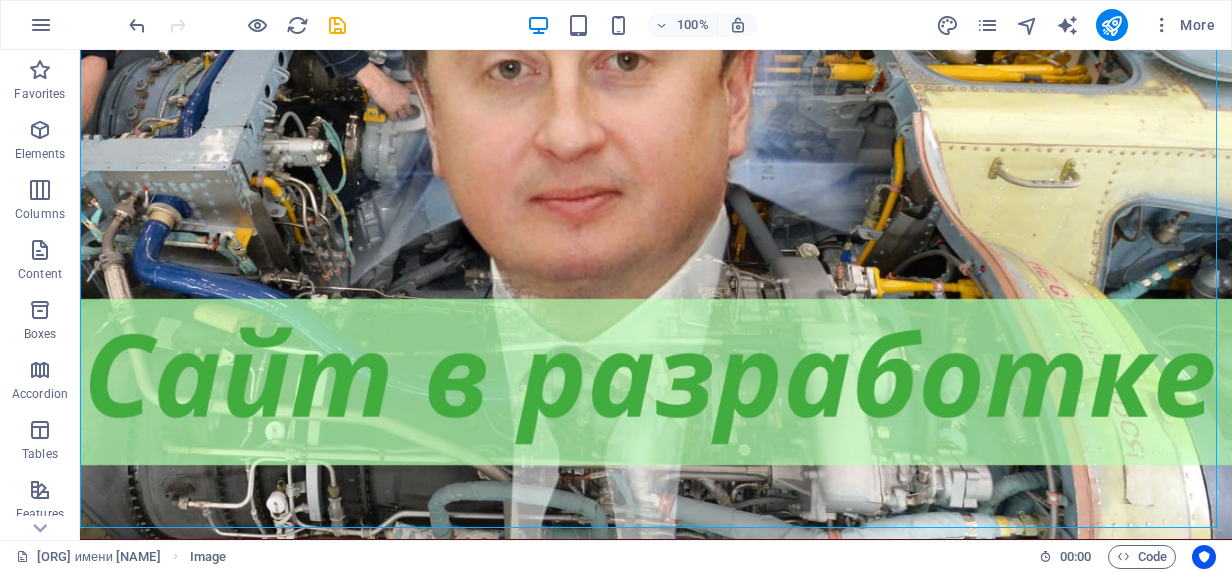 scroll, scrollTop: 0, scrollLeft: 0, axis: both 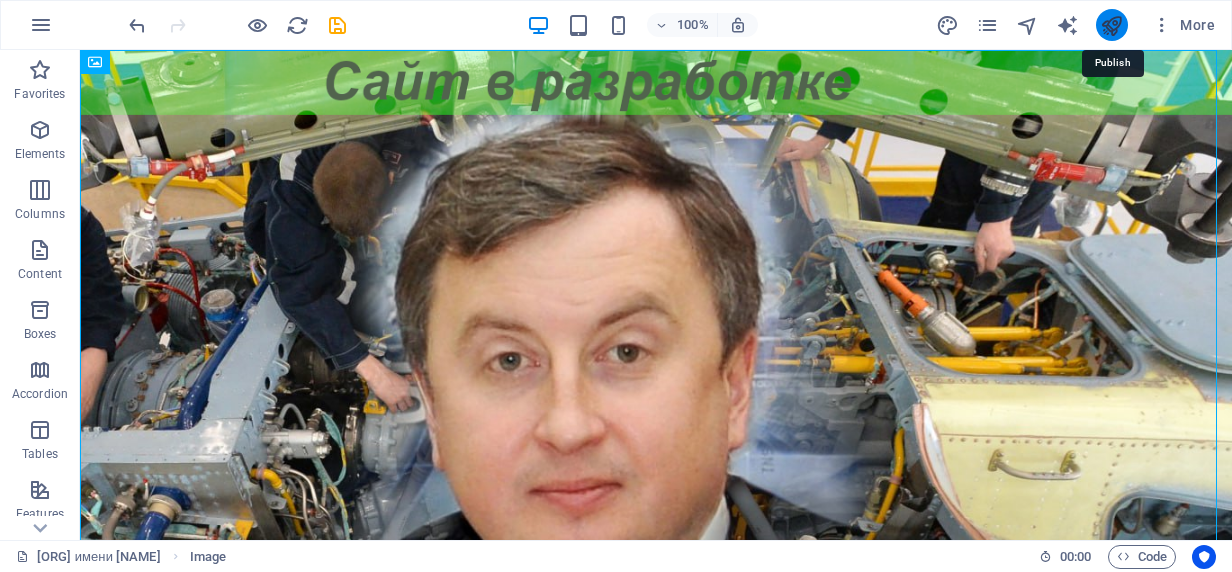 click at bounding box center [1111, 25] 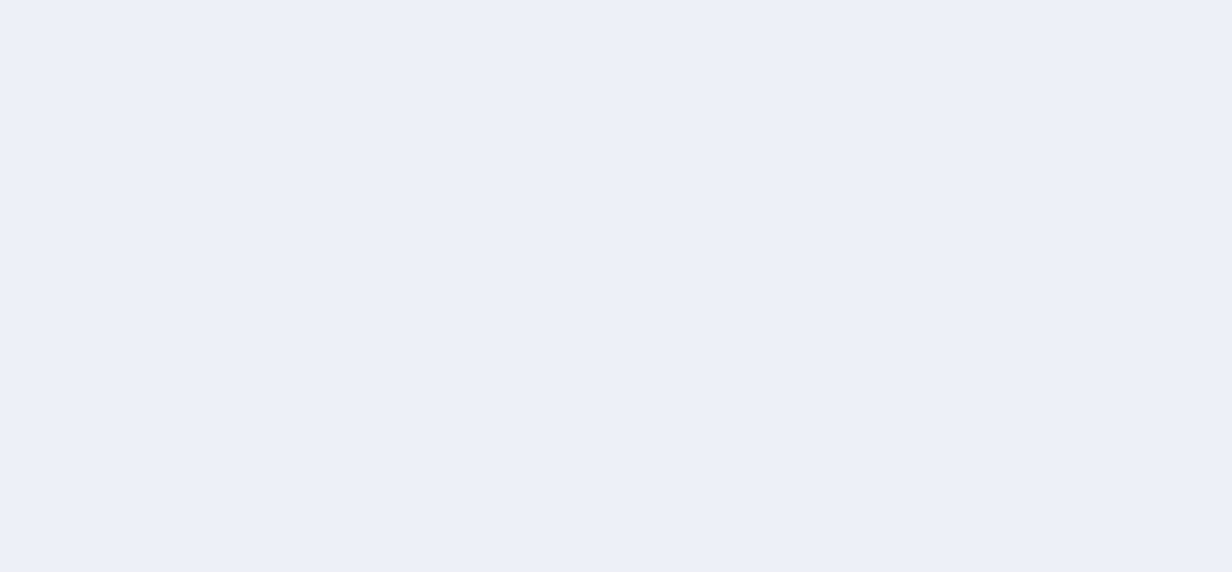 scroll, scrollTop: 0, scrollLeft: 0, axis: both 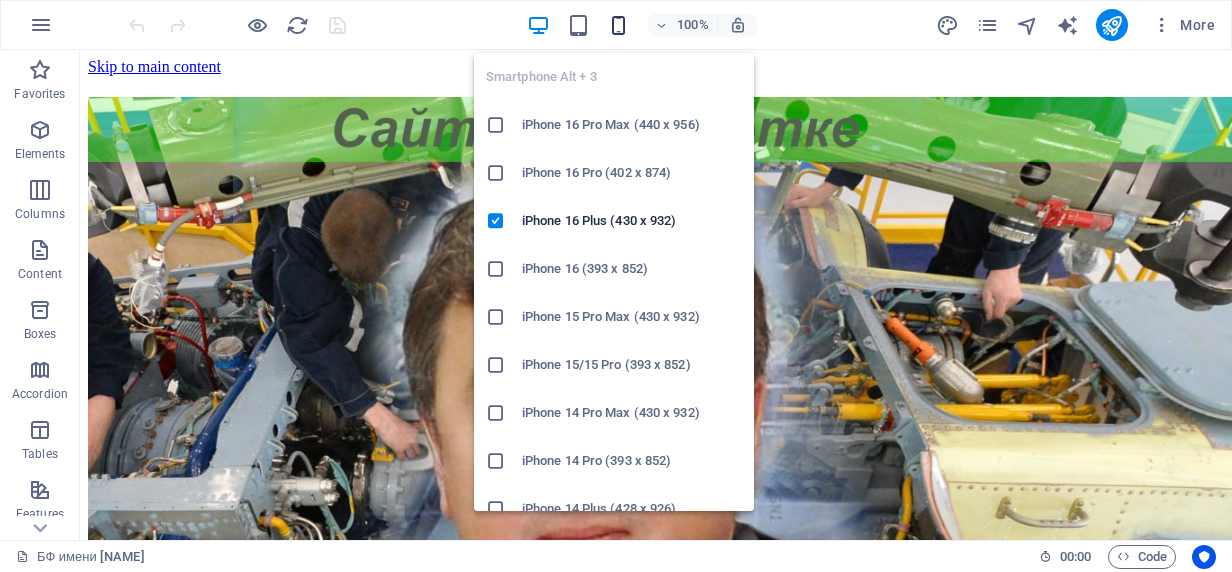 click at bounding box center [618, 25] 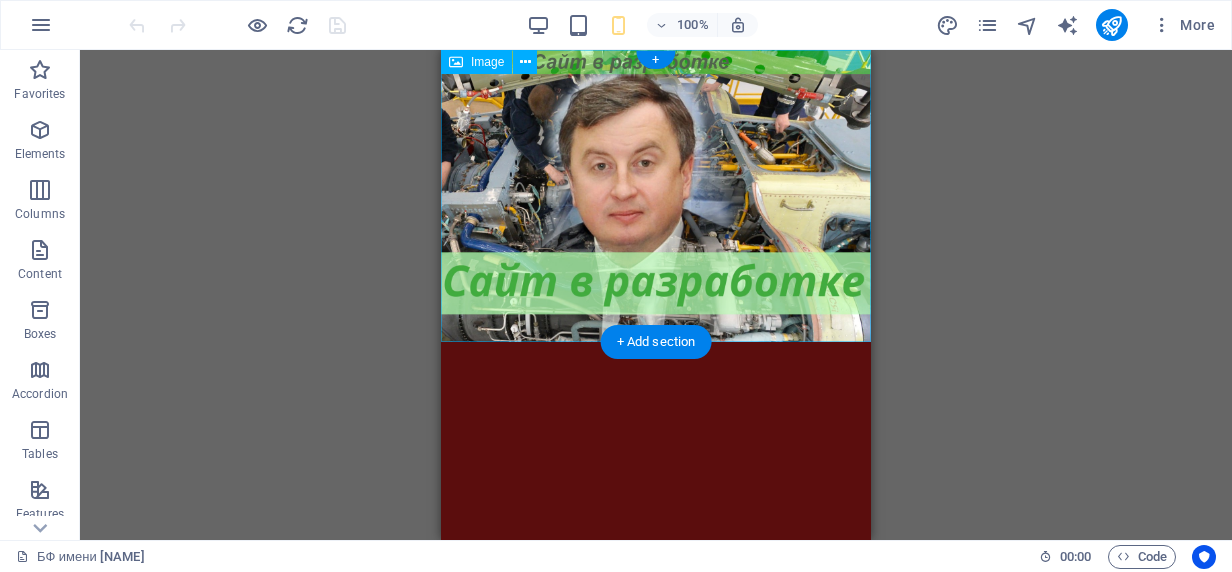 click at bounding box center [656, 196] 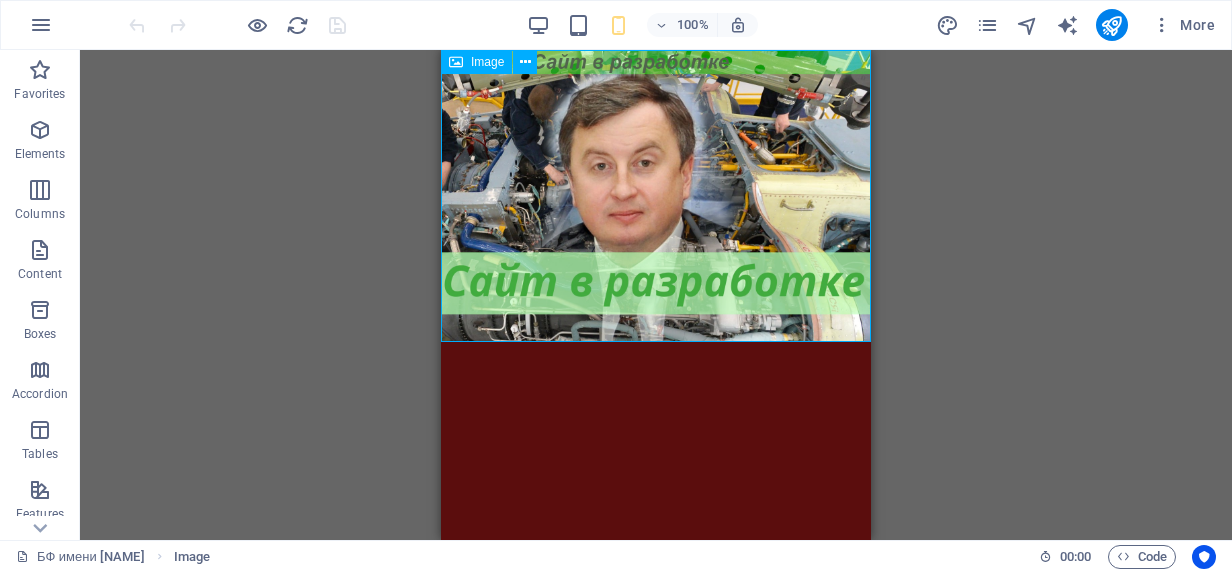 click on "Image" at bounding box center (487, 62) 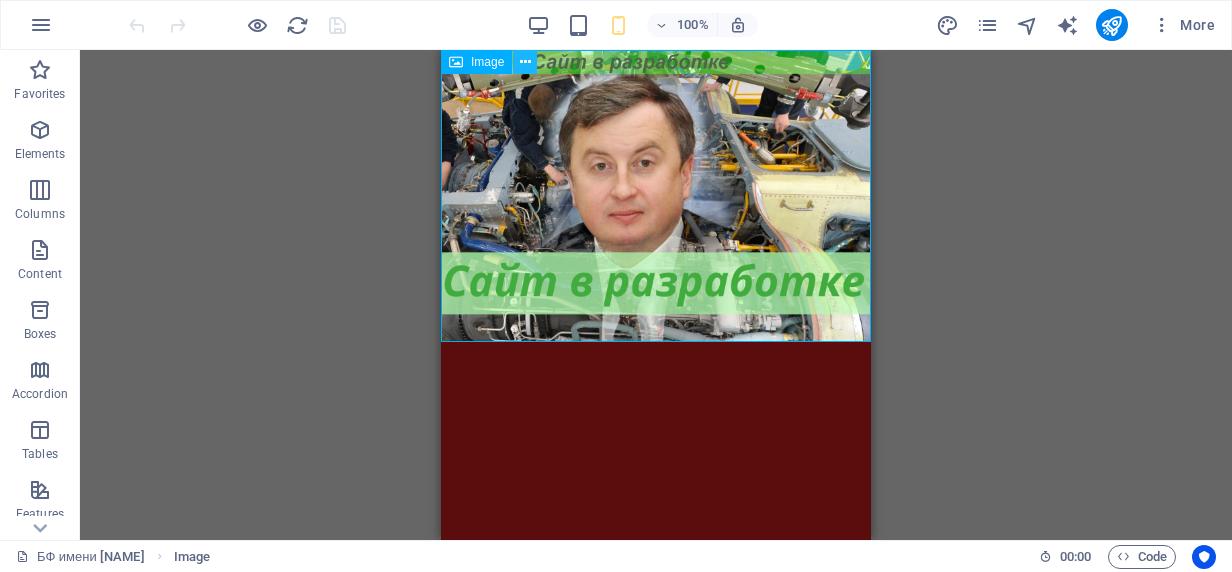 click at bounding box center [525, 62] 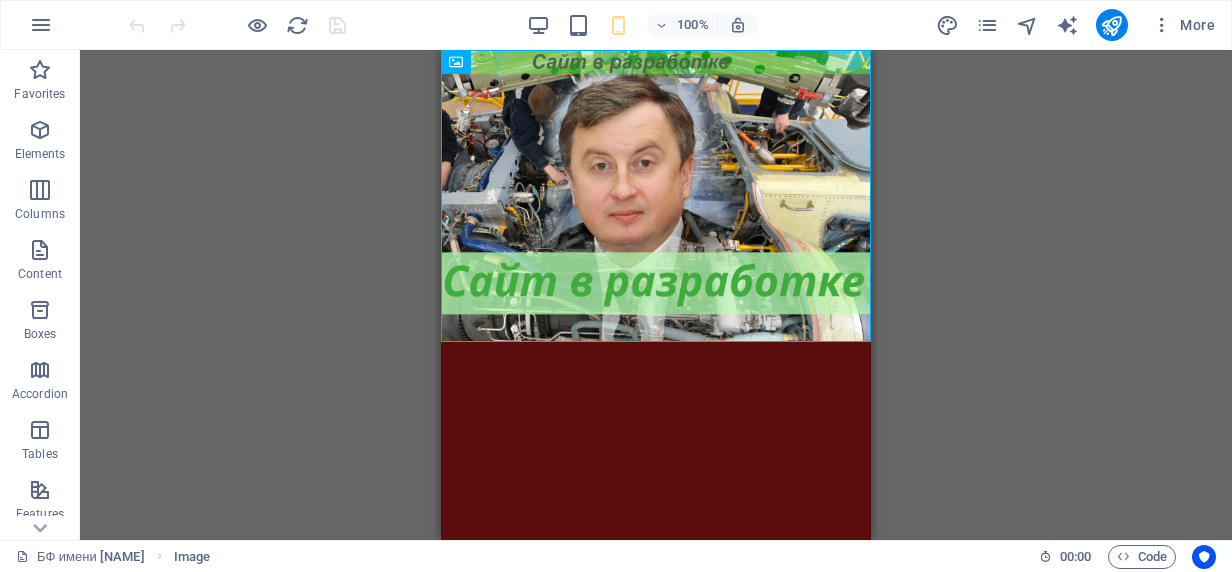 click on "Drag here to replace the existing content. Press “Ctrl” if you want to create a new element.
Image" at bounding box center (656, 295) 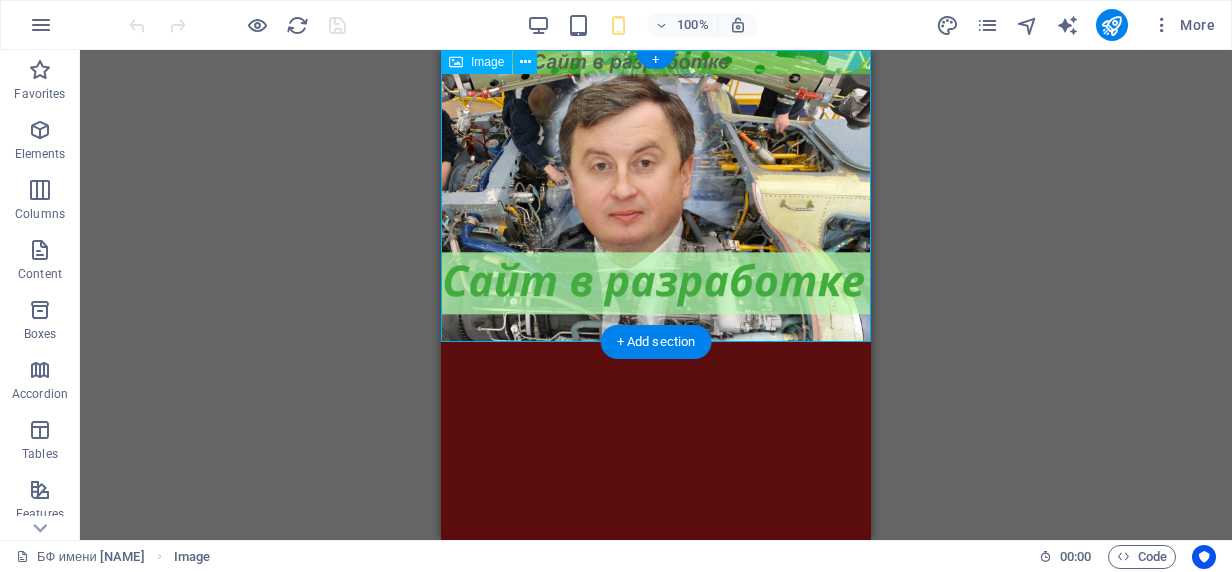 drag, startPoint x: 626, startPoint y: 141, endPoint x: 628, endPoint y: 295, distance: 154.01299 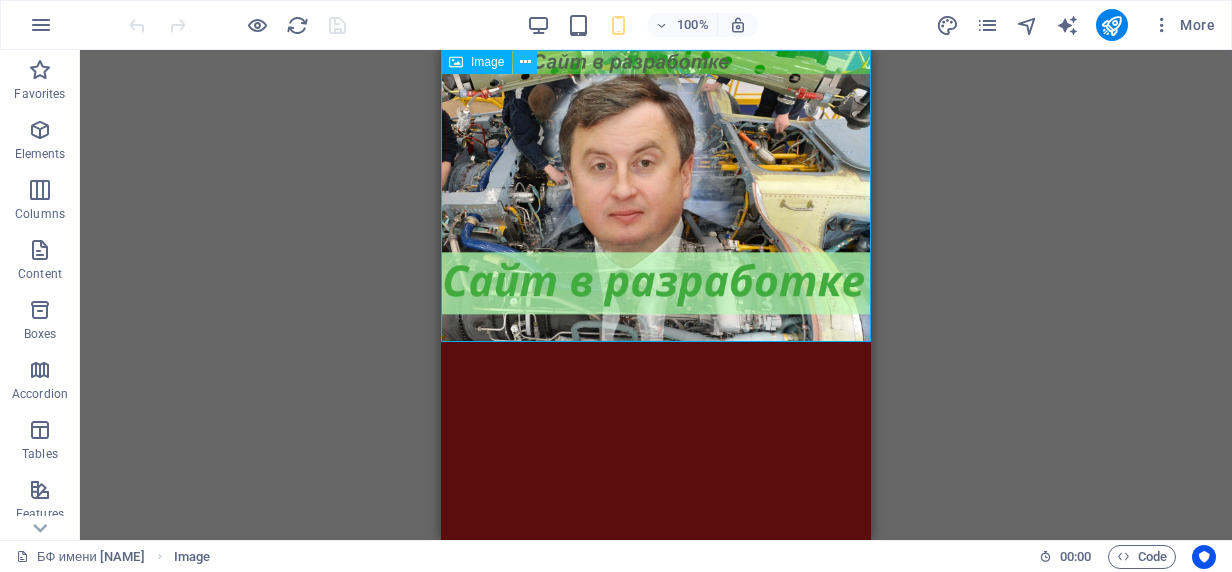 click at bounding box center [525, 62] 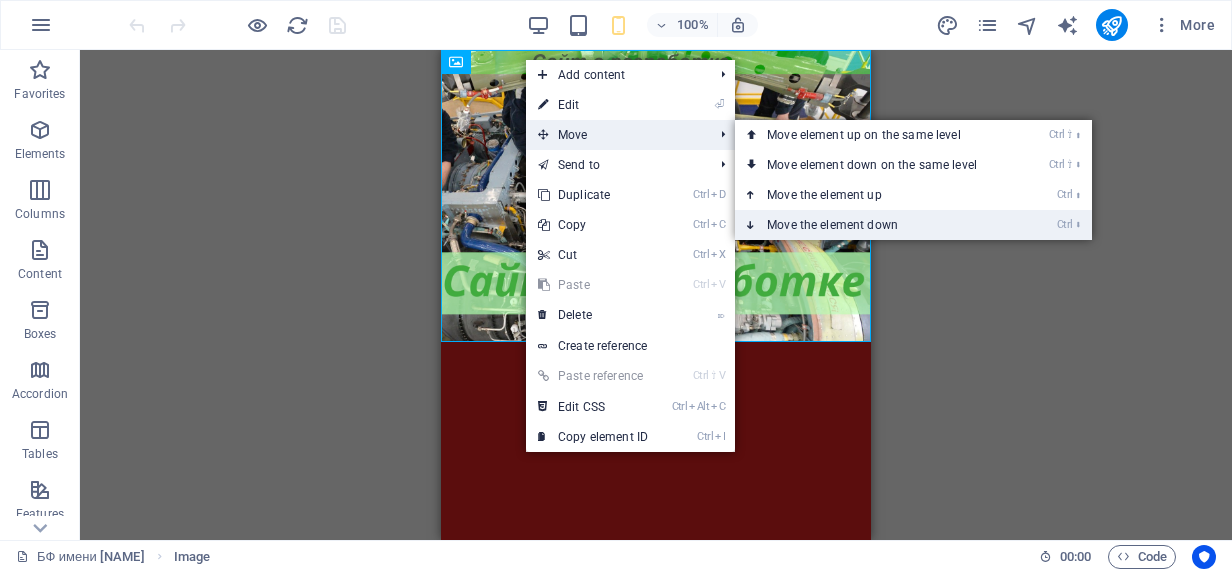 click on "Ctrl ⬇  Move the element down" at bounding box center [876, 225] 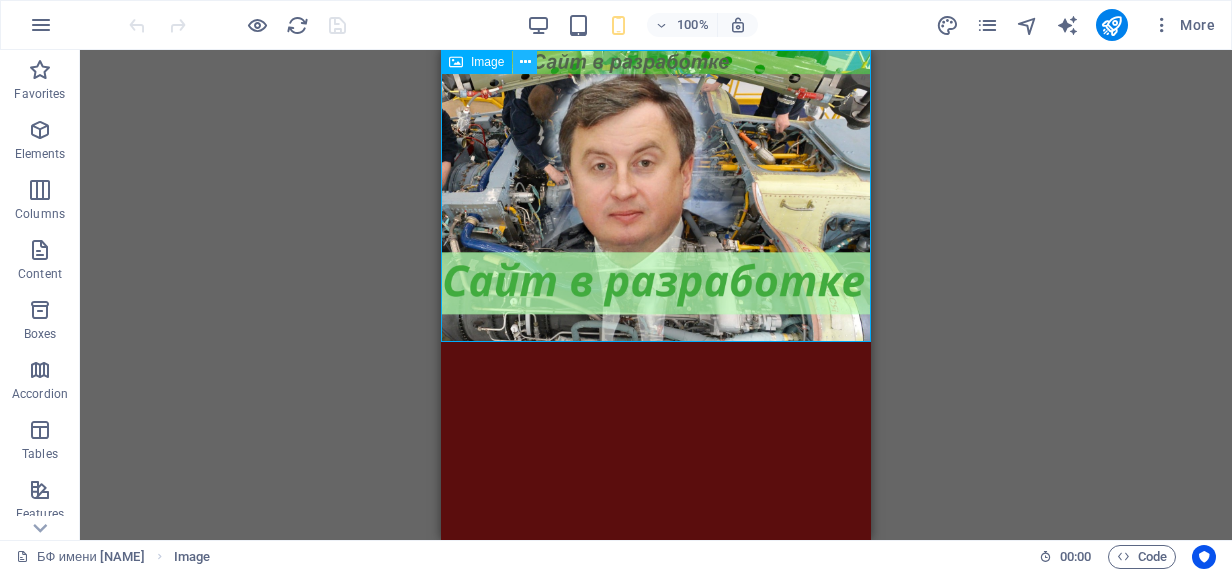 click at bounding box center (525, 62) 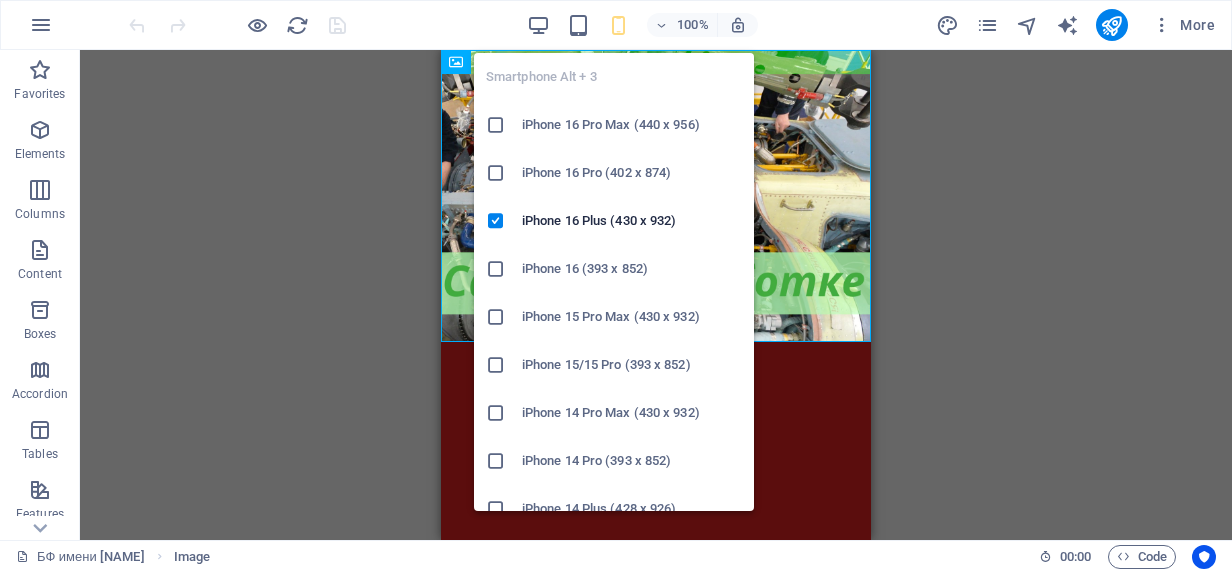 click on "iPhone 16 Pro Max (440 x 956)" at bounding box center [632, 125] 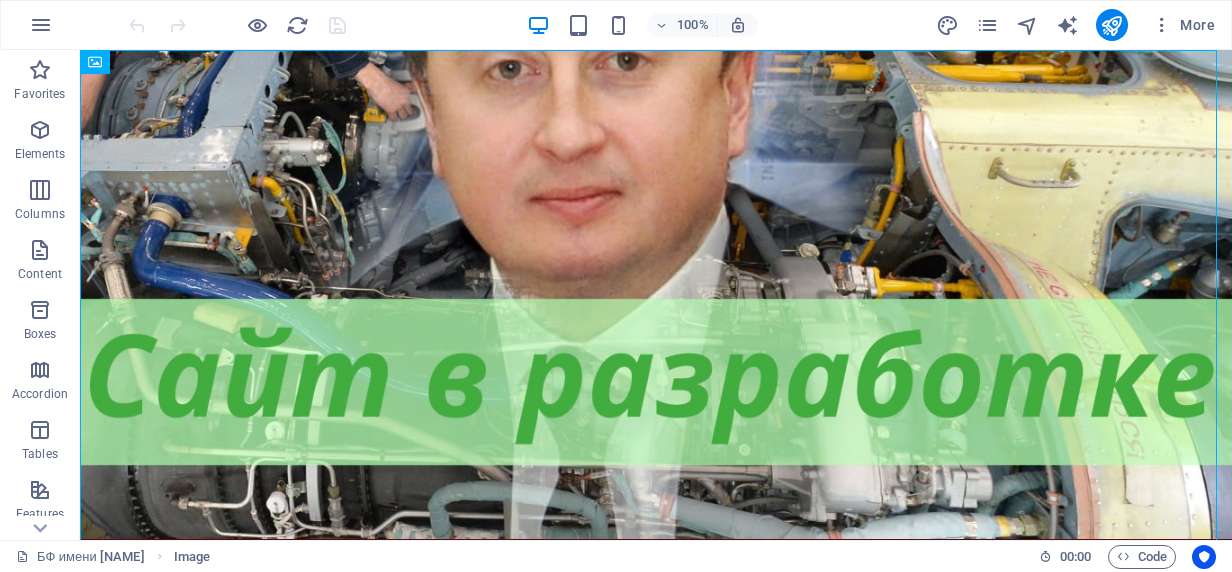 scroll, scrollTop: 0, scrollLeft: 0, axis: both 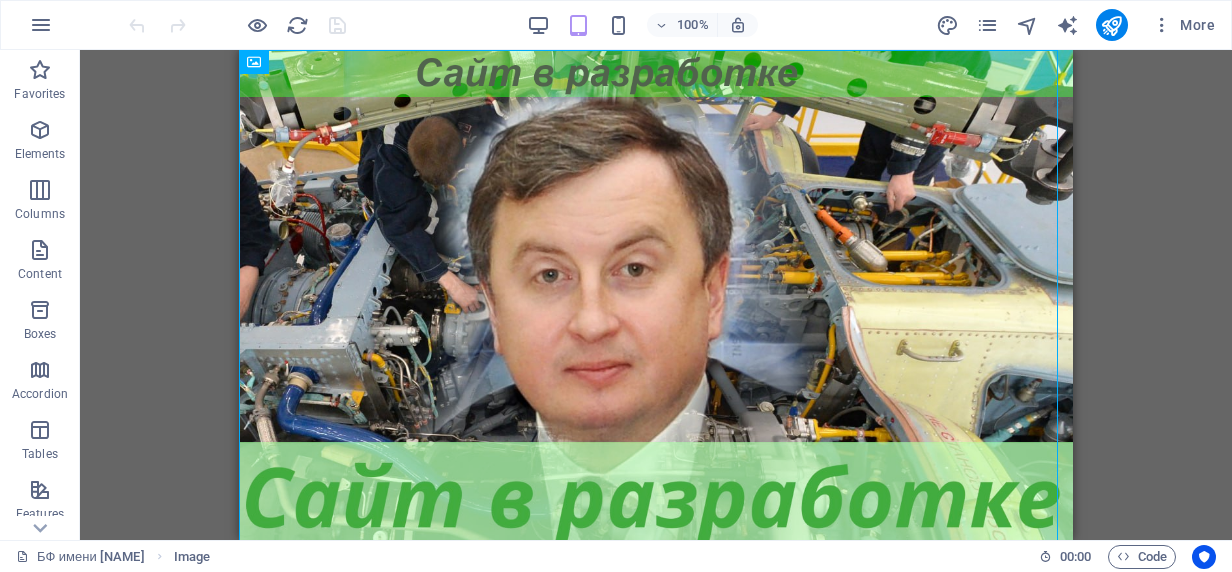 drag, startPoint x: 1062, startPoint y: 136, endPoint x: 1321, endPoint y: 62, distance: 269.36407 